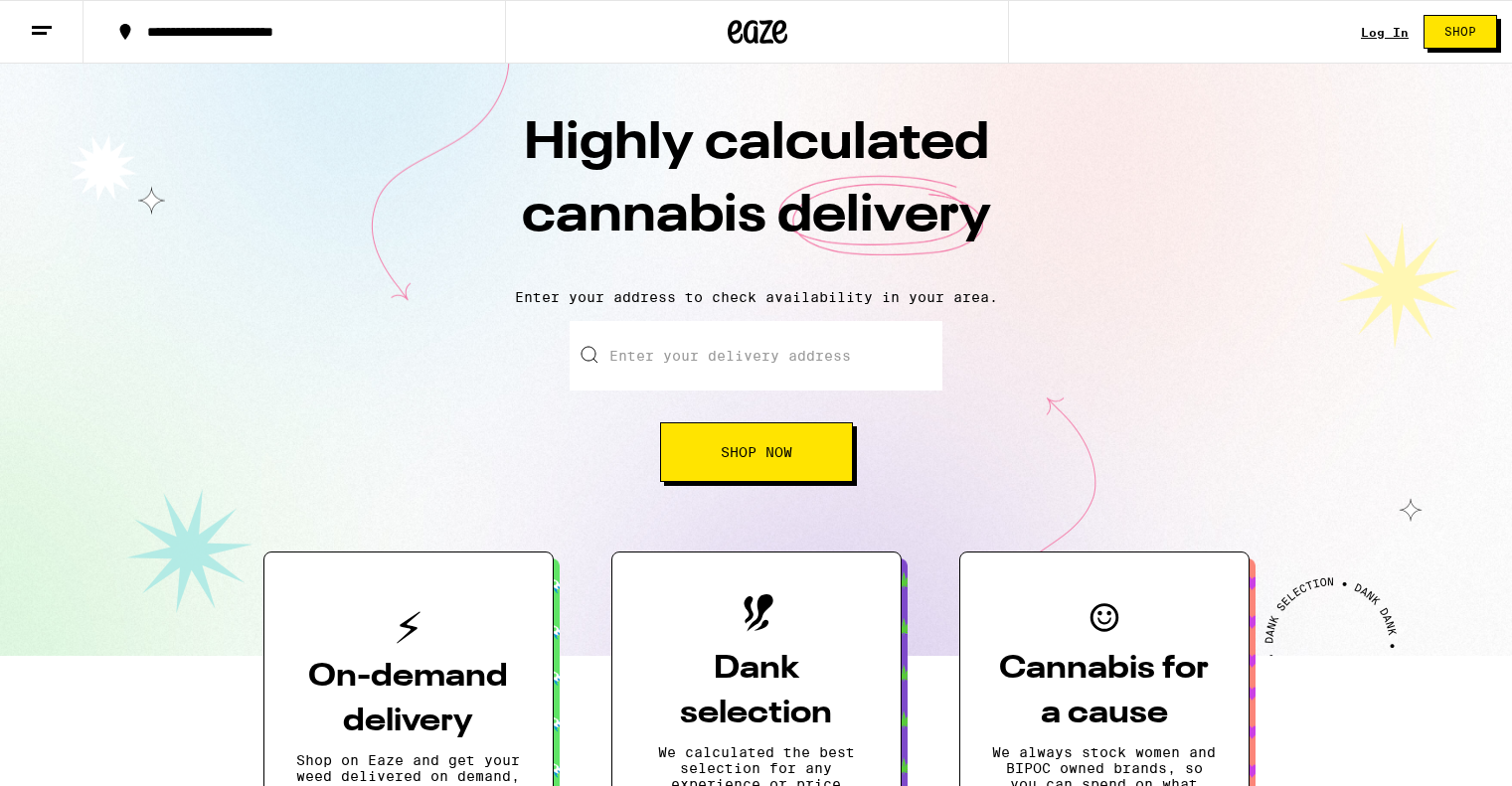 scroll, scrollTop: 0, scrollLeft: 0, axis: both 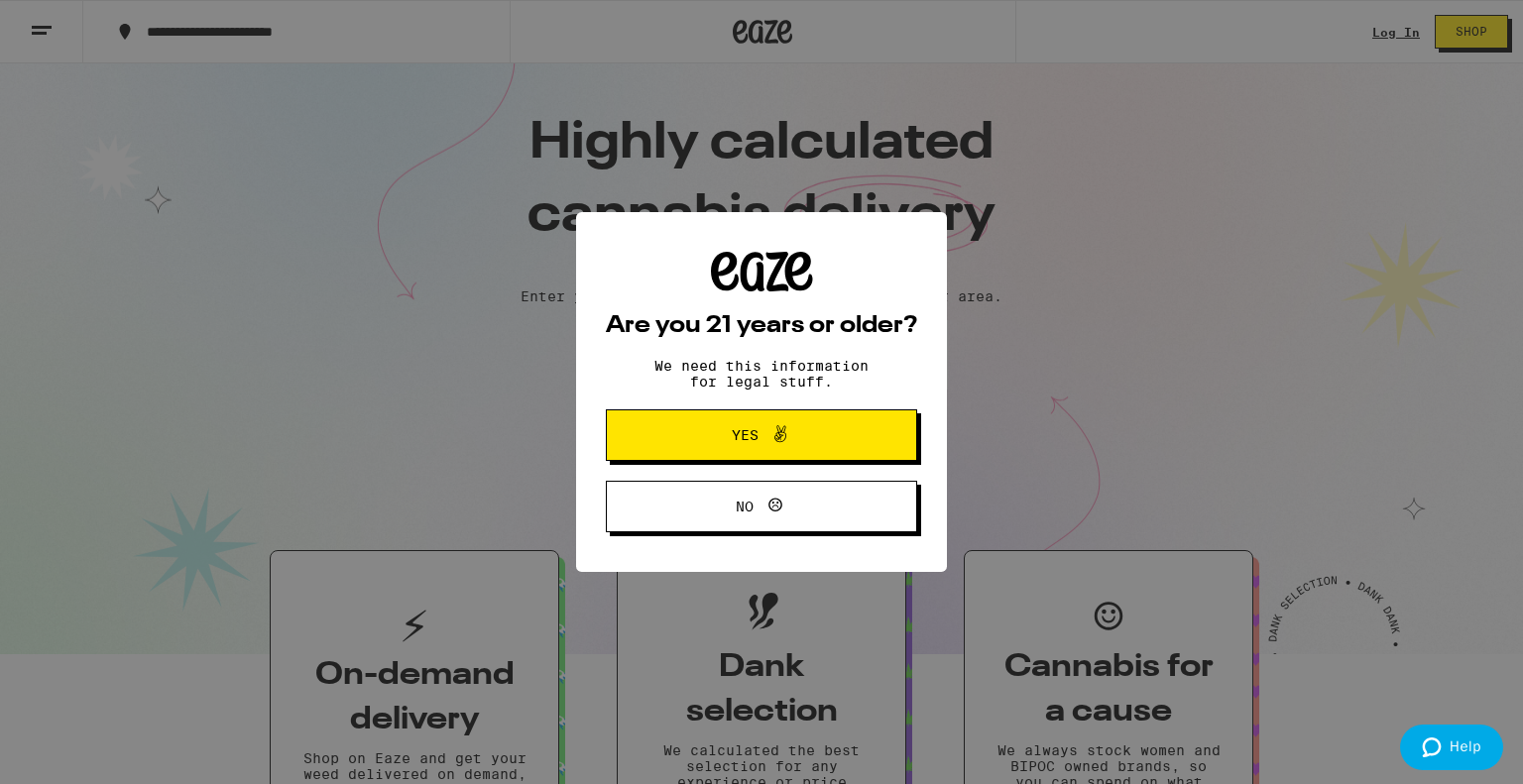click on "Yes" at bounding box center (762, 435) 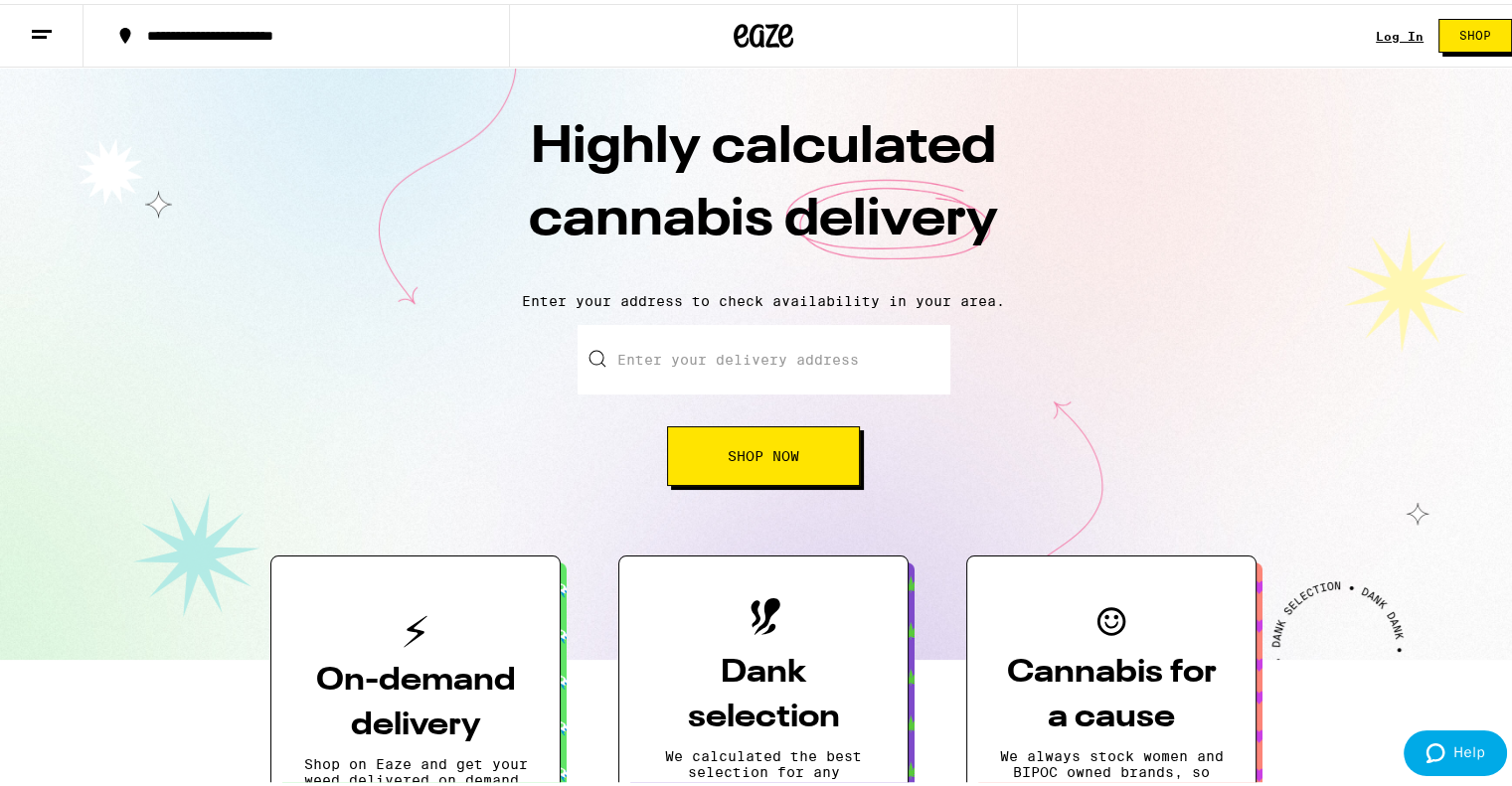 click on "Shop Now" at bounding box center (763, 452) 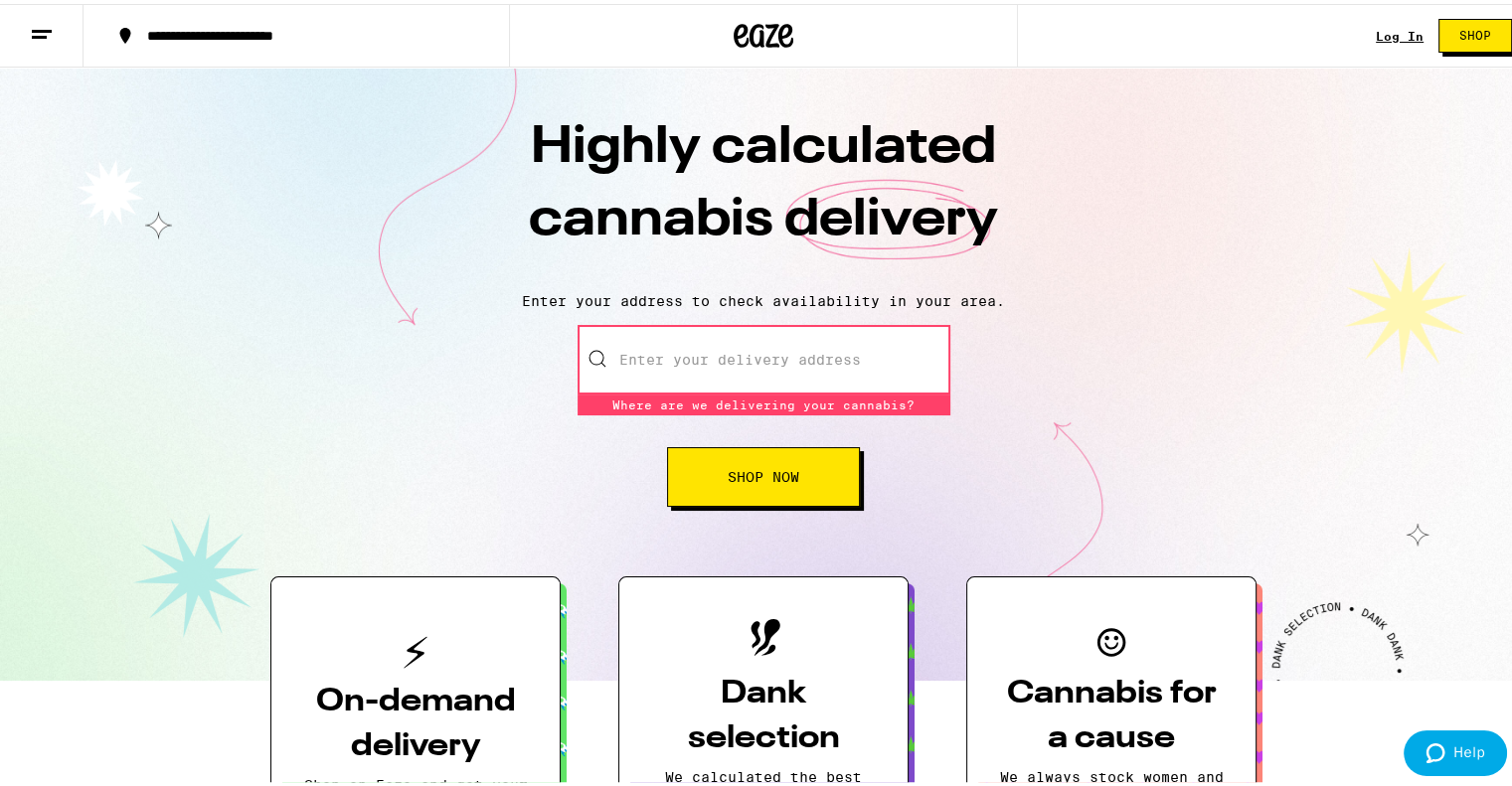 scroll, scrollTop: 0, scrollLeft: 0, axis: both 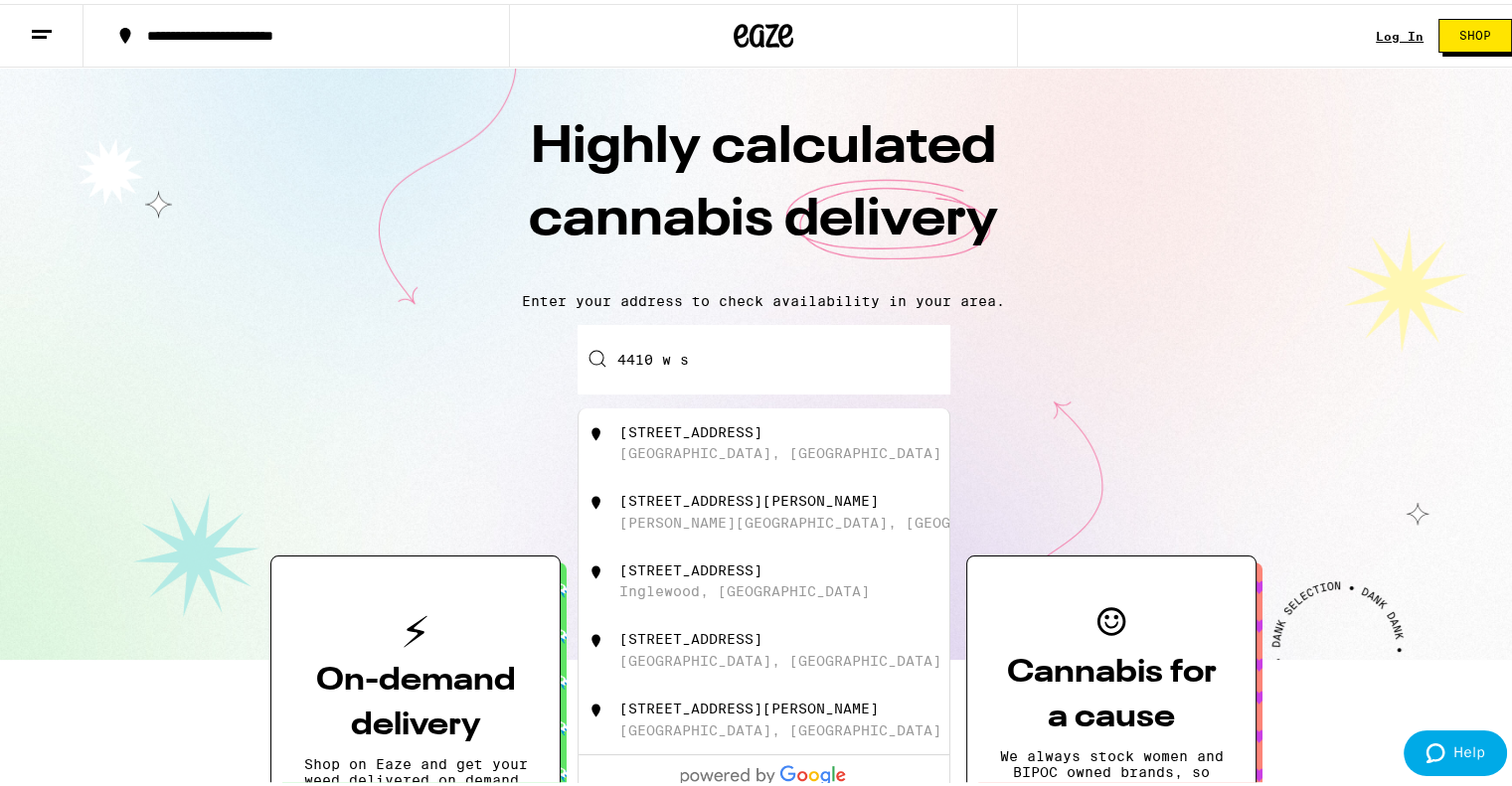 type on "4410 W Sunswept Ave, Santa Ana, CA" 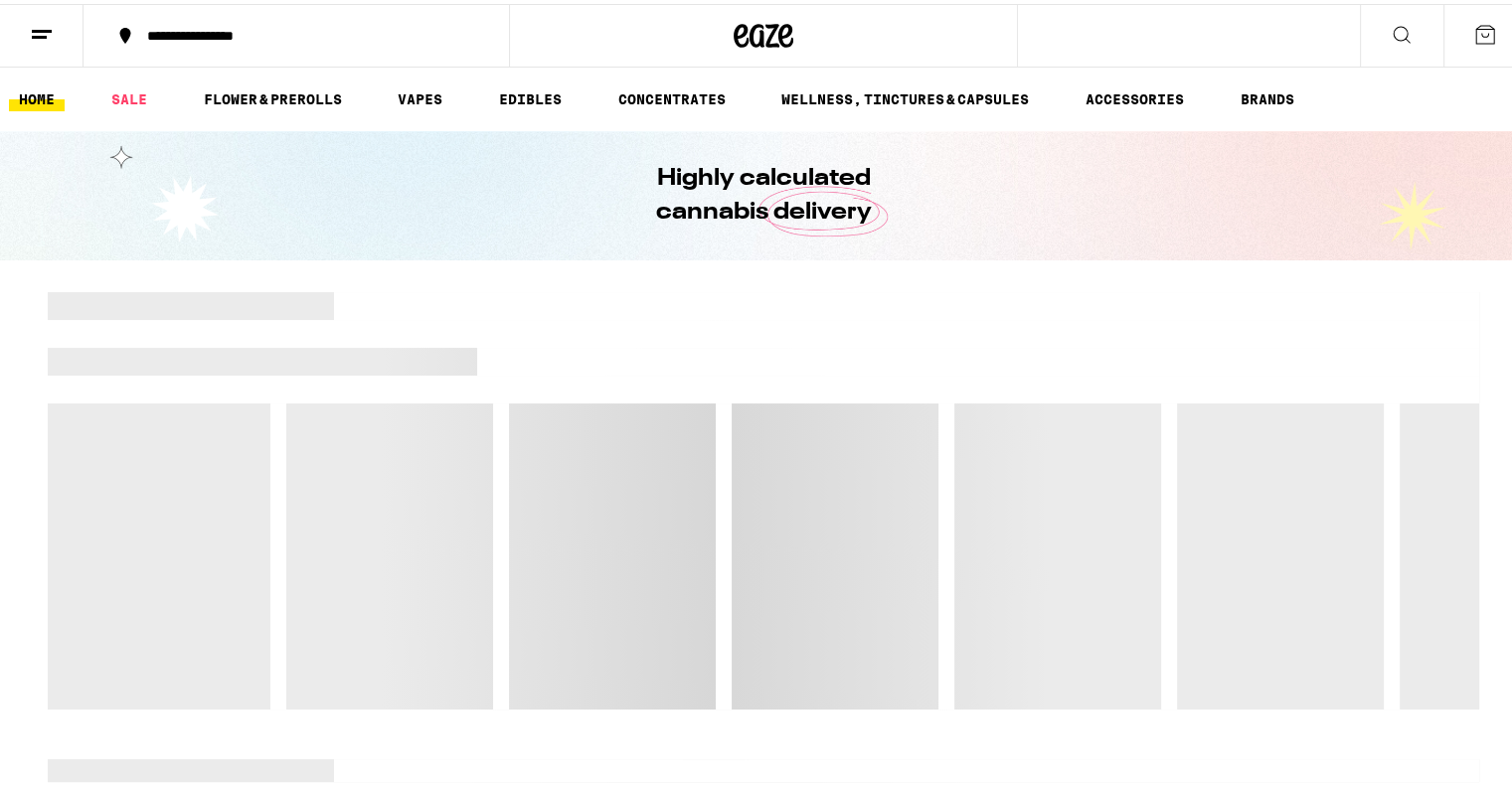 scroll, scrollTop: 0, scrollLeft: 0, axis: both 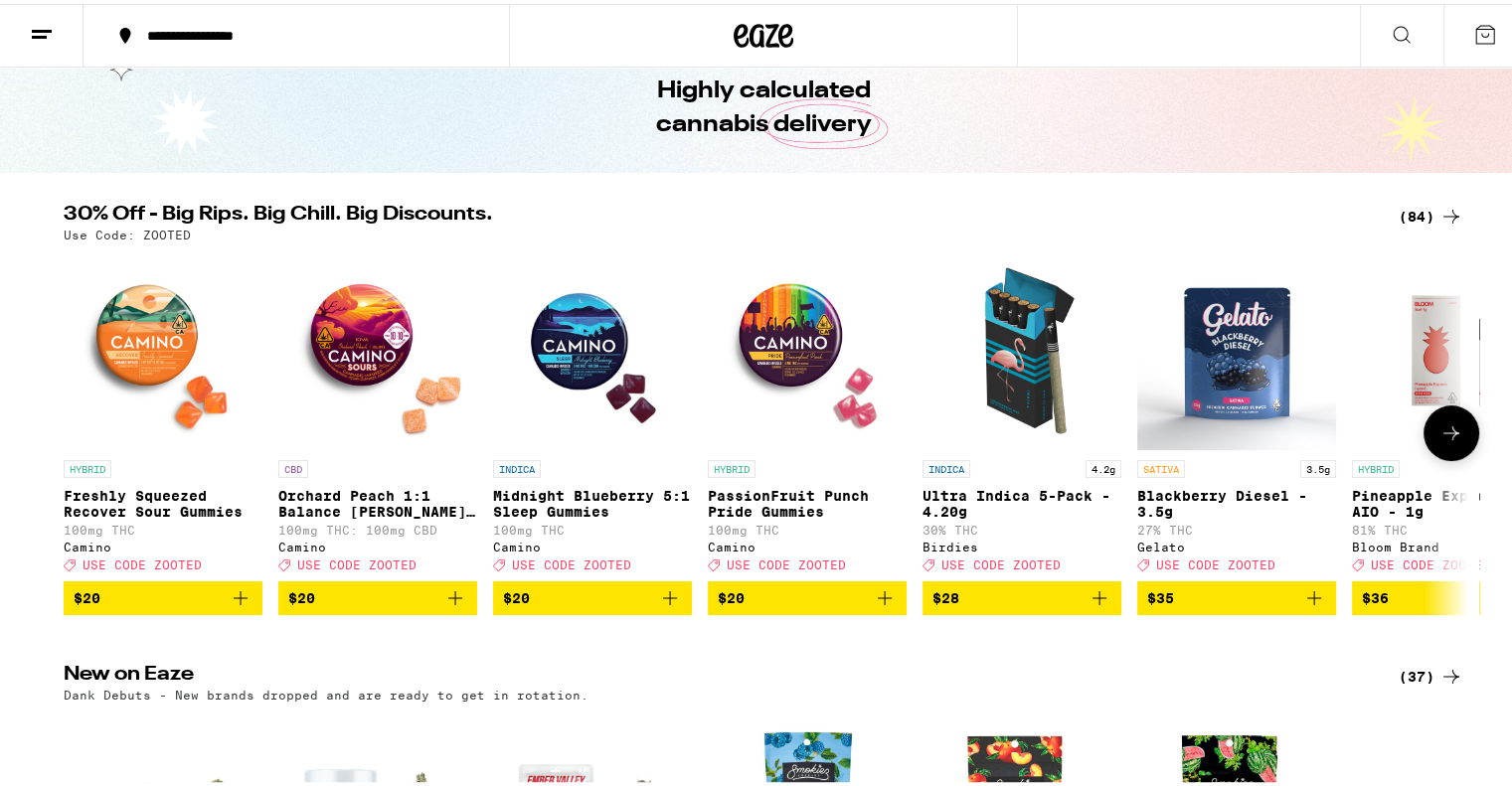 click on "Birdies" at bounding box center [1022, 543] 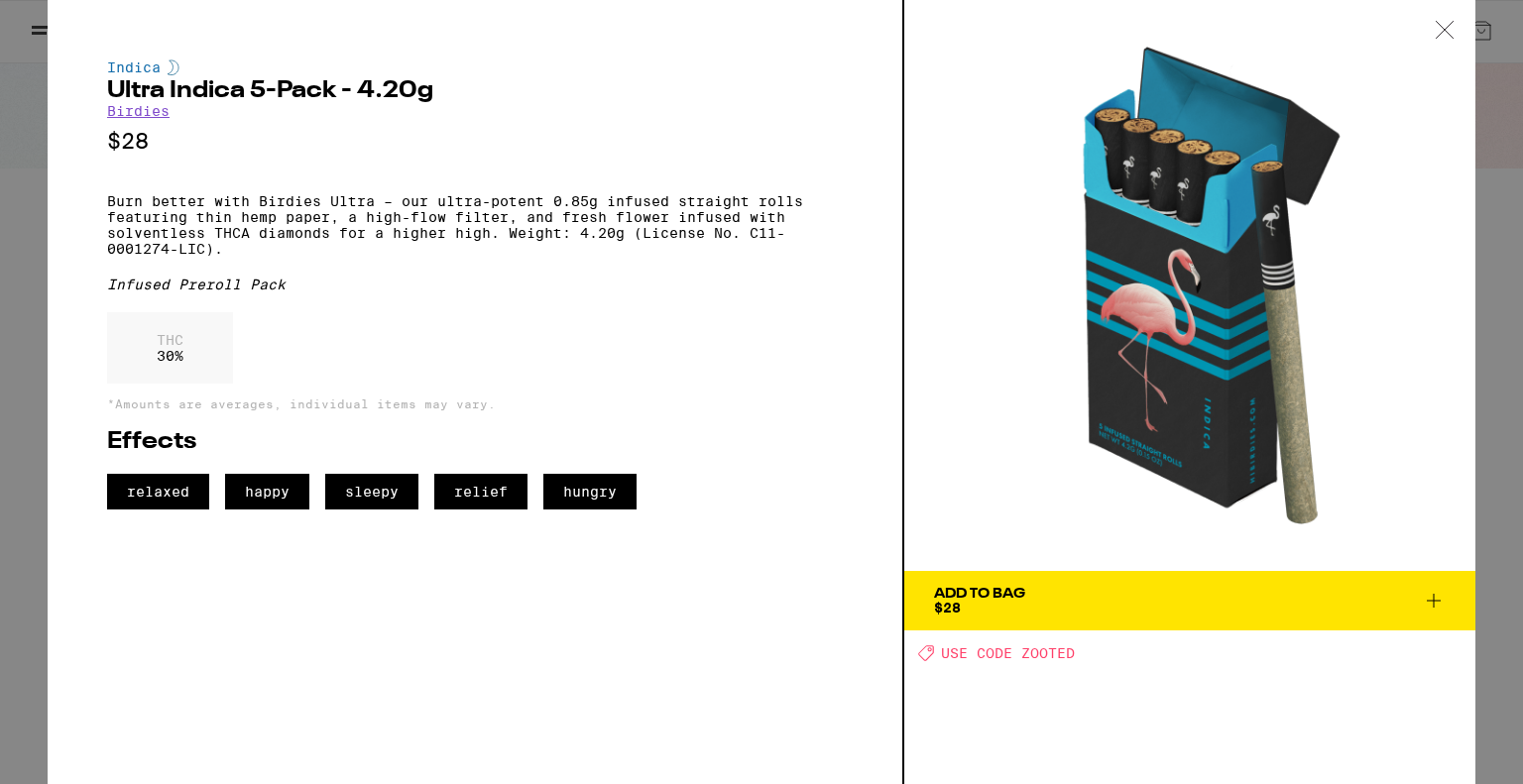 click on "Birdies" at bounding box center (138, 111) 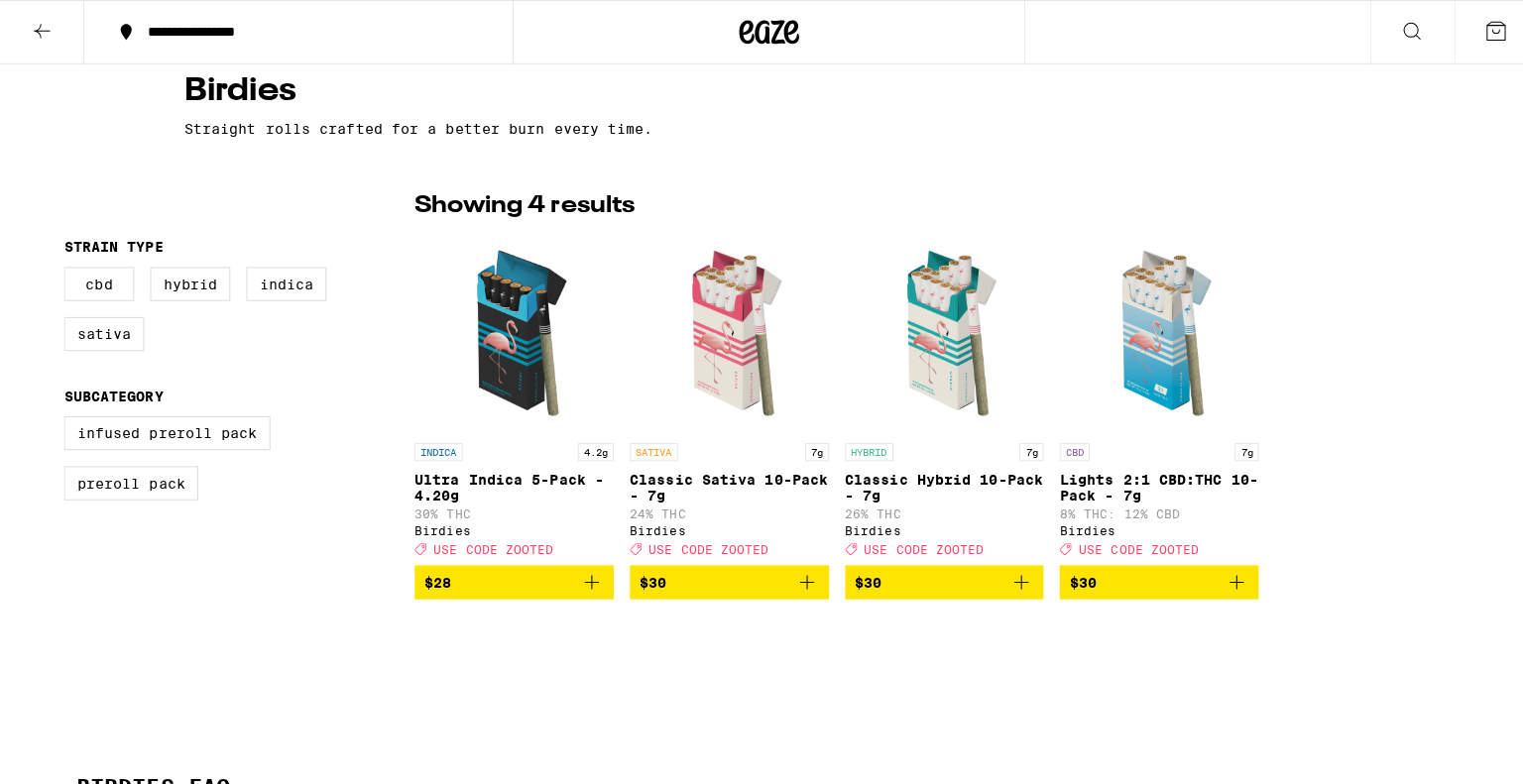 scroll, scrollTop: 372, scrollLeft: 0, axis: vertical 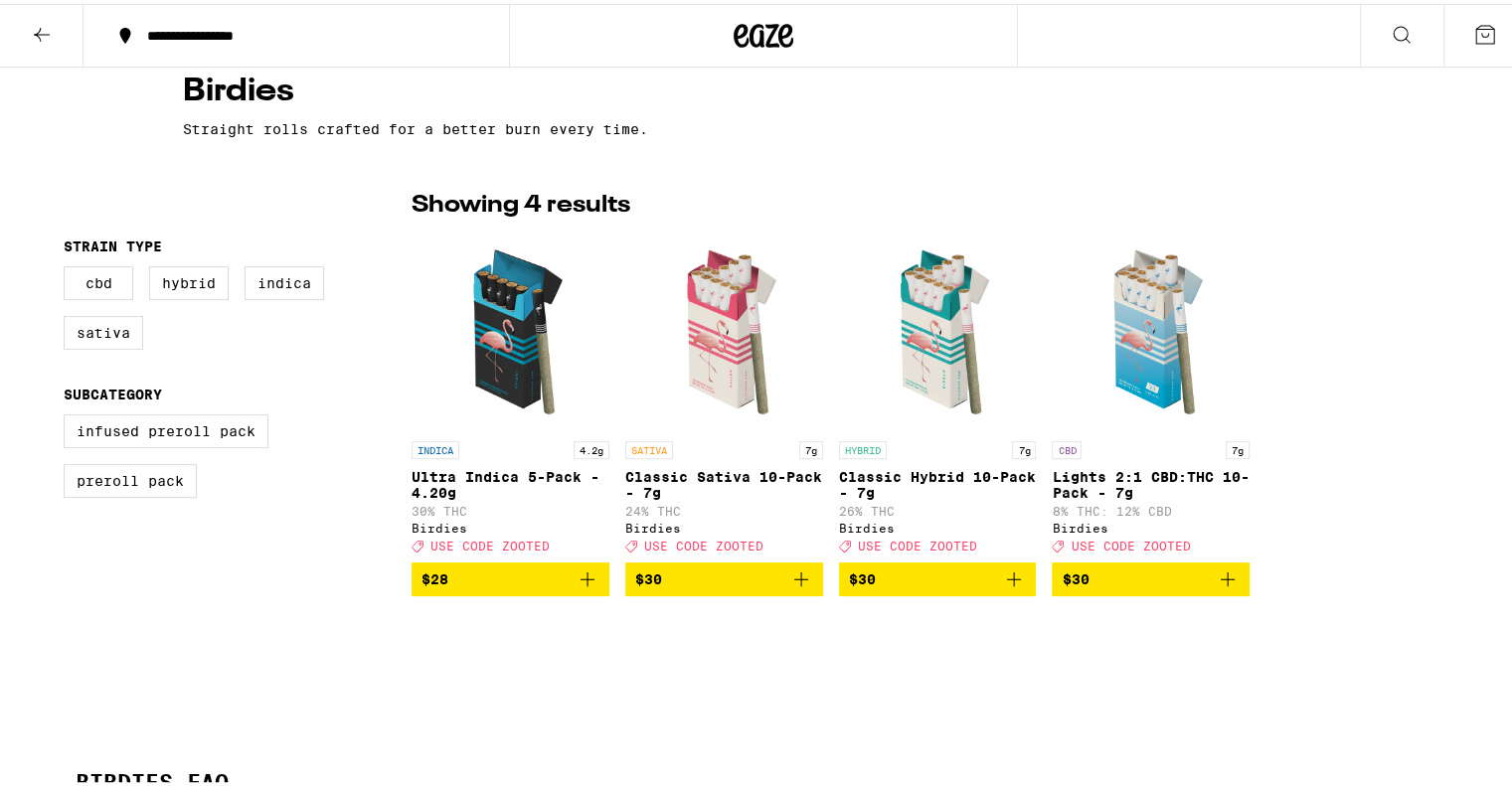 click on "USE CODE ZOOTED" at bounding box center (704, 542) 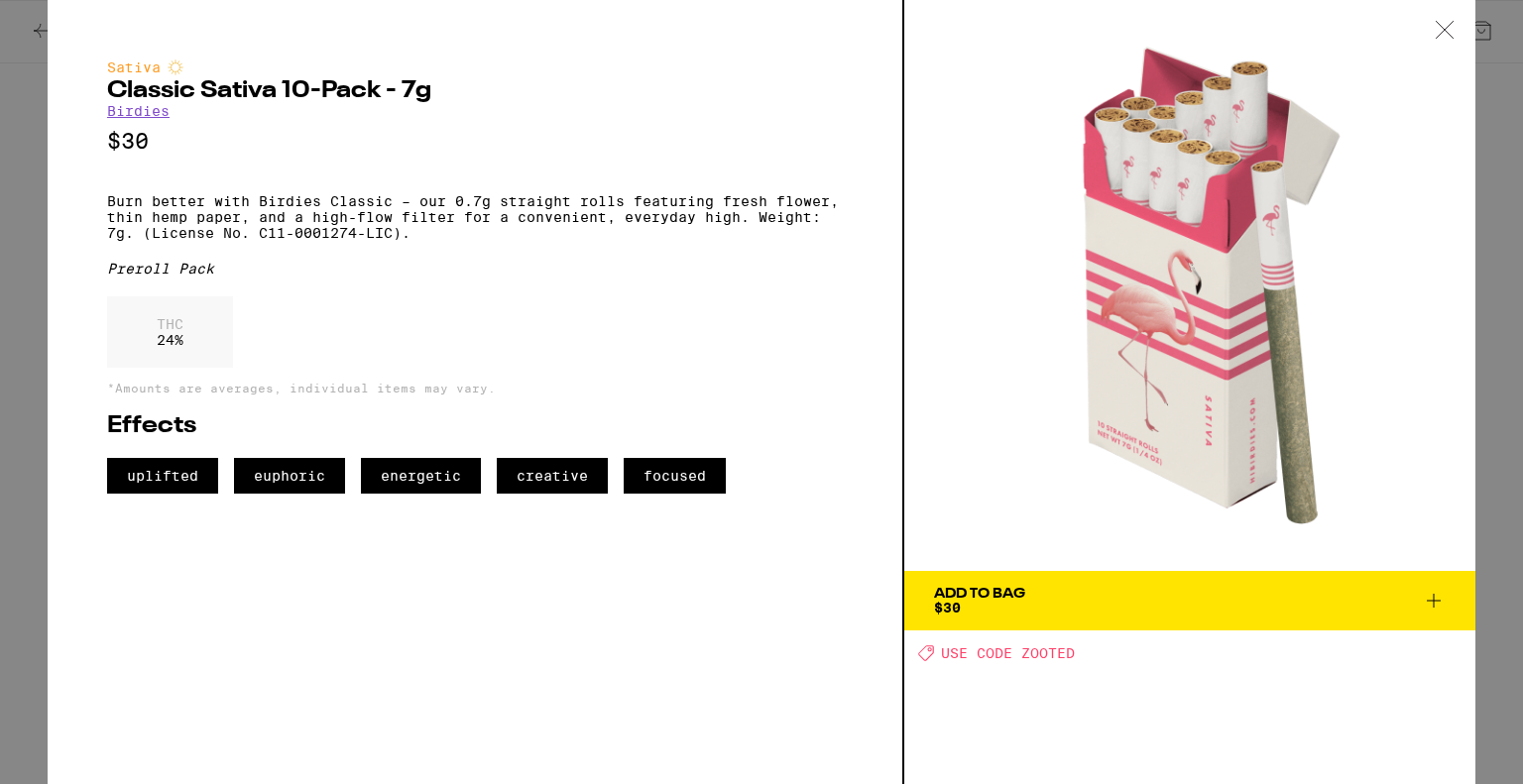 click on "USE CODE ZOOTED" at bounding box center (1007, 653) 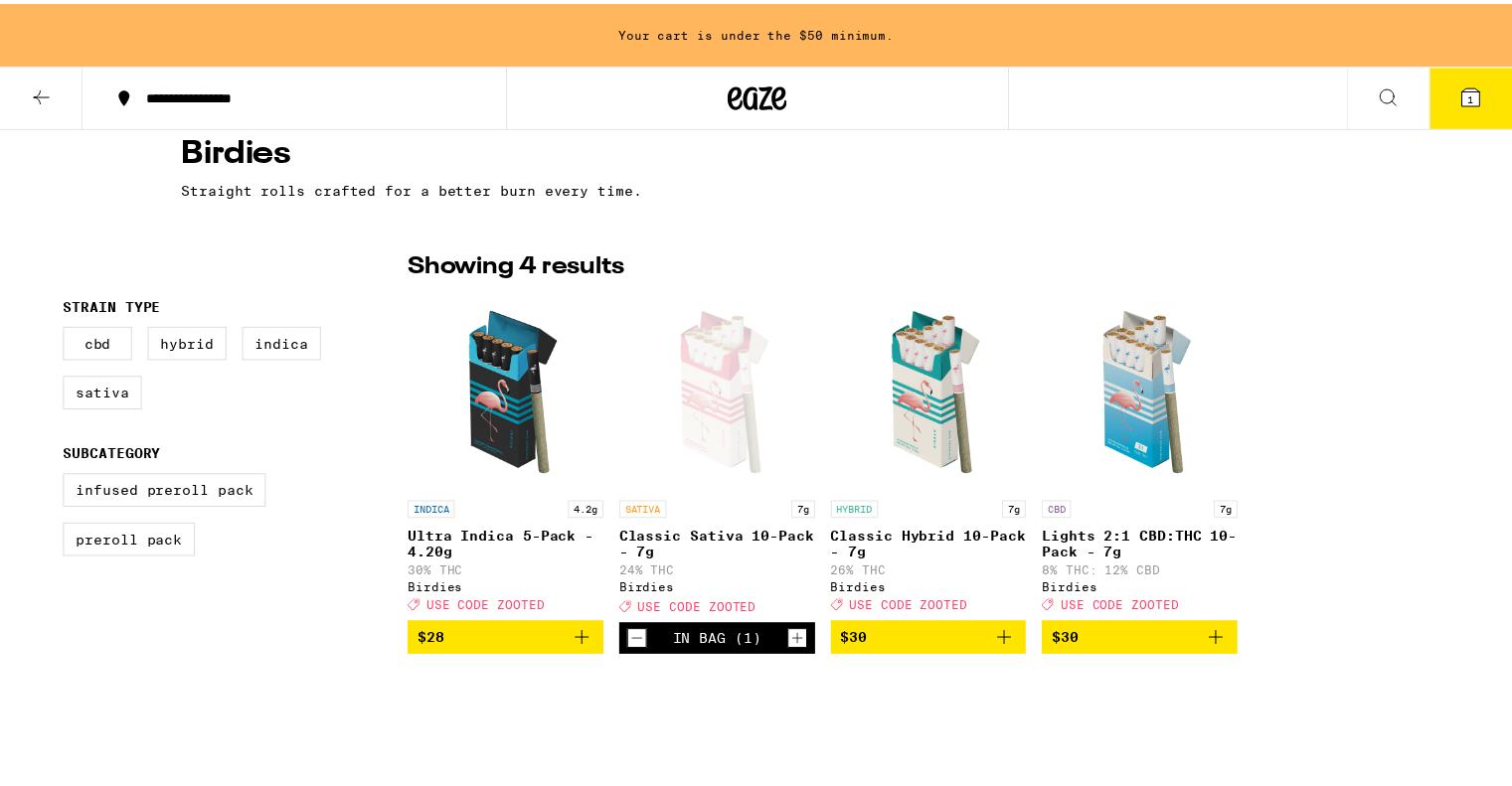 scroll, scrollTop: 436, scrollLeft: 0, axis: vertical 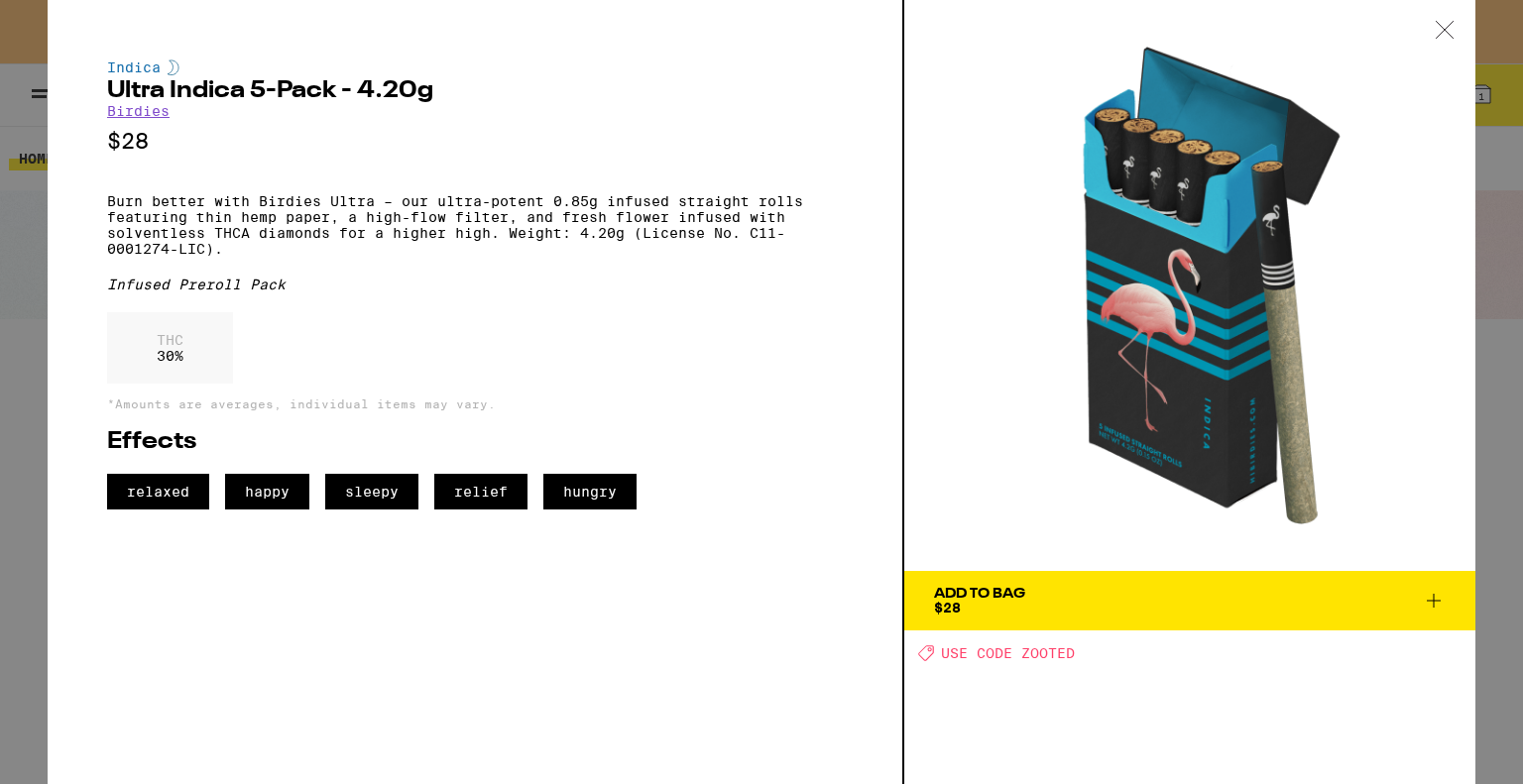 click on "Indica   Ultra Indica 5-Pack - 4.20g Birdies $28 Burn better with Birdies Ultra – our ultra-potent 0.85g infused straight rolls featuring thin hemp paper, a high-flow filter, and fresh flower infused with solventless THCA diamonds for a higher high.
Weight: 4.20g (License No. C11-0001274-LIC).  Infused Preroll Pack THC 30 % *Amounts are averages, individual items may vary. Effects relaxed happy sleepy relief hungry Add To Bag $28 Deal Created with Sketch. USE CODE ZOOTED" at bounding box center (762, 392) 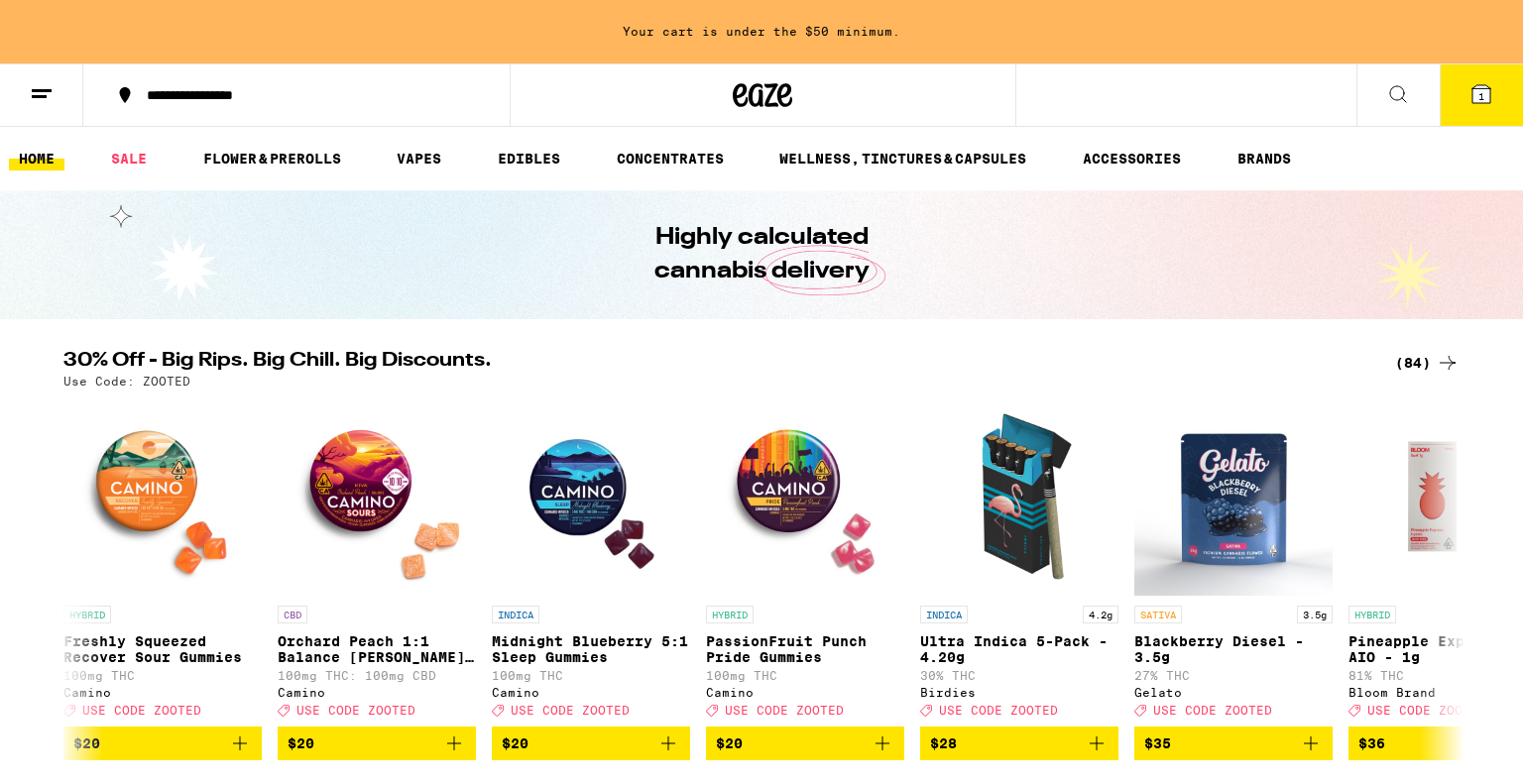 click on "**********" at bounding box center (762, 4466) 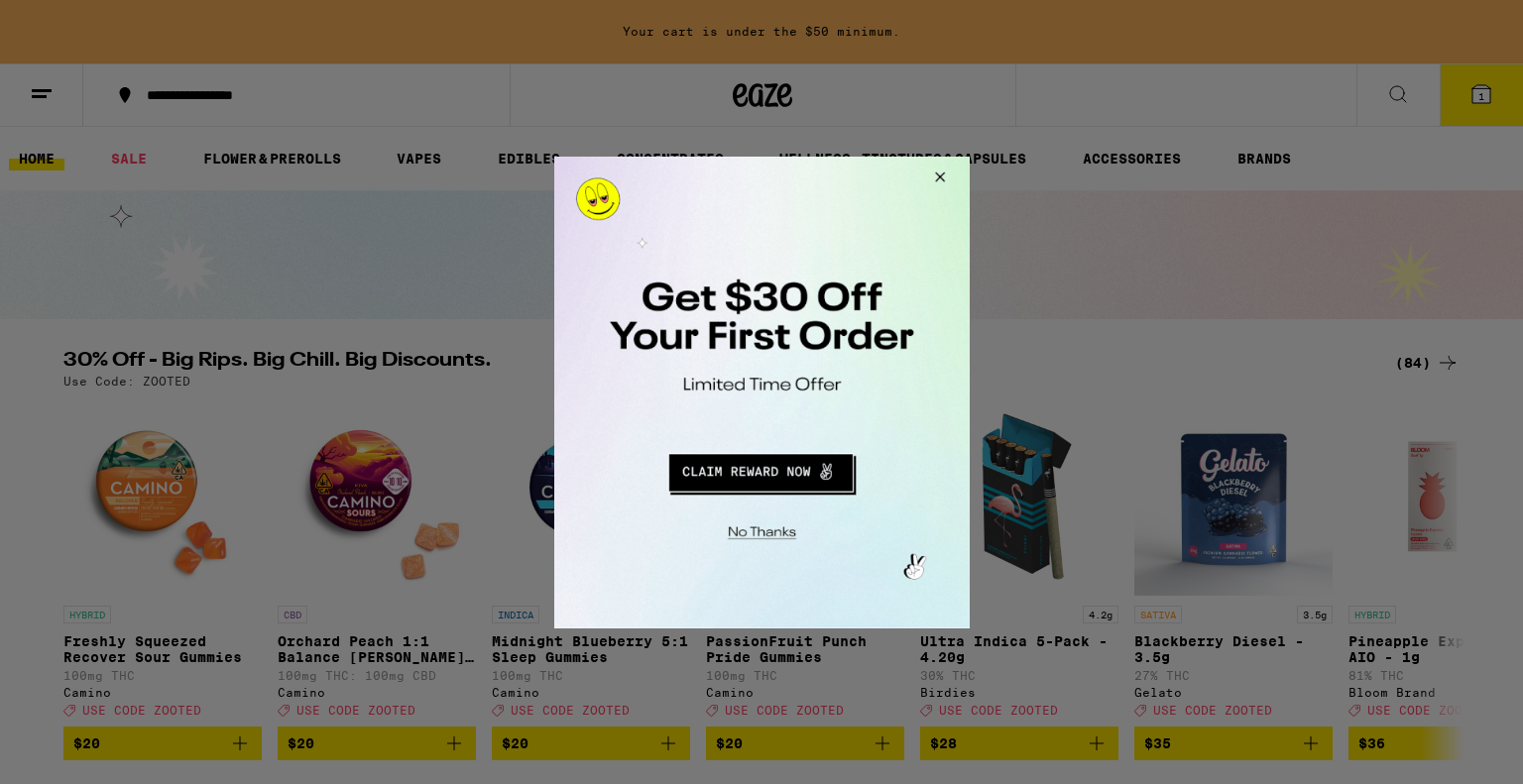 scroll, scrollTop: 87, scrollLeft: 0, axis: vertical 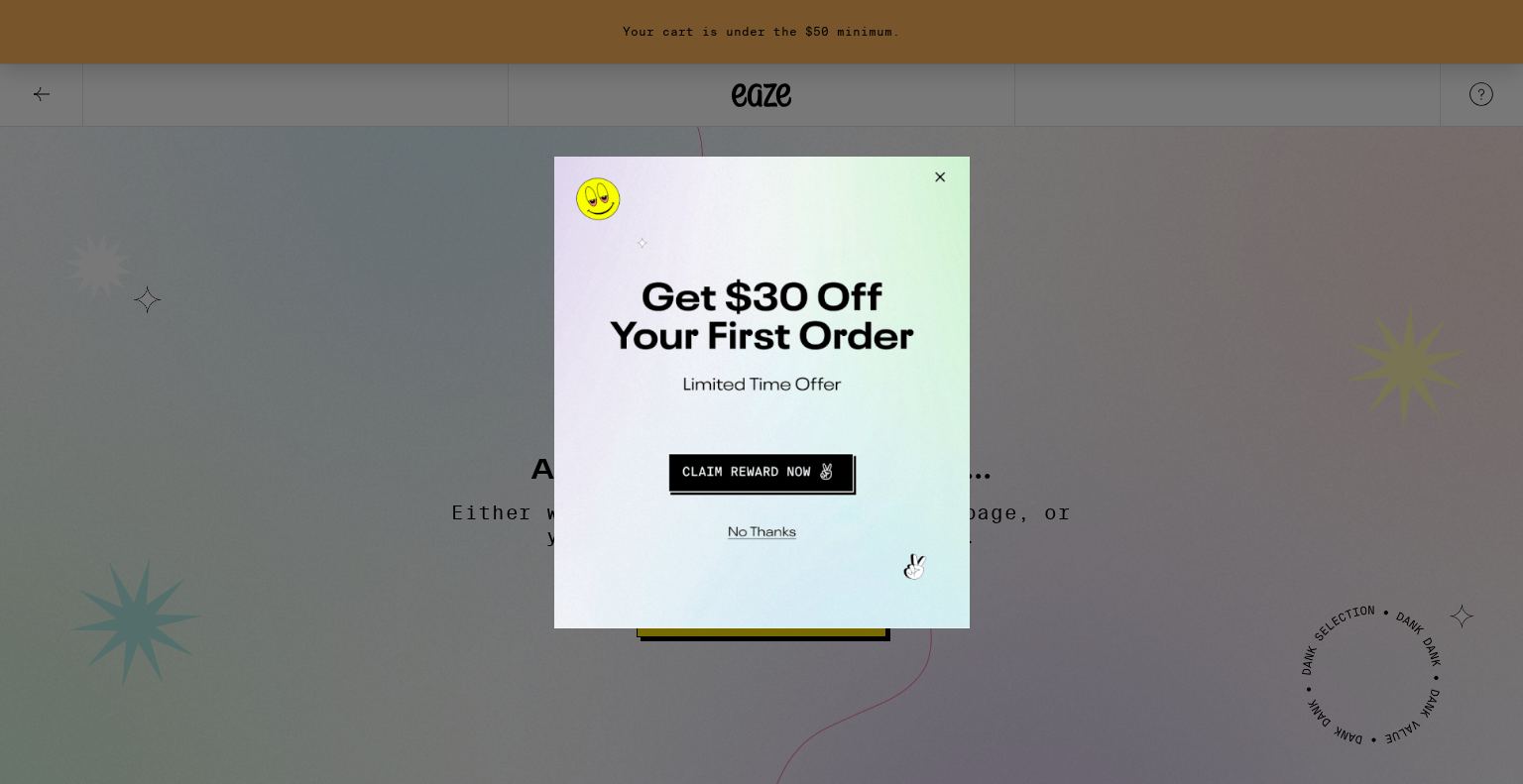 click at bounding box center [760, 469] 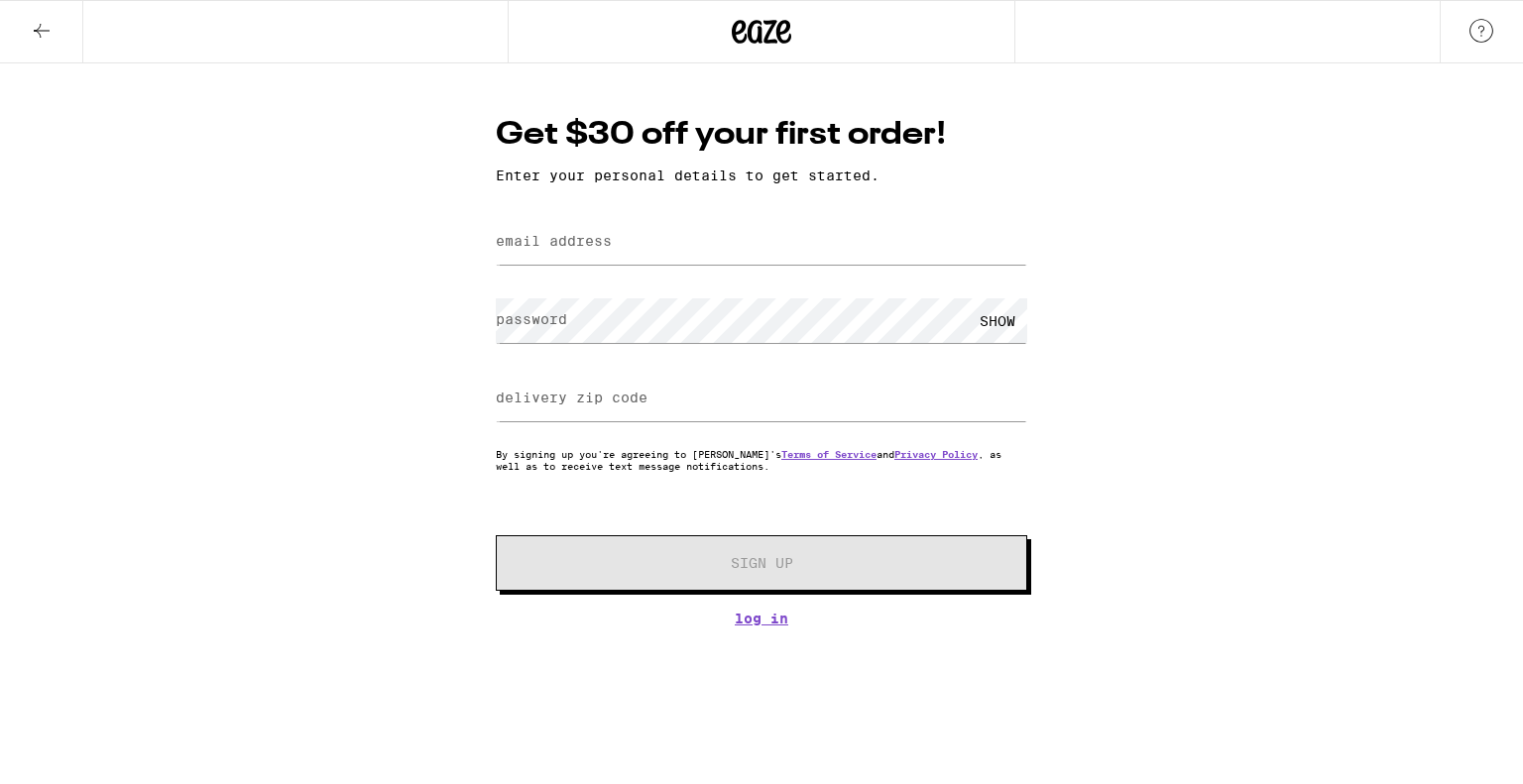 scroll, scrollTop: 0, scrollLeft: 0, axis: both 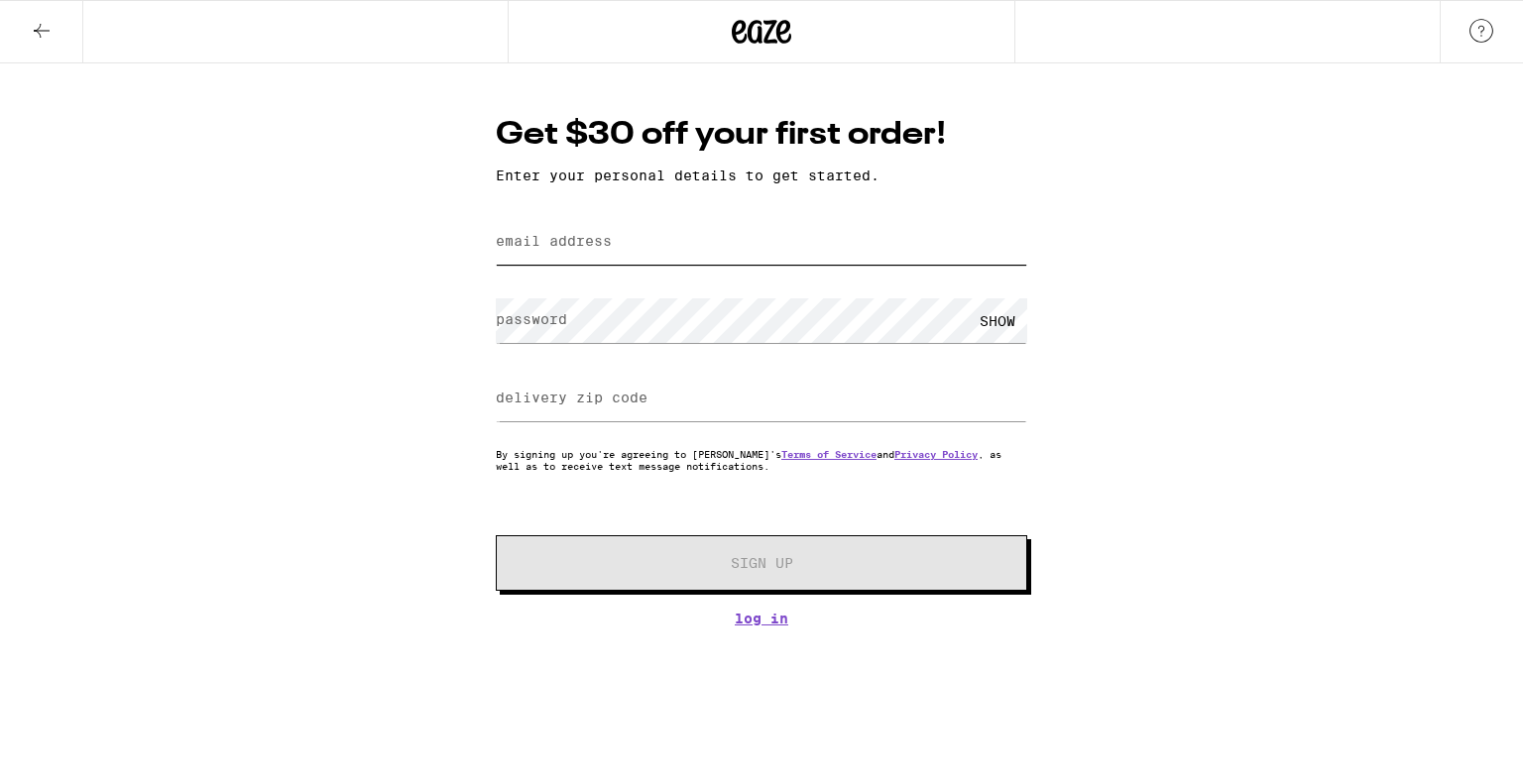 click on "email address" at bounding box center [762, 242] 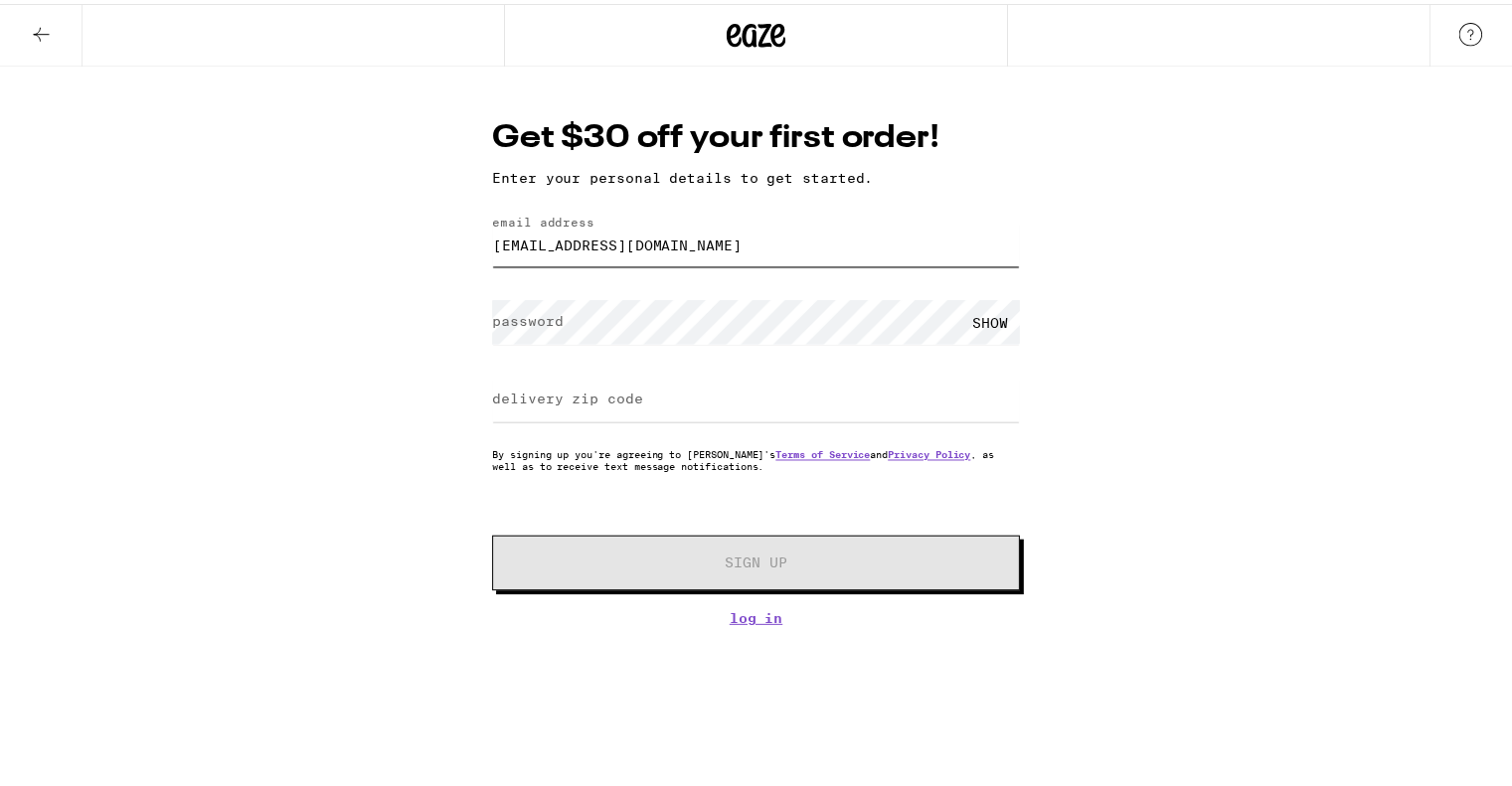 scroll, scrollTop: 0, scrollLeft: 0, axis: both 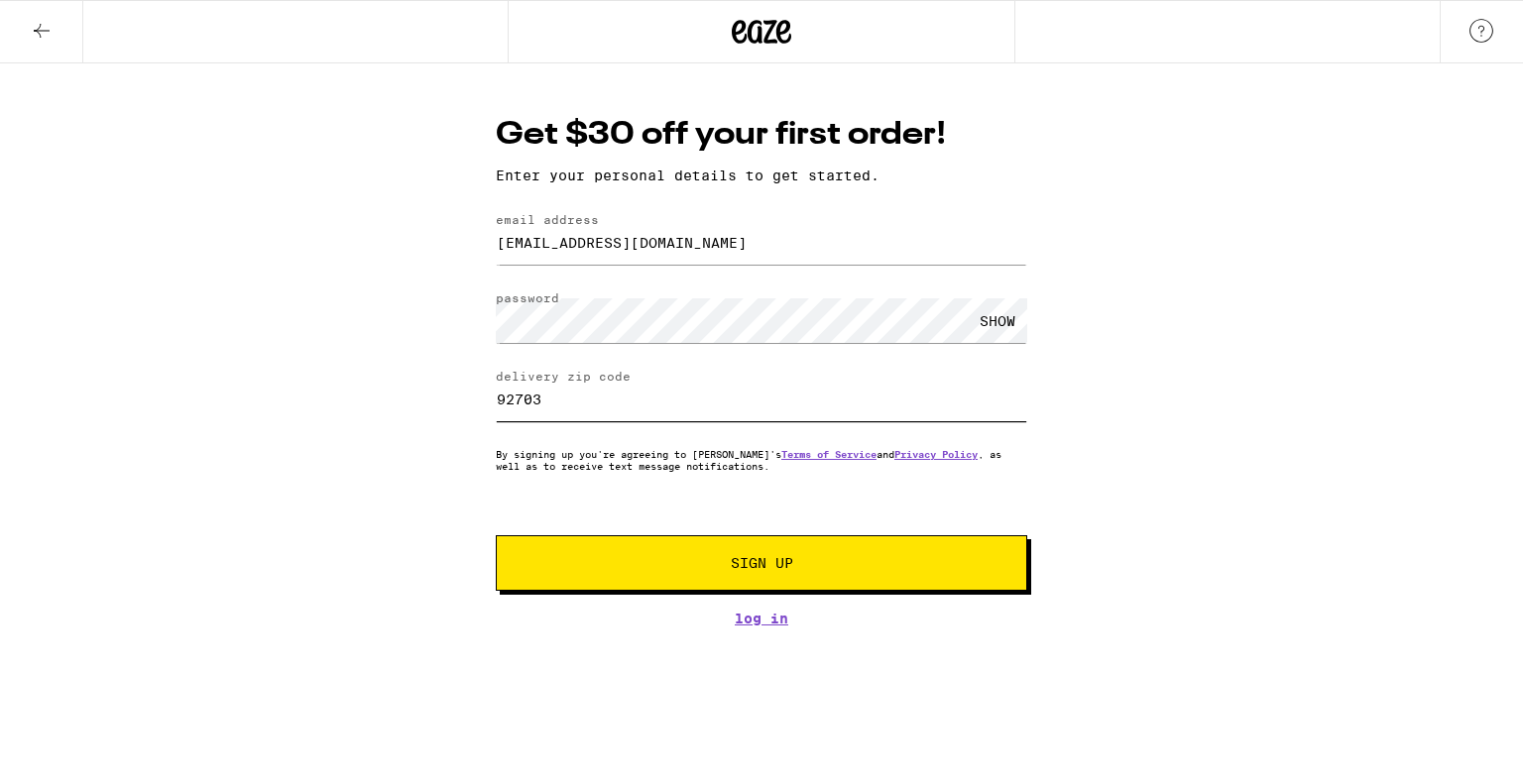 type on "92703" 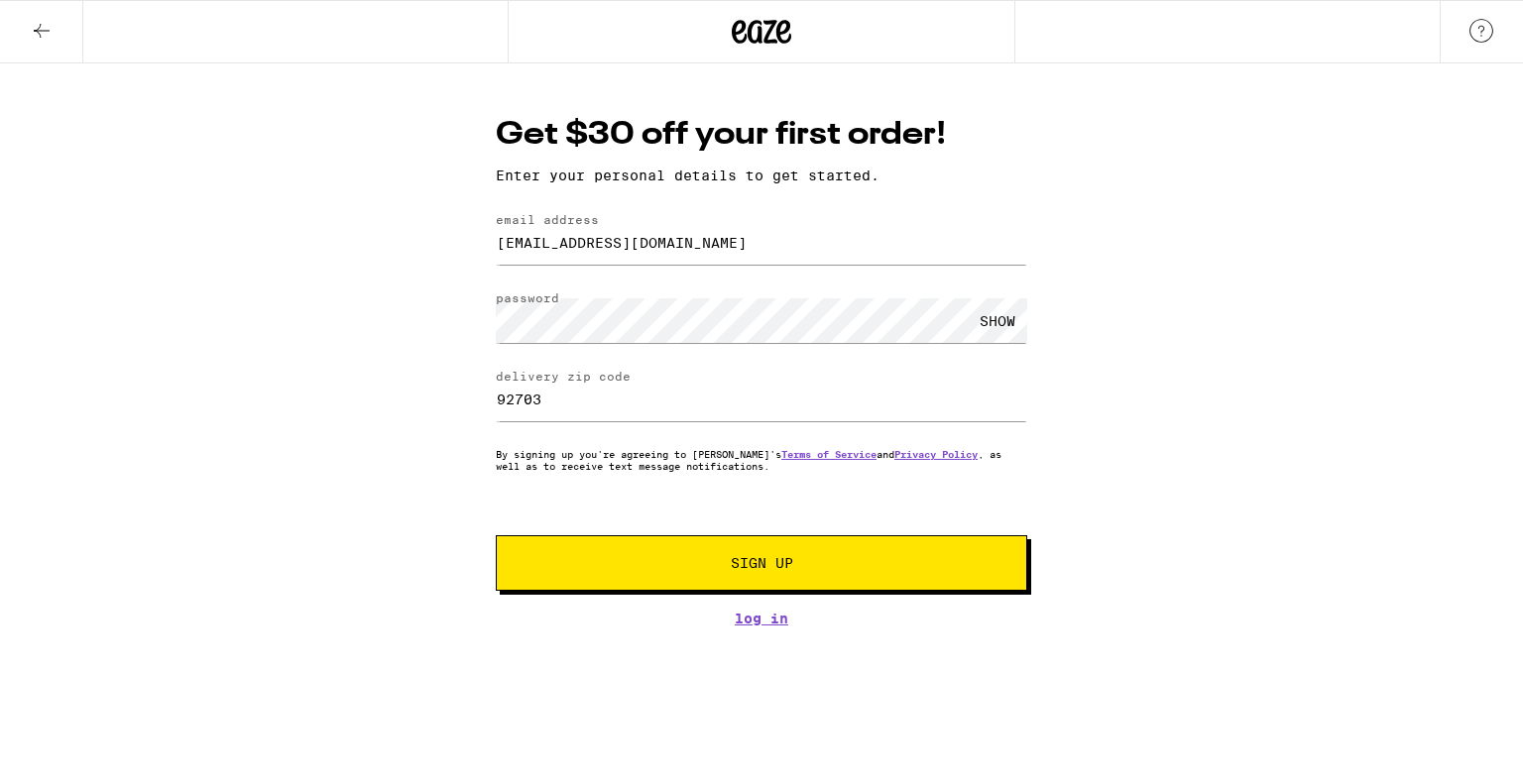 click on "SHOW" at bounding box center (997, 320) 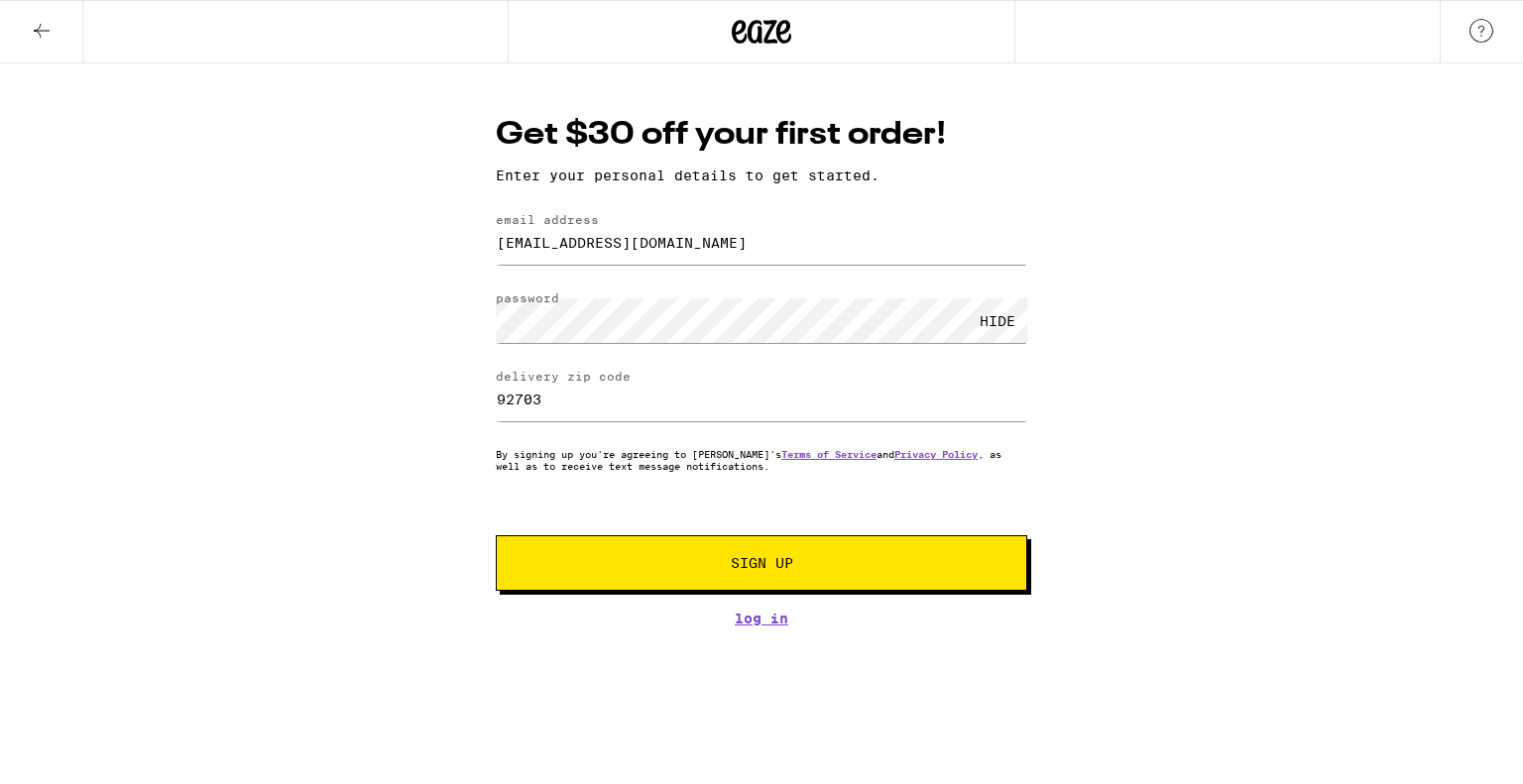 click on "Sign Up" at bounding box center (762, 563) 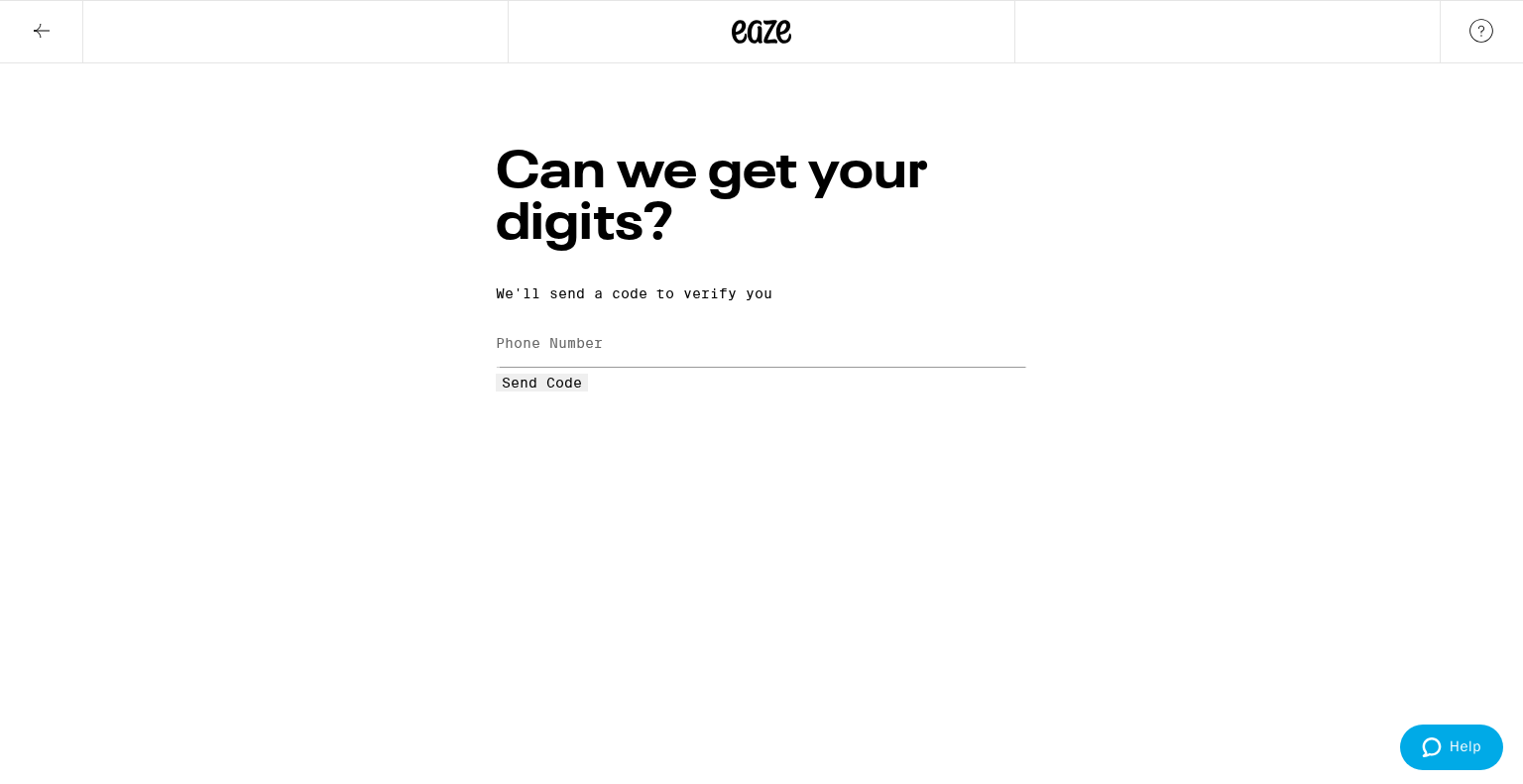 click on "Phone Number" at bounding box center [549, 343] 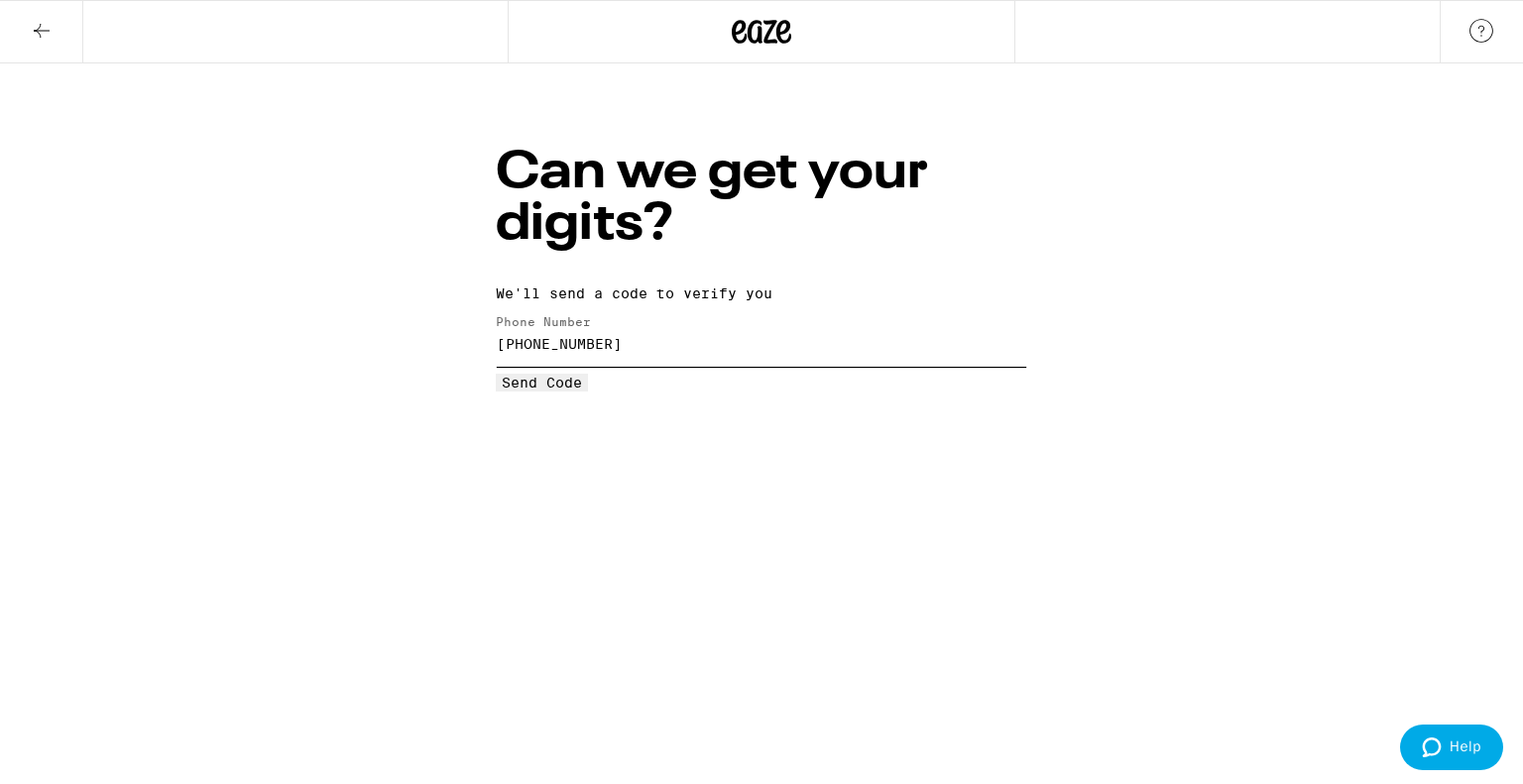 type on "[PHONE_NUMBER]" 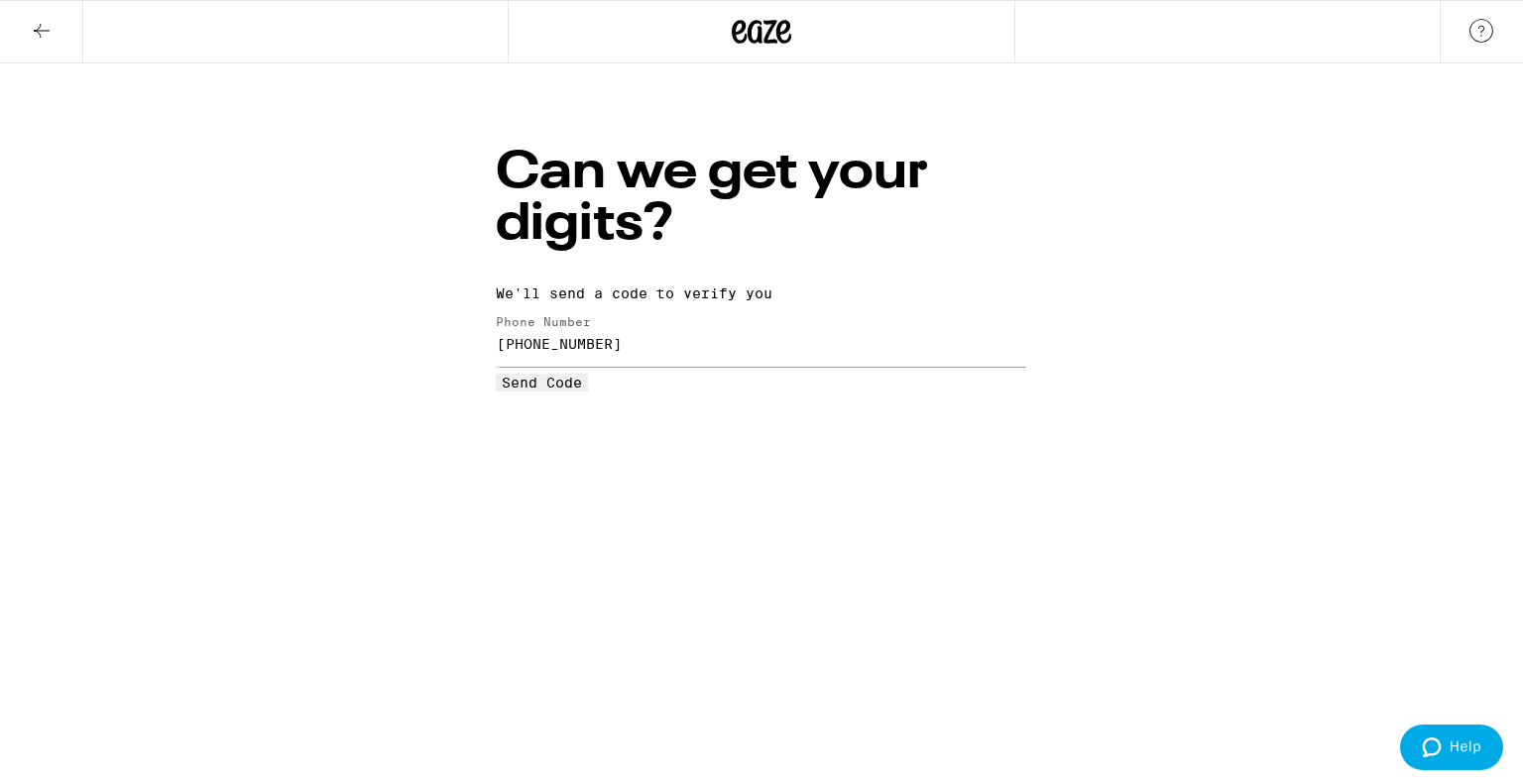 click on "Send Code" at bounding box center [541, 383] 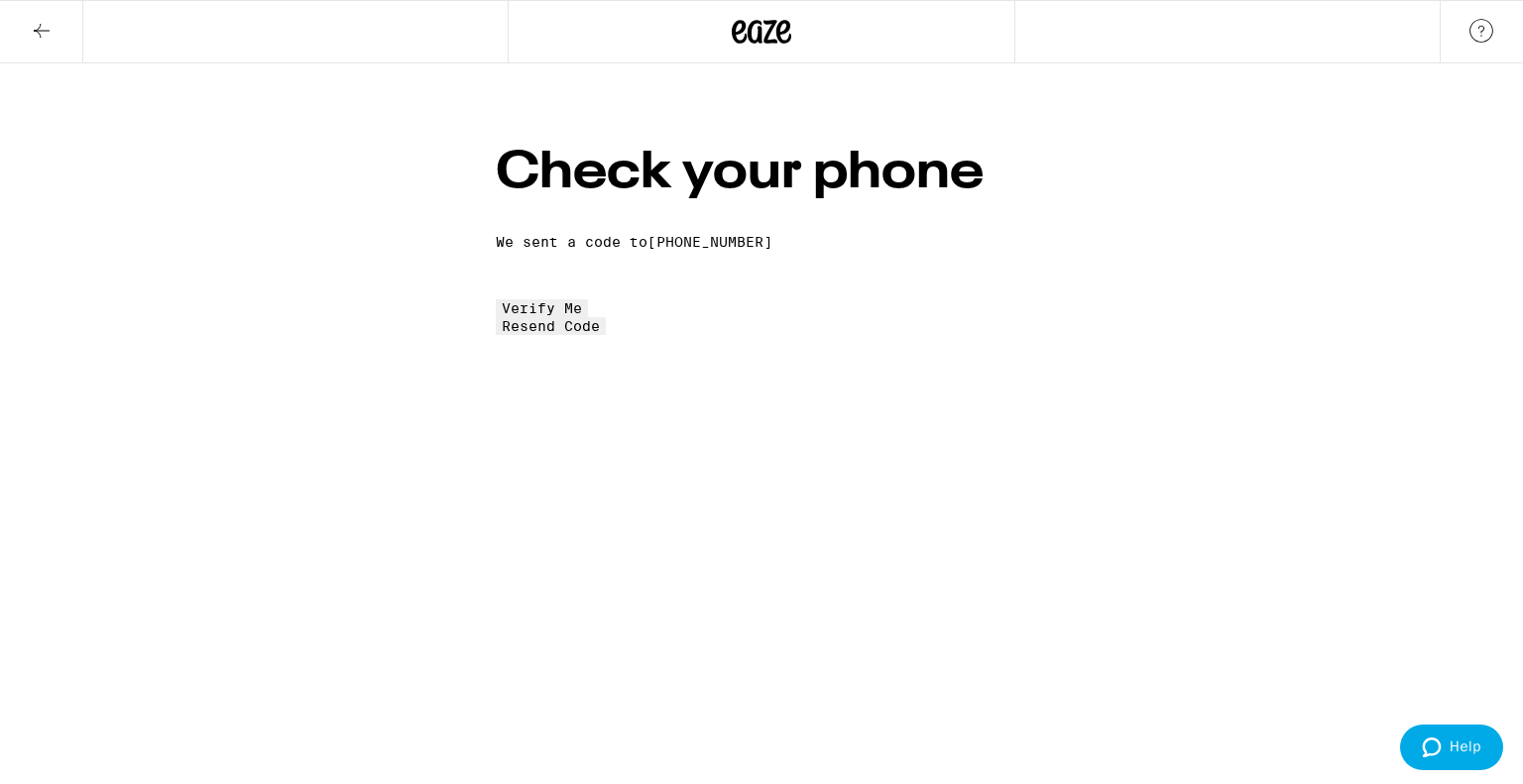 click at bounding box center [762, 281] 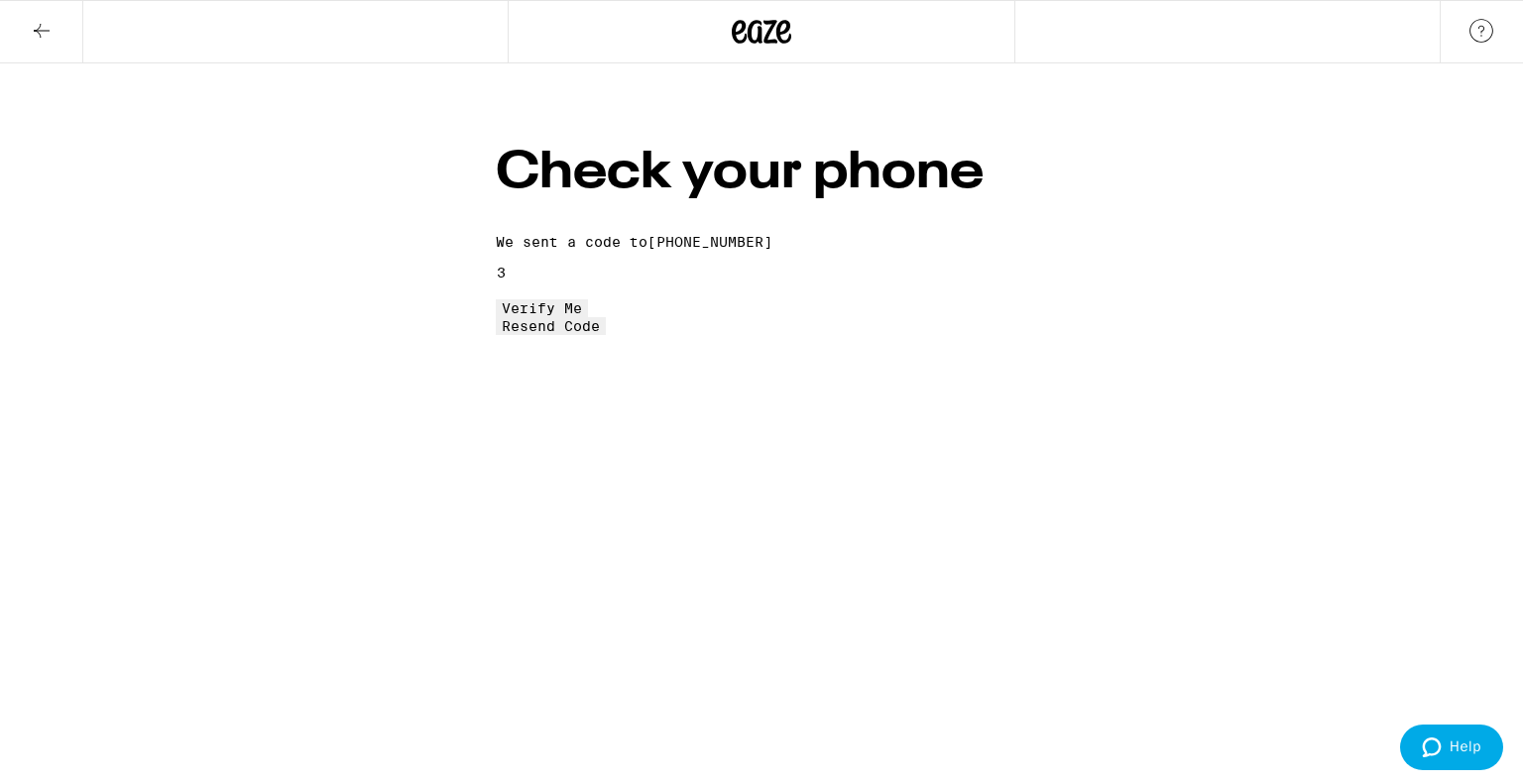 type on "3" 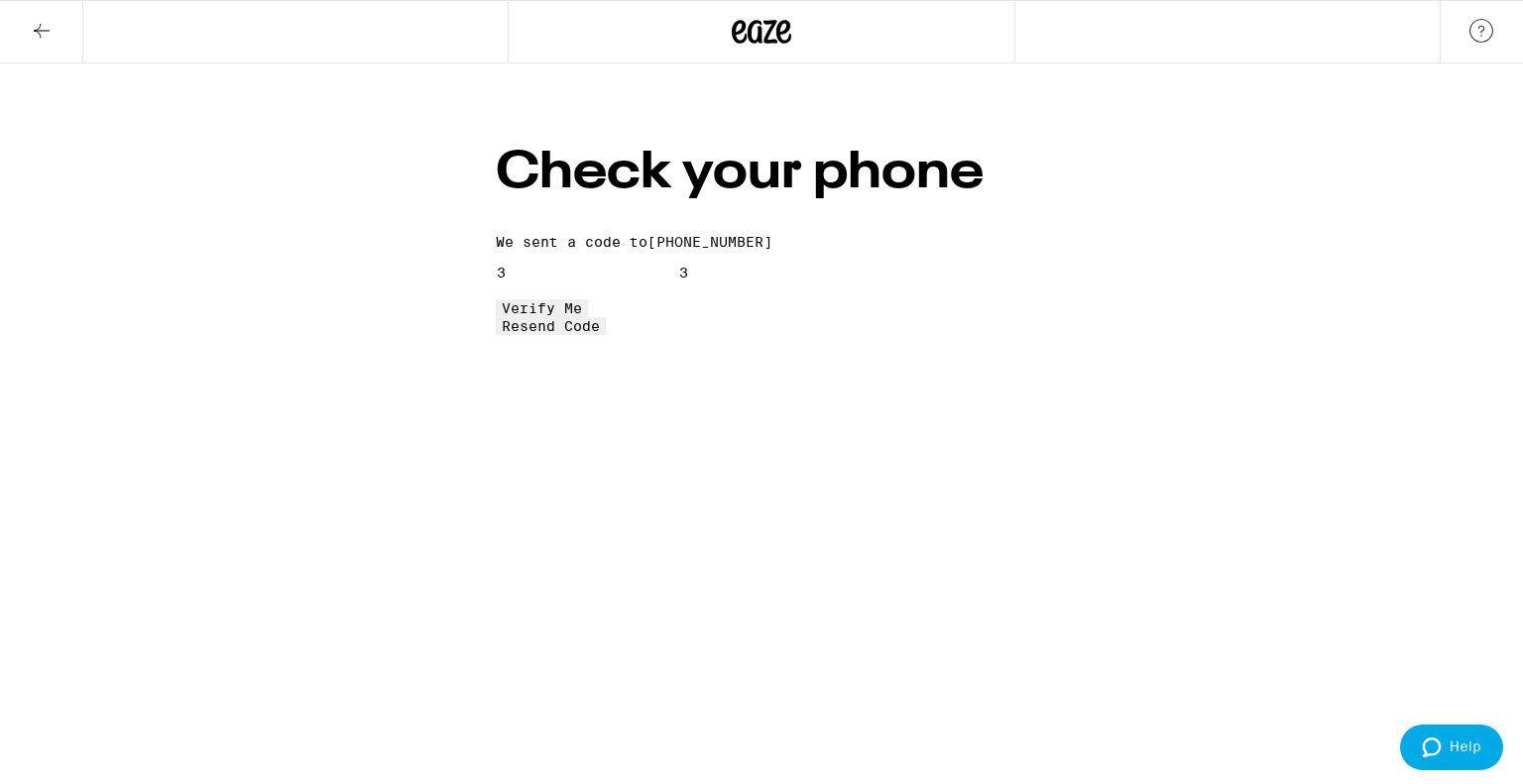 type on "0" 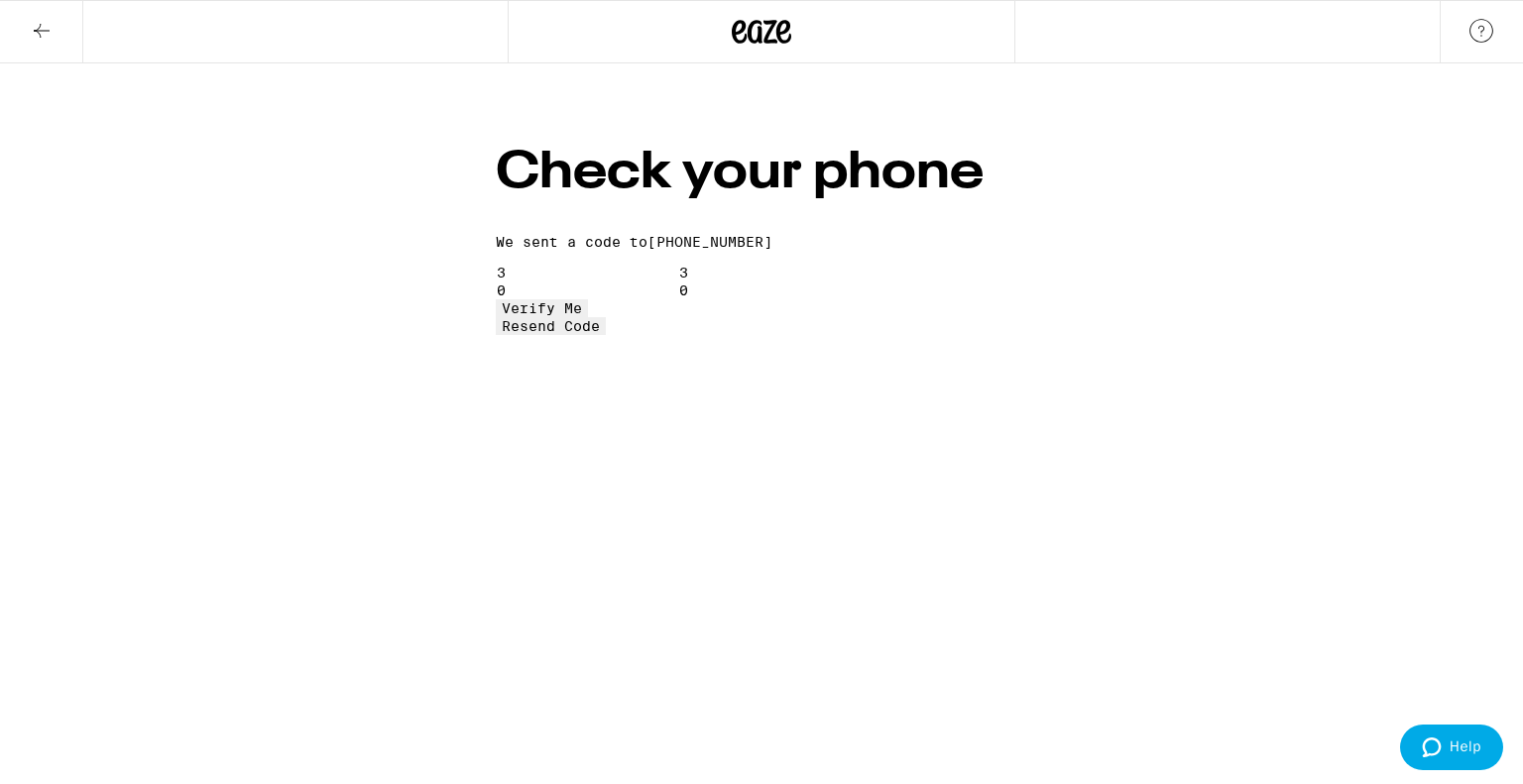 type on "0" 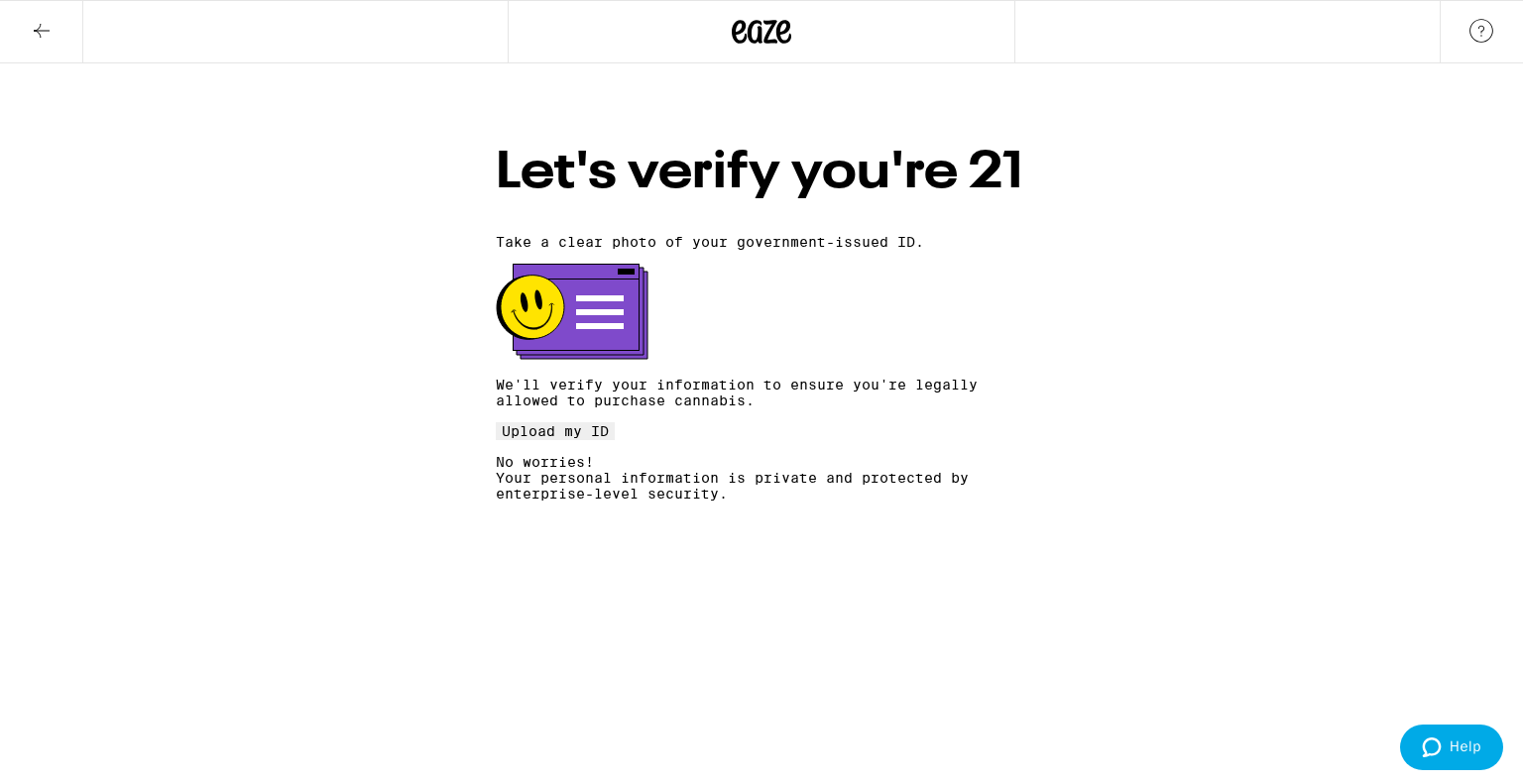 click on "Let's verify you're 21 Take a clear photo of your government-issued ID. We'll verify your information to ensure you're legally allowed to purchase cannabis. Upload my ID No worries! Your personal information is private and protected by enterprise-level security." at bounding box center [762, 314] 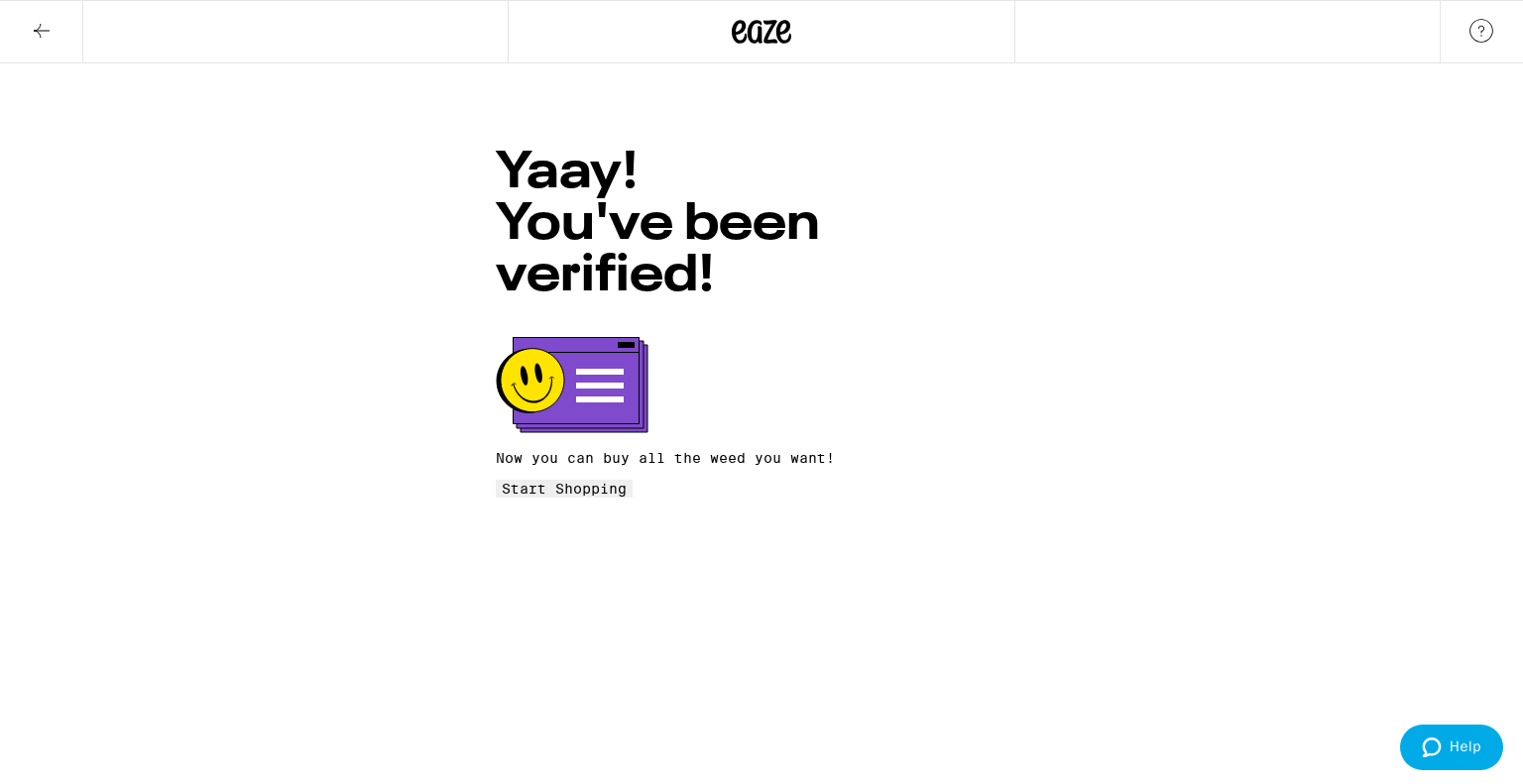 click on "Start Shopping" at bounding box center (564, 489) 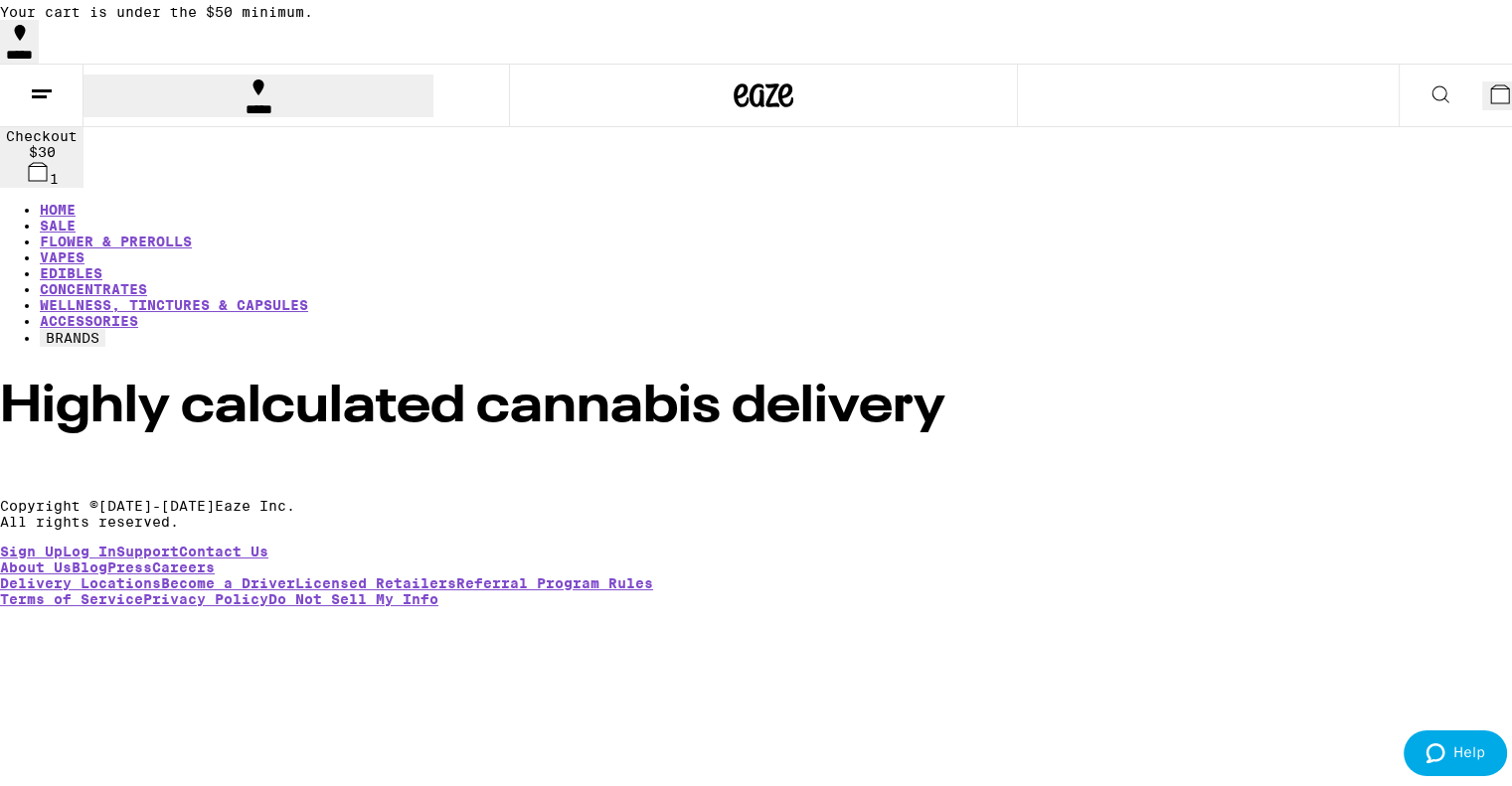 scroll, scrollTop: 0, scrollLeft: 0, axis: both 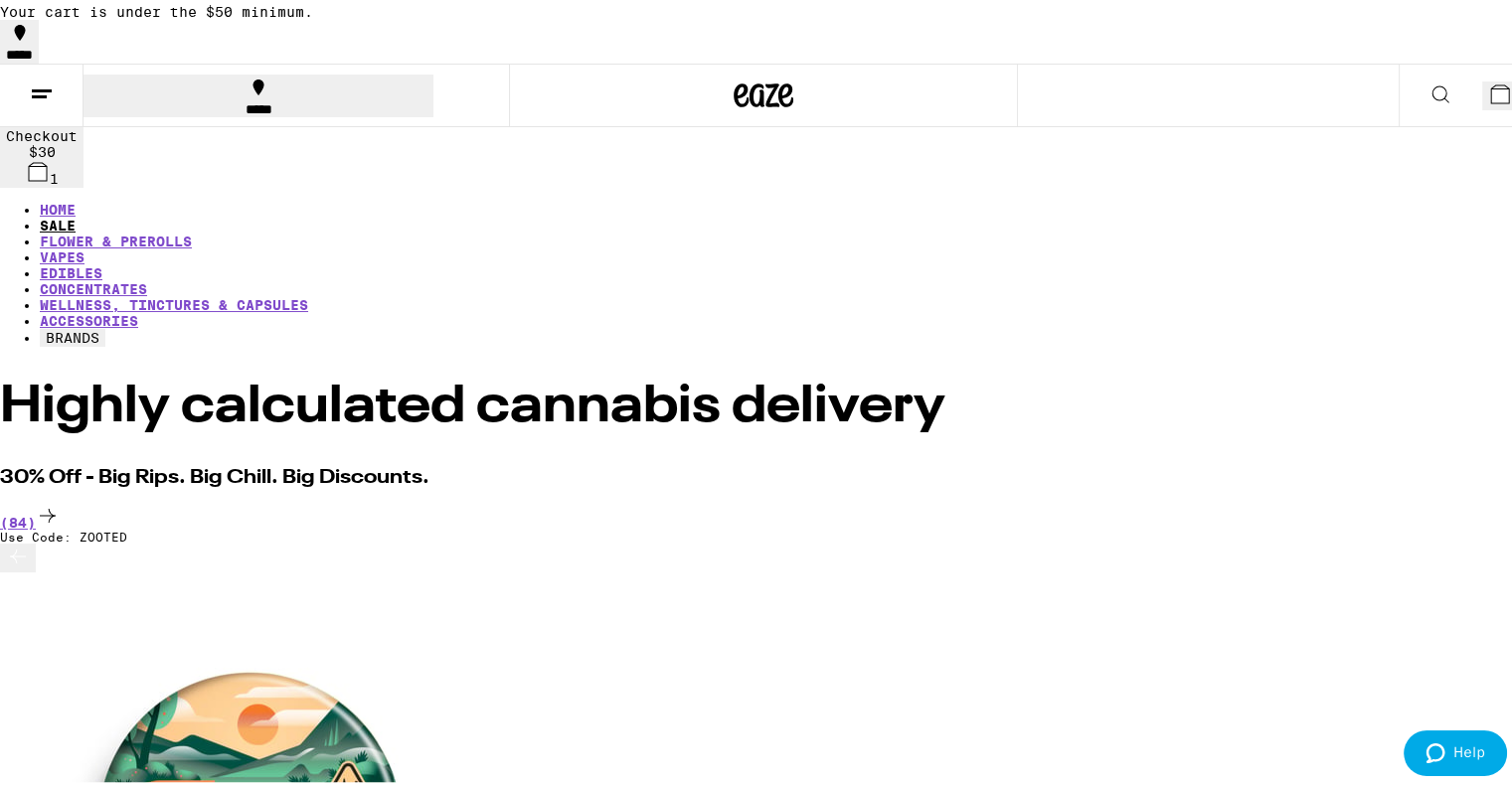 click on "SALE" at bounding box center [58, 222] 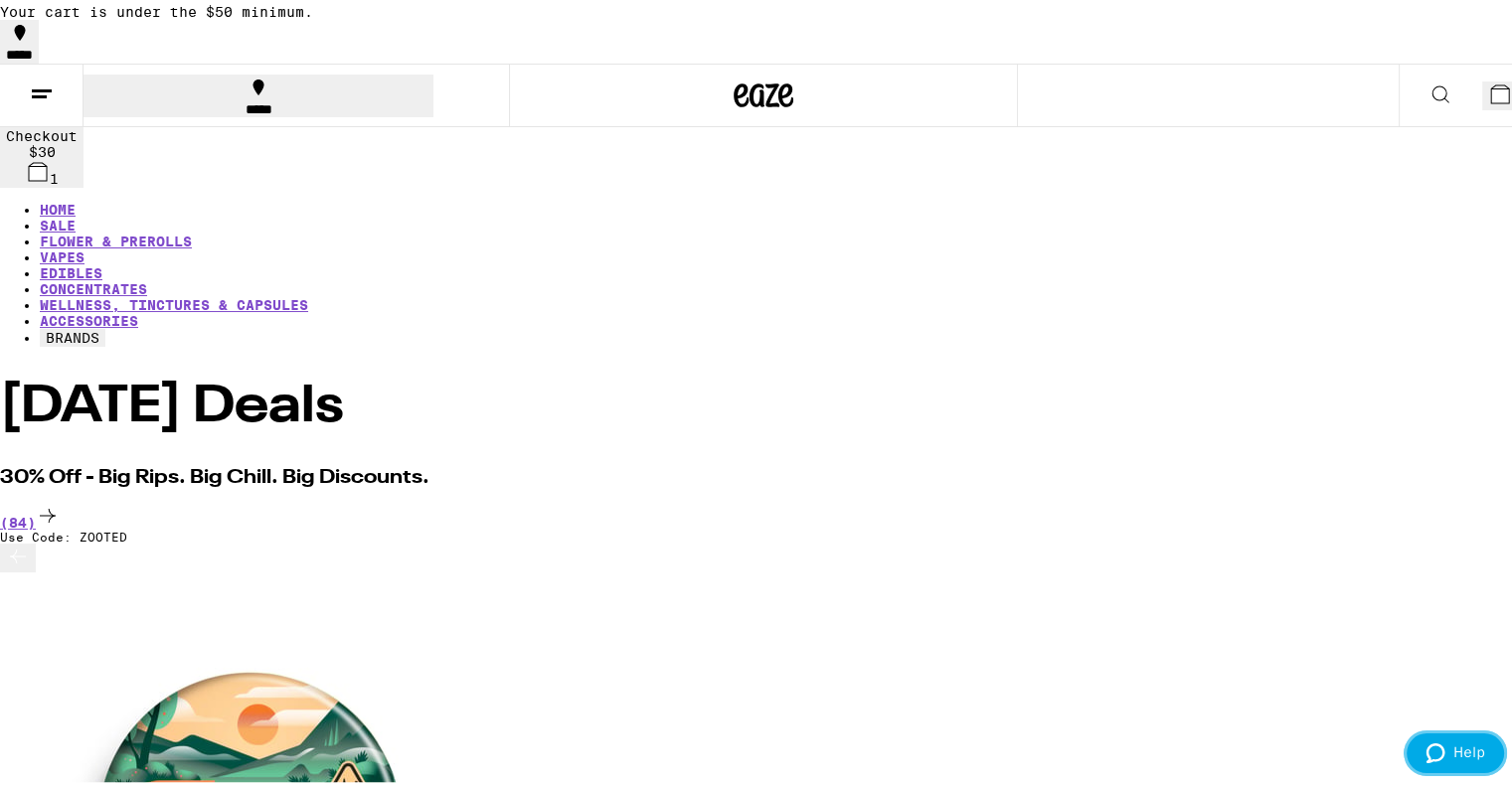 click 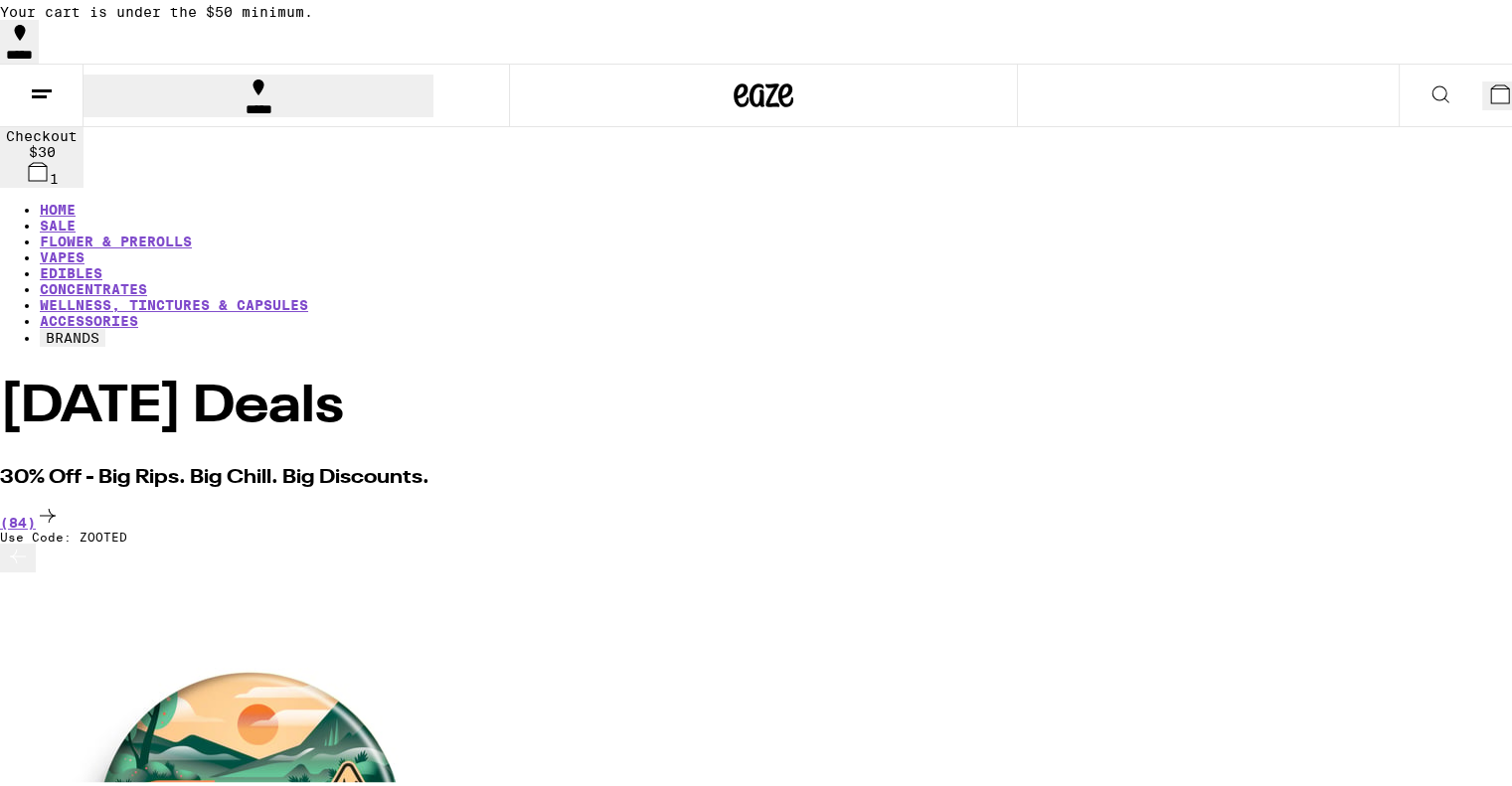 scroll, scrollTop: 0, scrollLeft: 0, axis: both 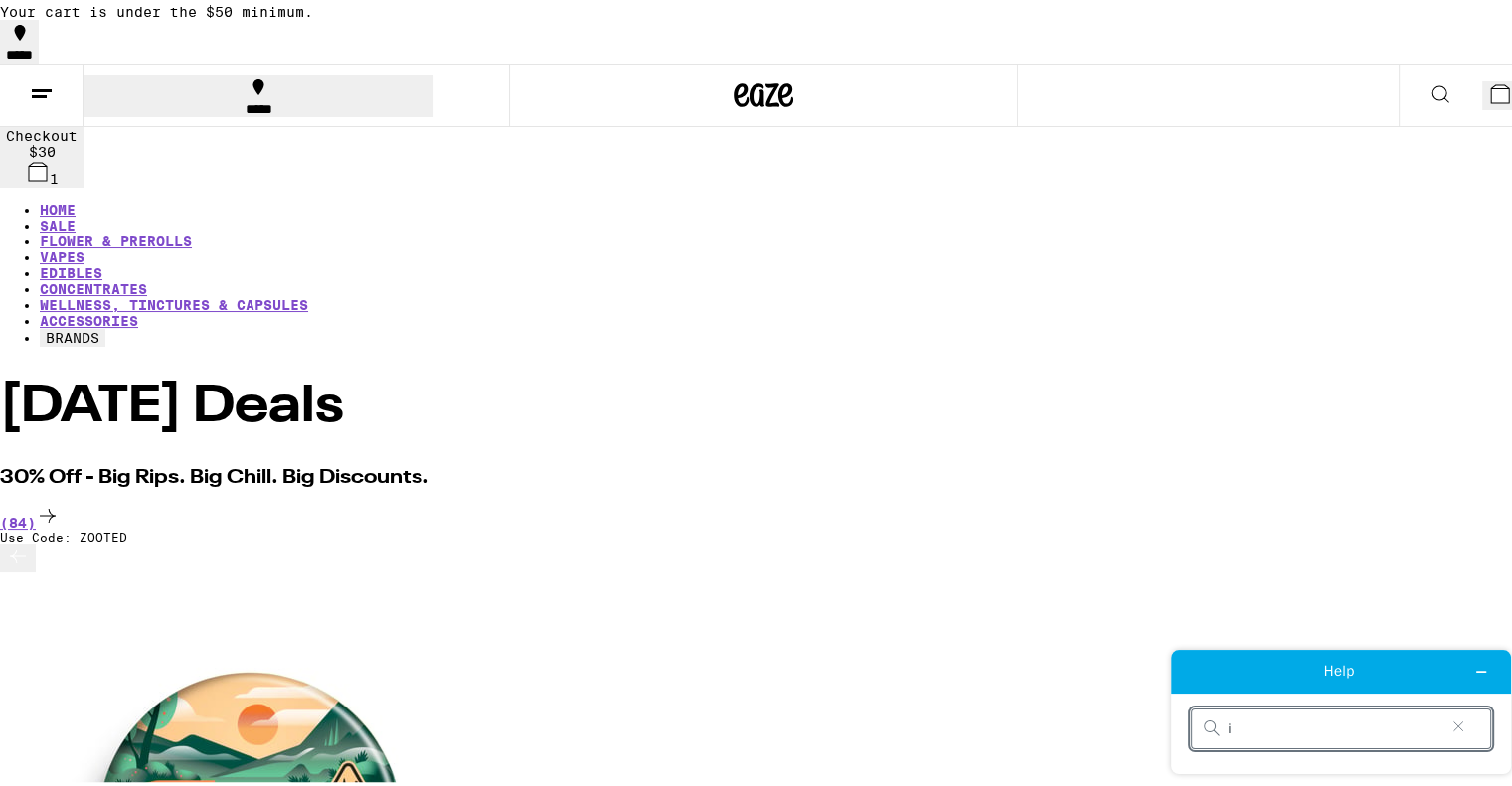 type on "i" 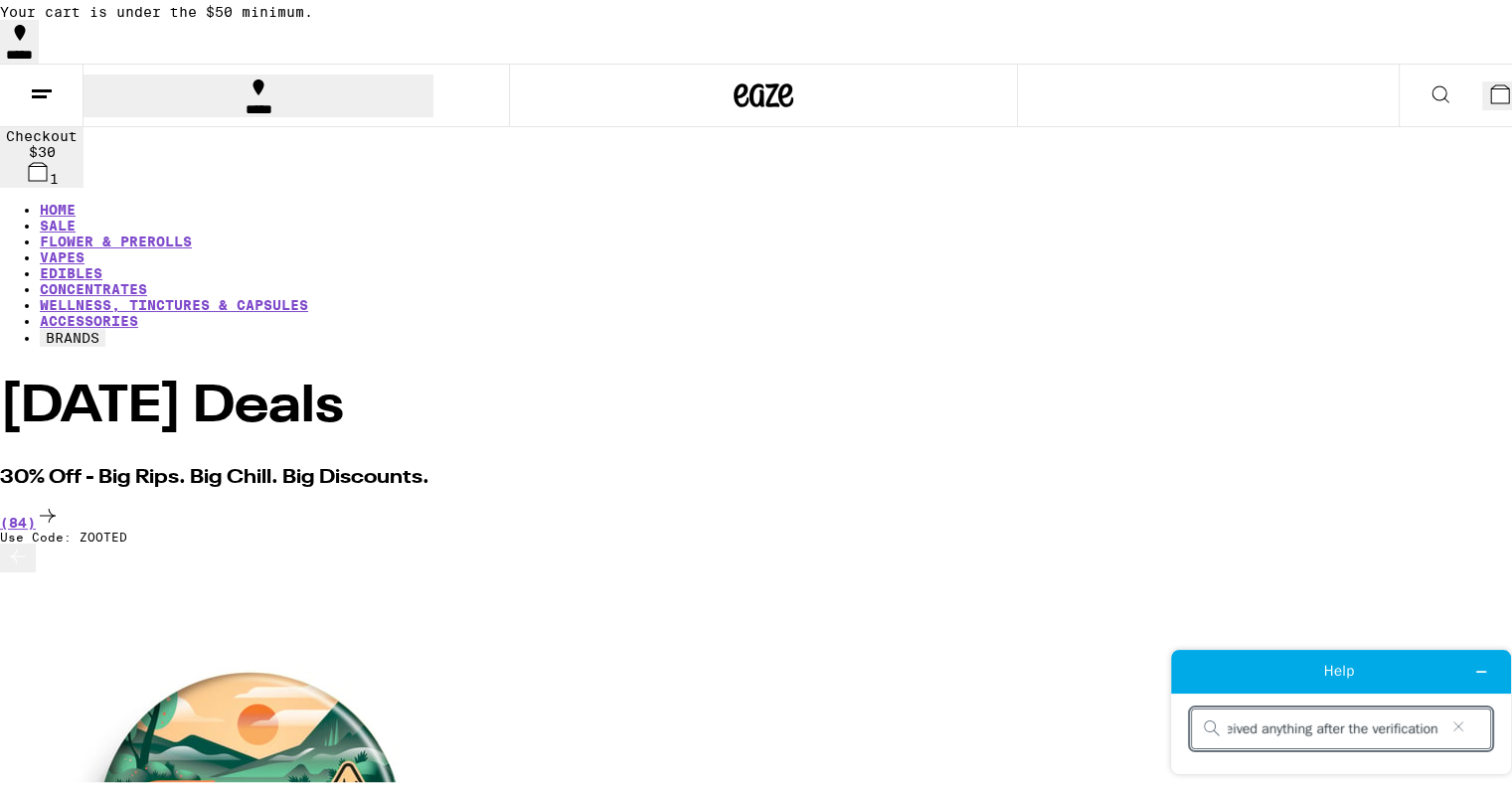 type on "i got a pop-up for $30 off, but never received anything after the verification?" 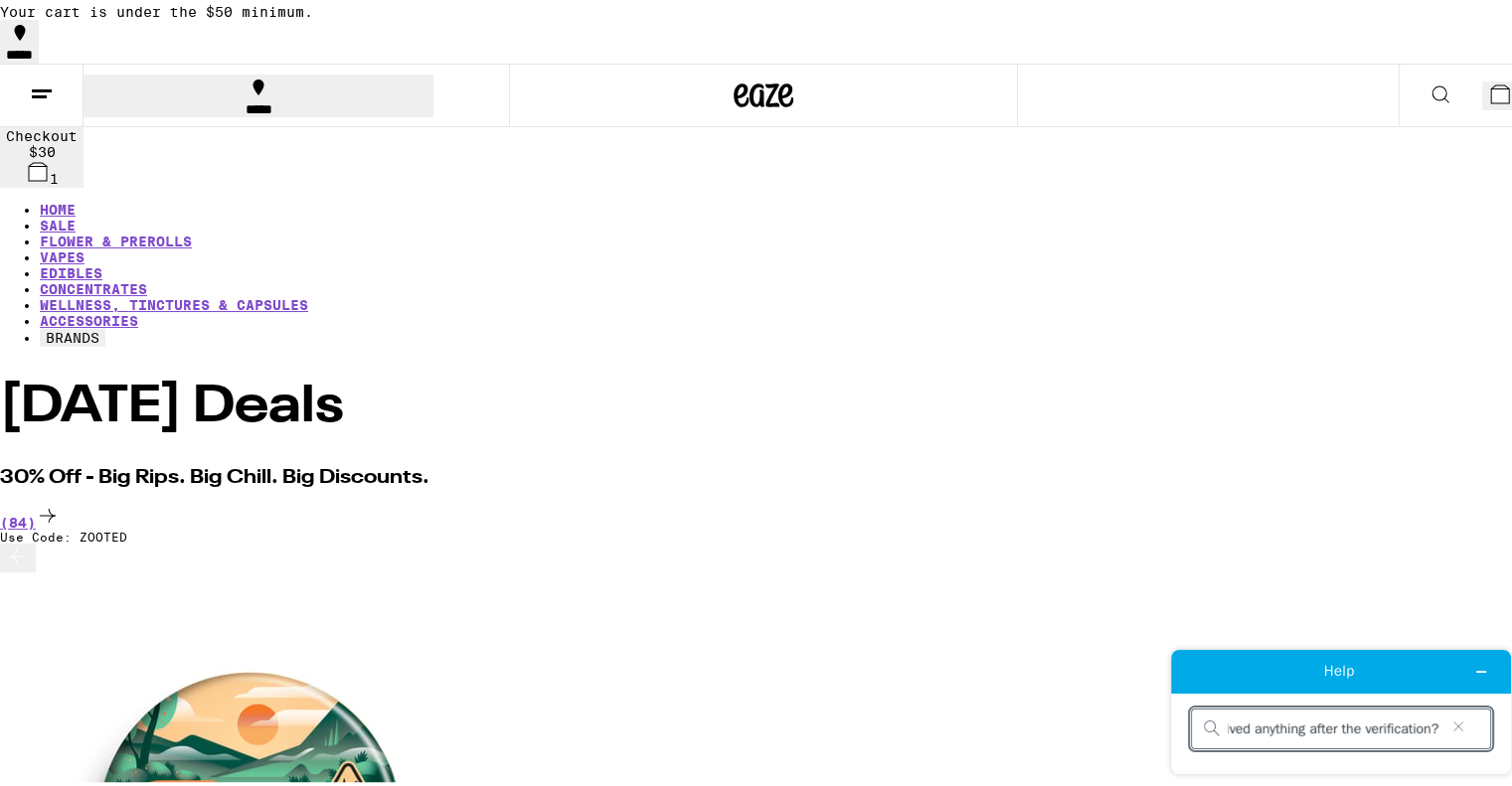 scroll, scrollTop: 0, scrollLeft: 256, axis: horizontal 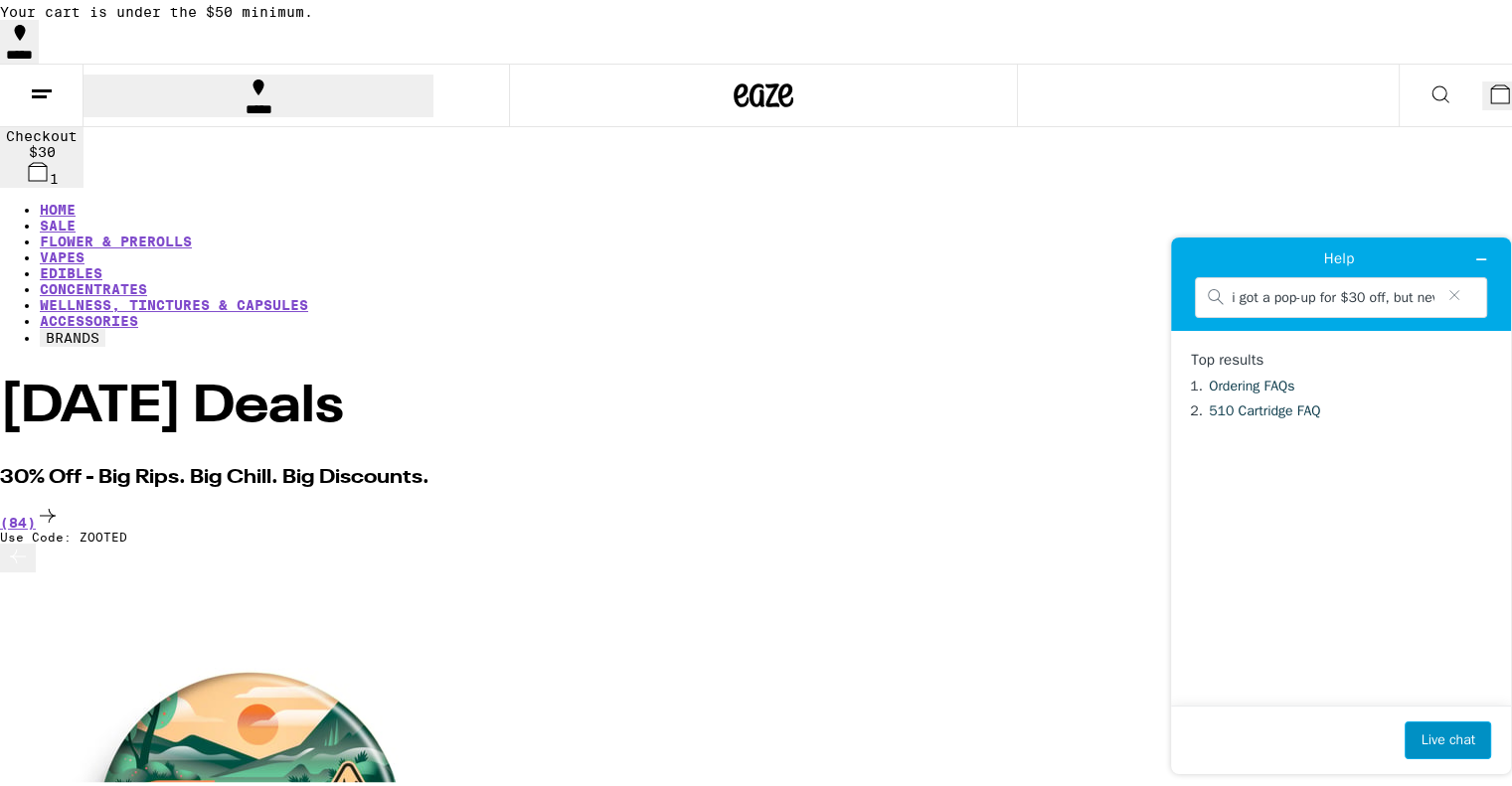 click on "Live chat" at bounding box center [1447, 739] 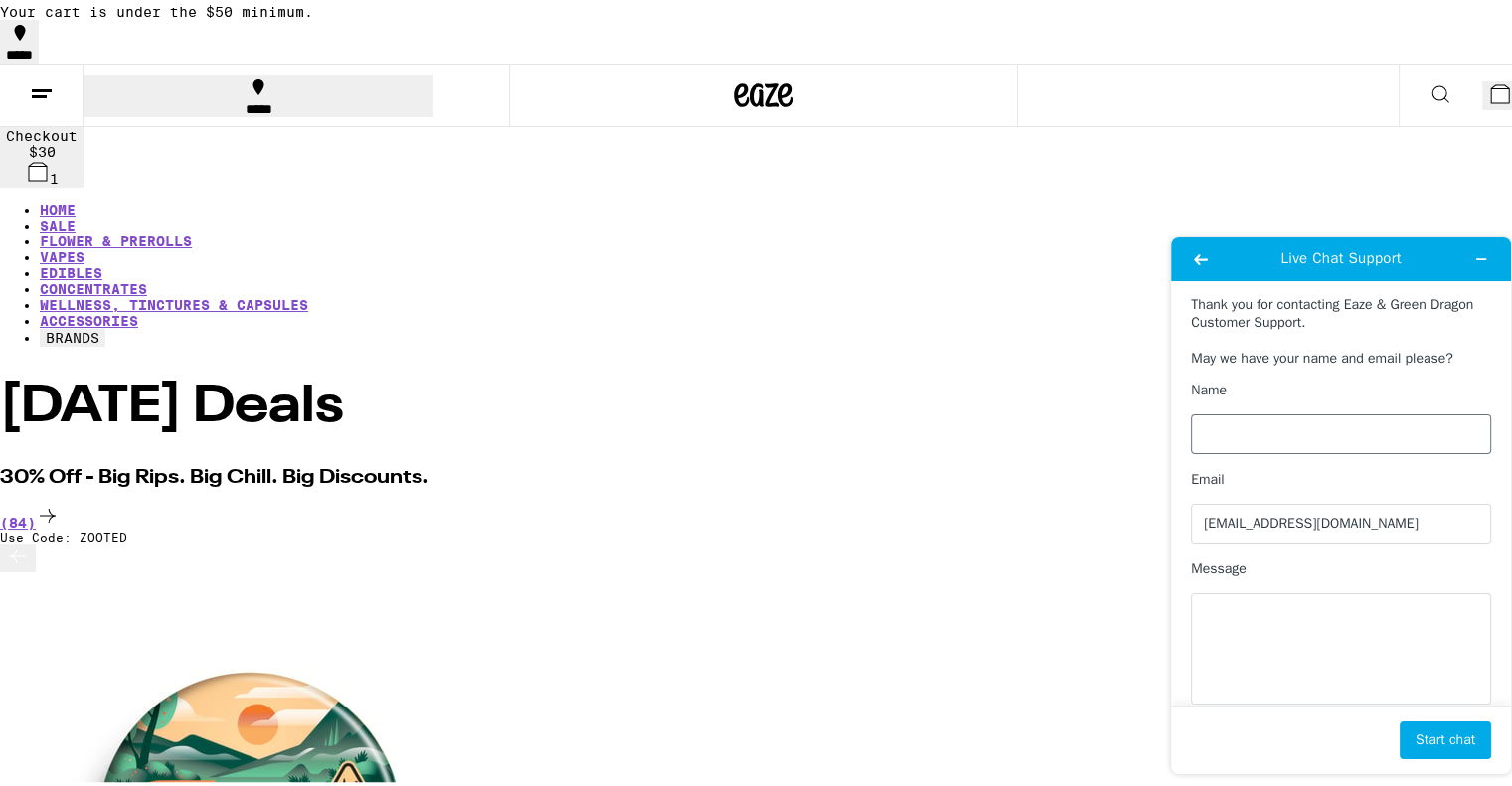 drag, startPoint x: 1323, startPoint y: 459, endPoint x: 1327, endPoint y: 449, distance: 10.77033 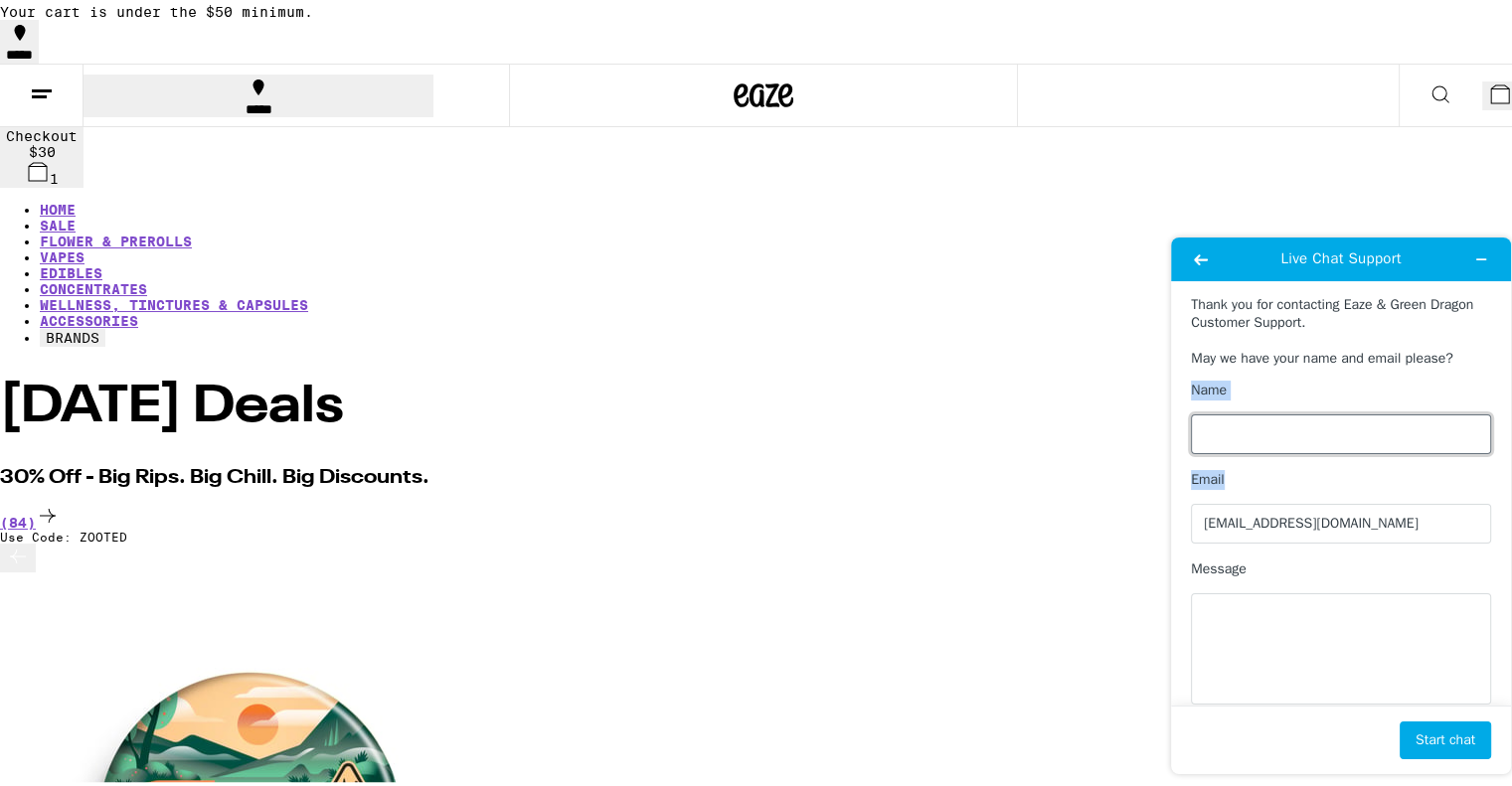 click on "Name" at bounding box center [1341, 433] 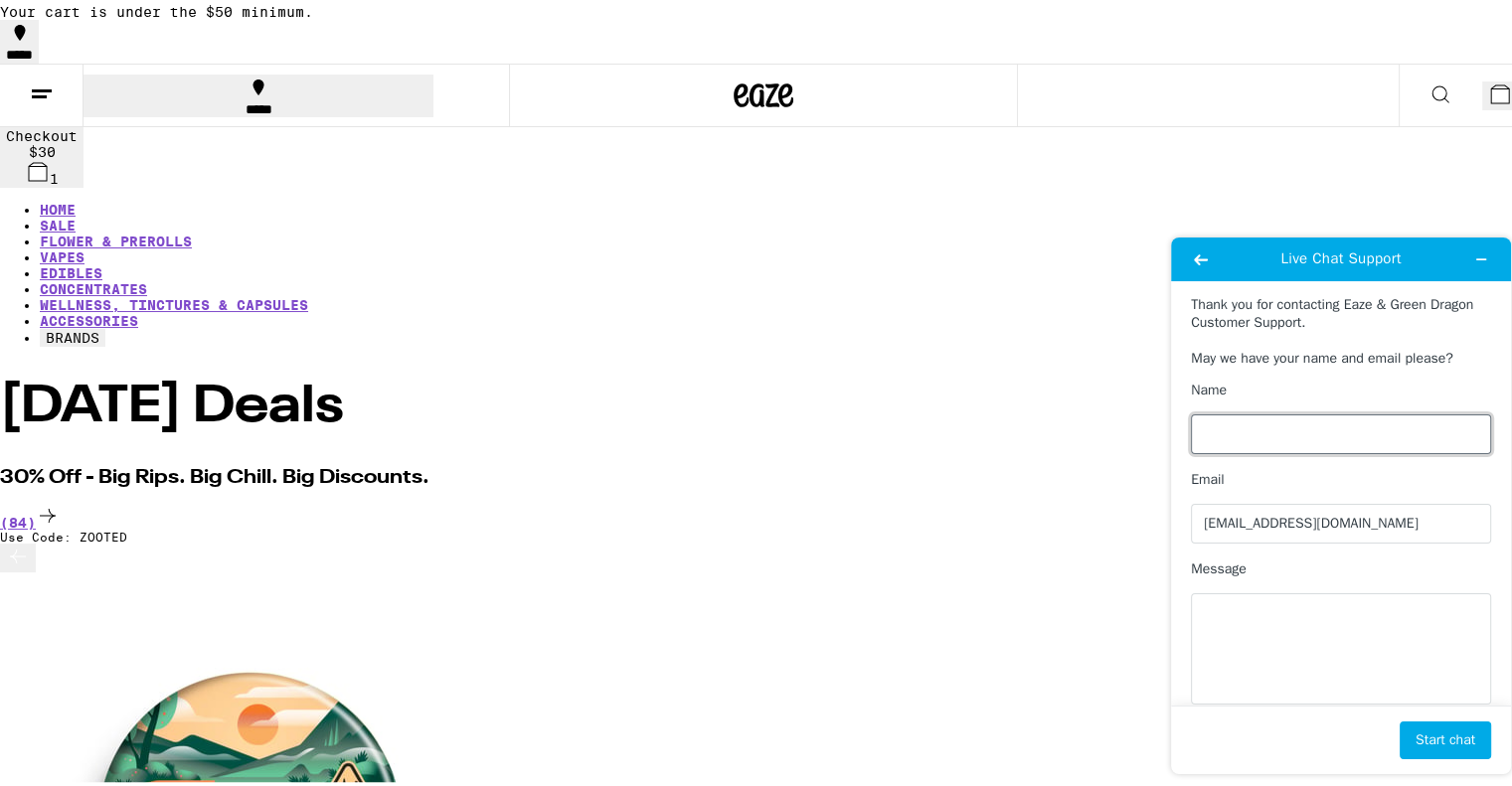 click on "Name" at bounding box center [1341, 433] 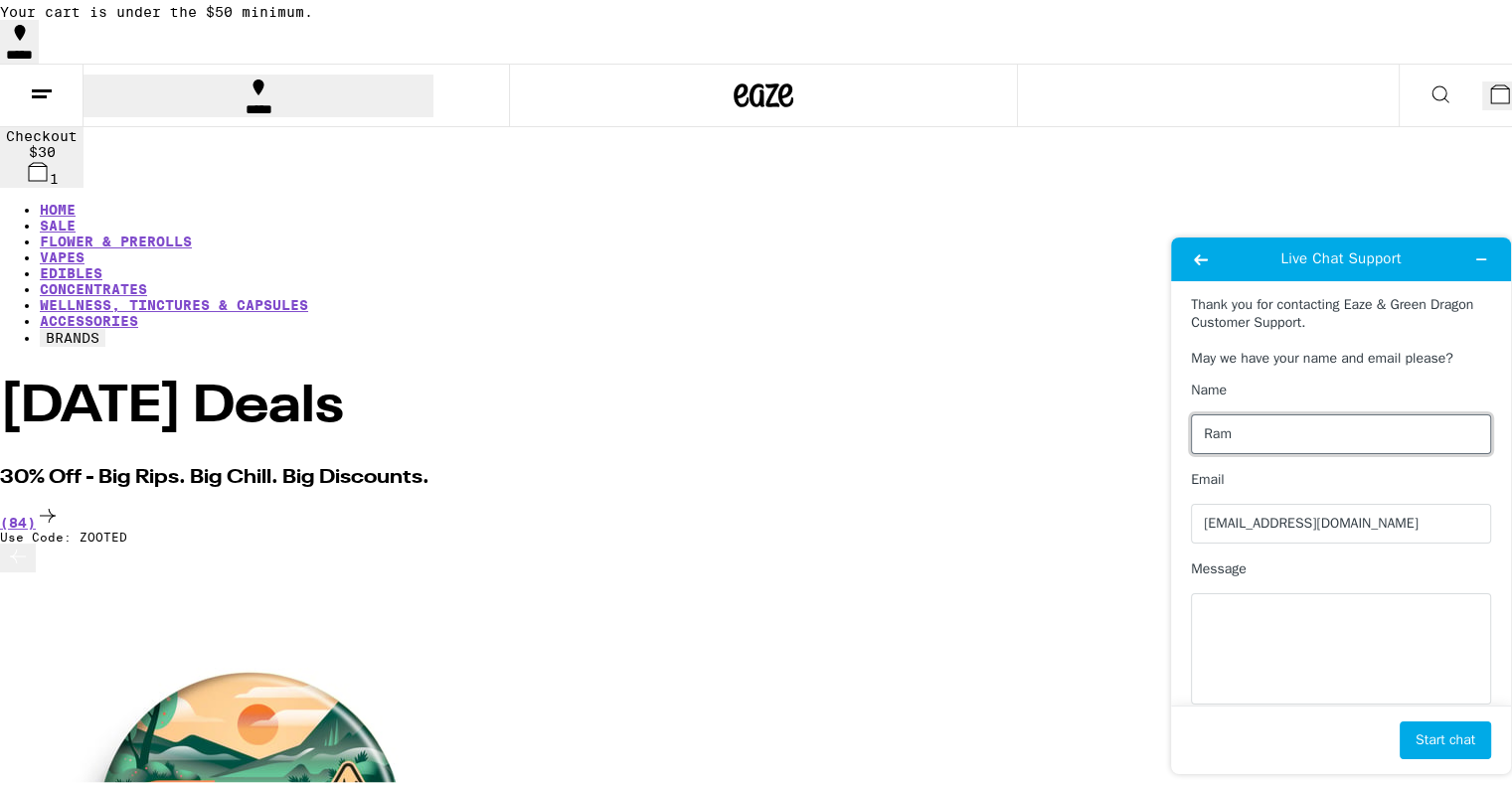 type on "Ram" 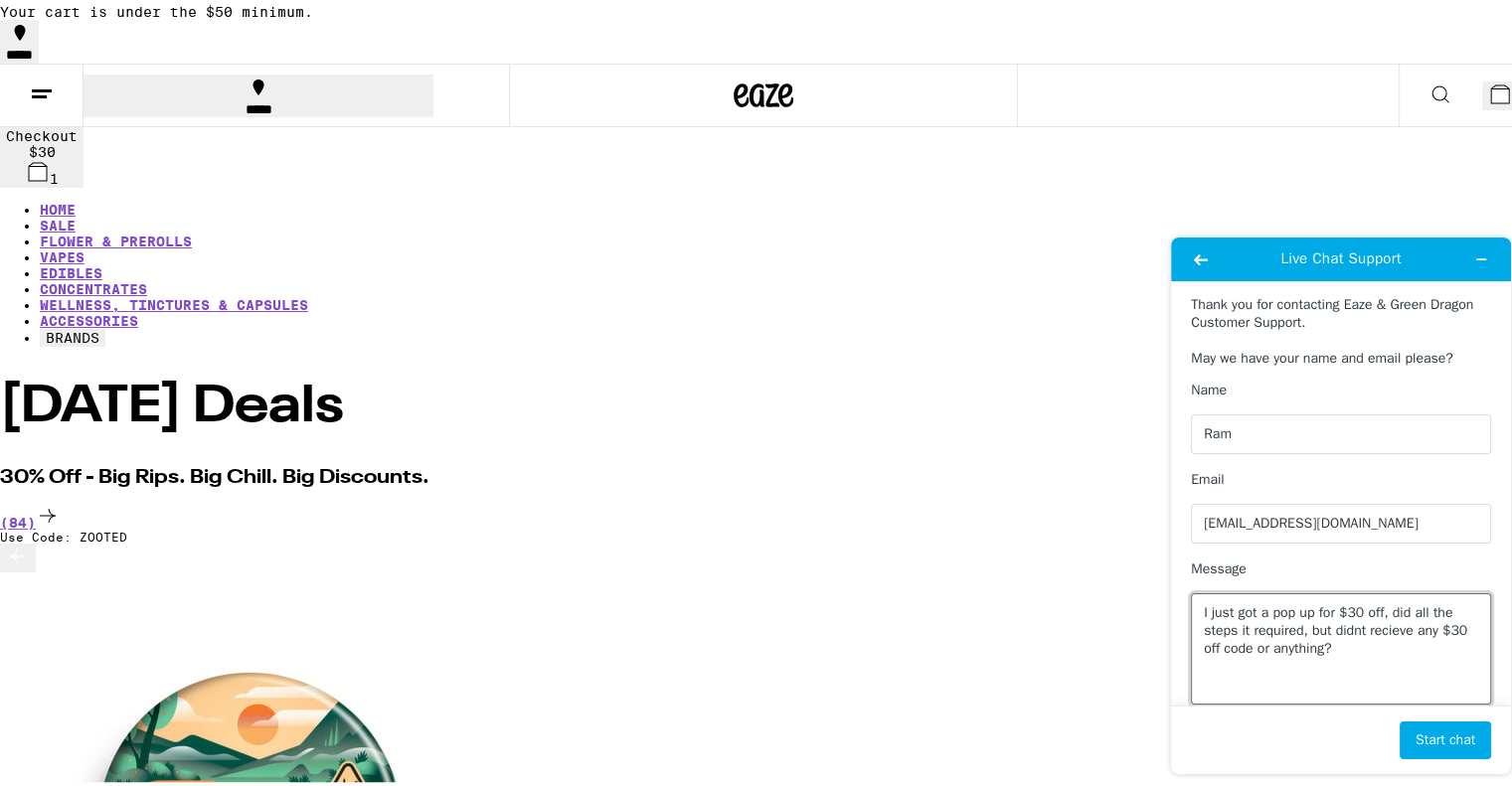 click on "I just got a pop up for $30 off, did all the steps it required, but didnt recieve any $30 off code or anything?" at bounding box center [1341, 648] 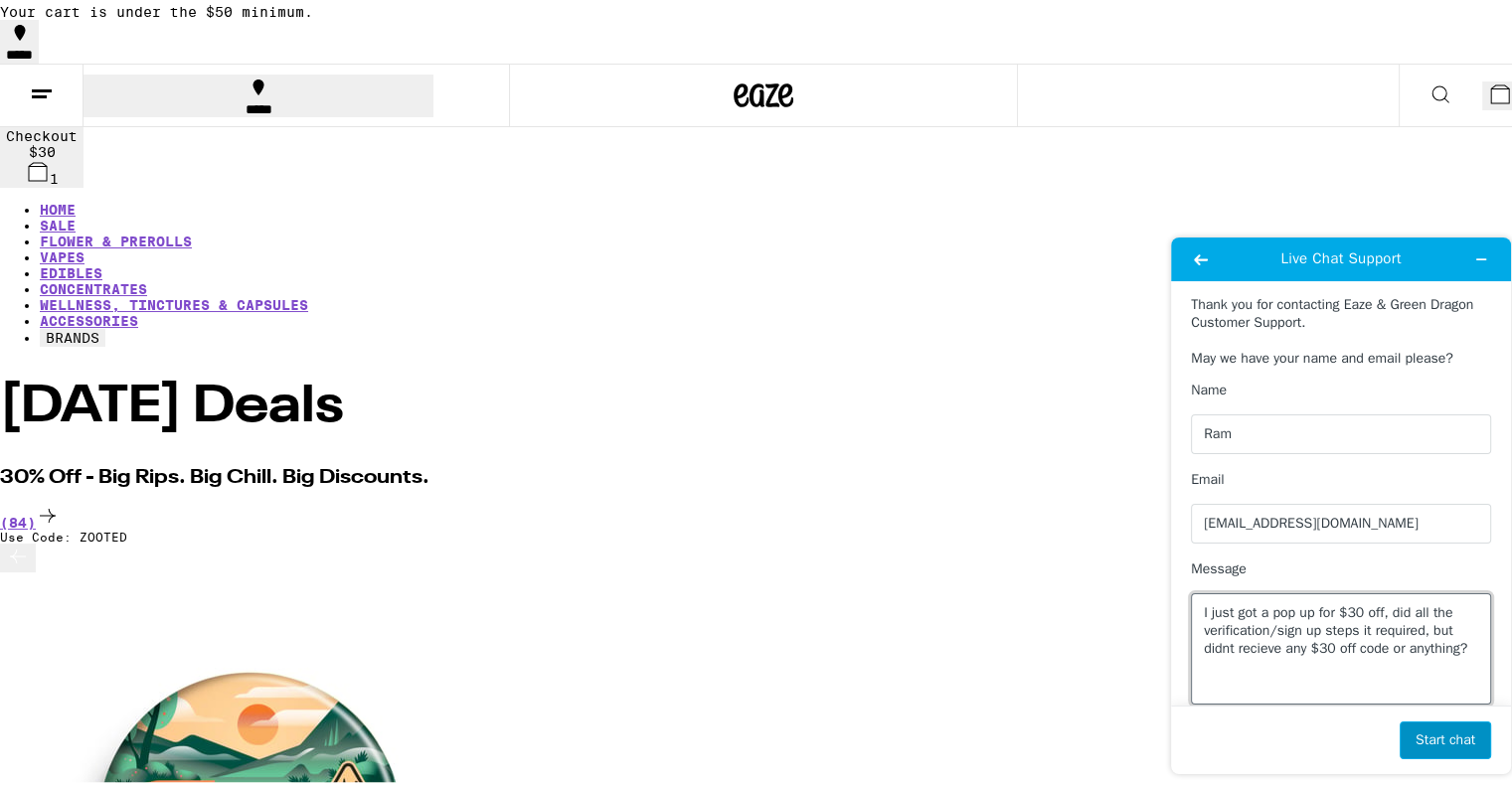 type on "I just got a pop up for $30 off, did all the verification/sign up steps it required, but didnt recieve any $30 off code or anything?" 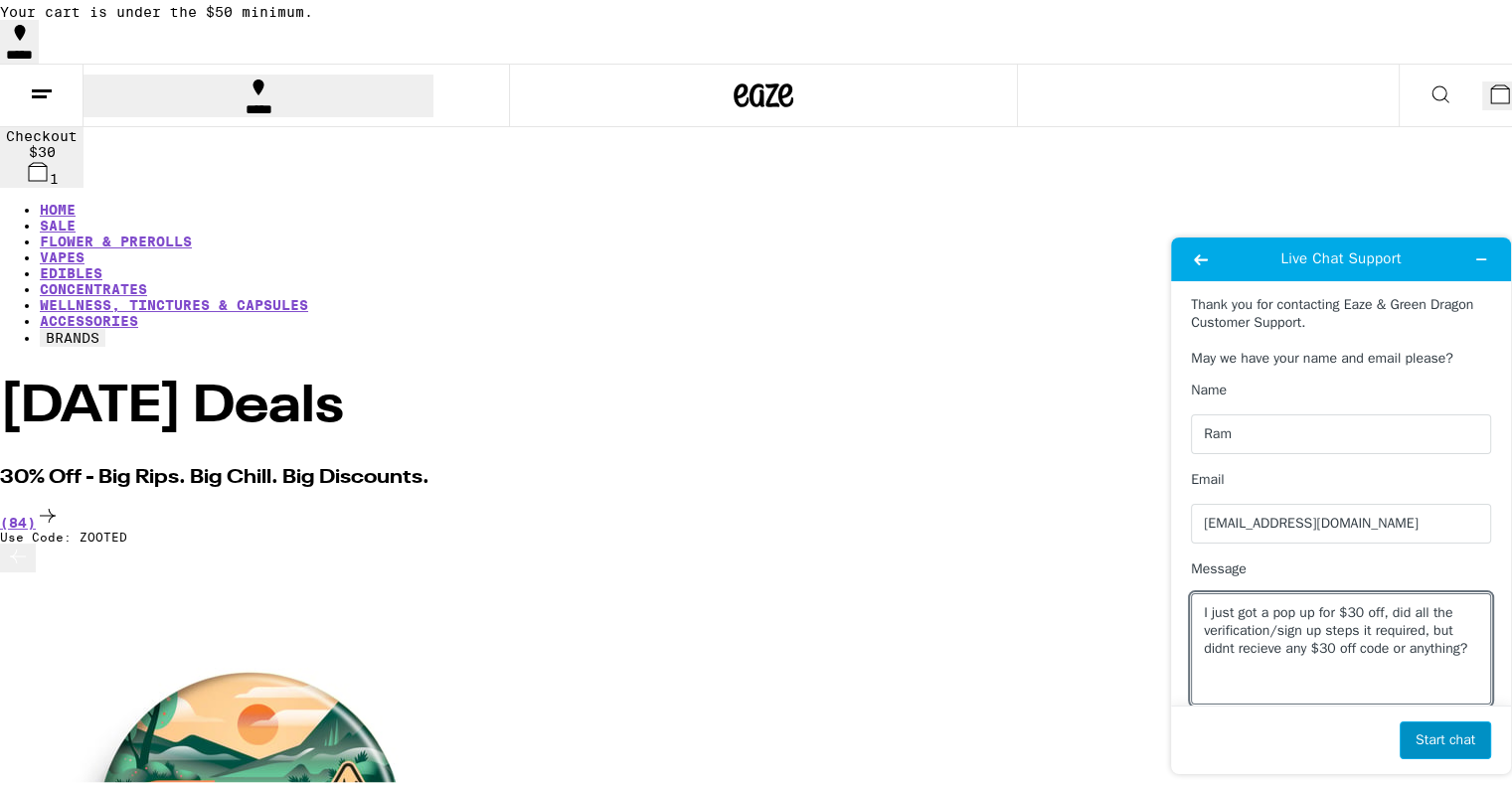 click on "Start chat" at bounding box center [1445, 739] 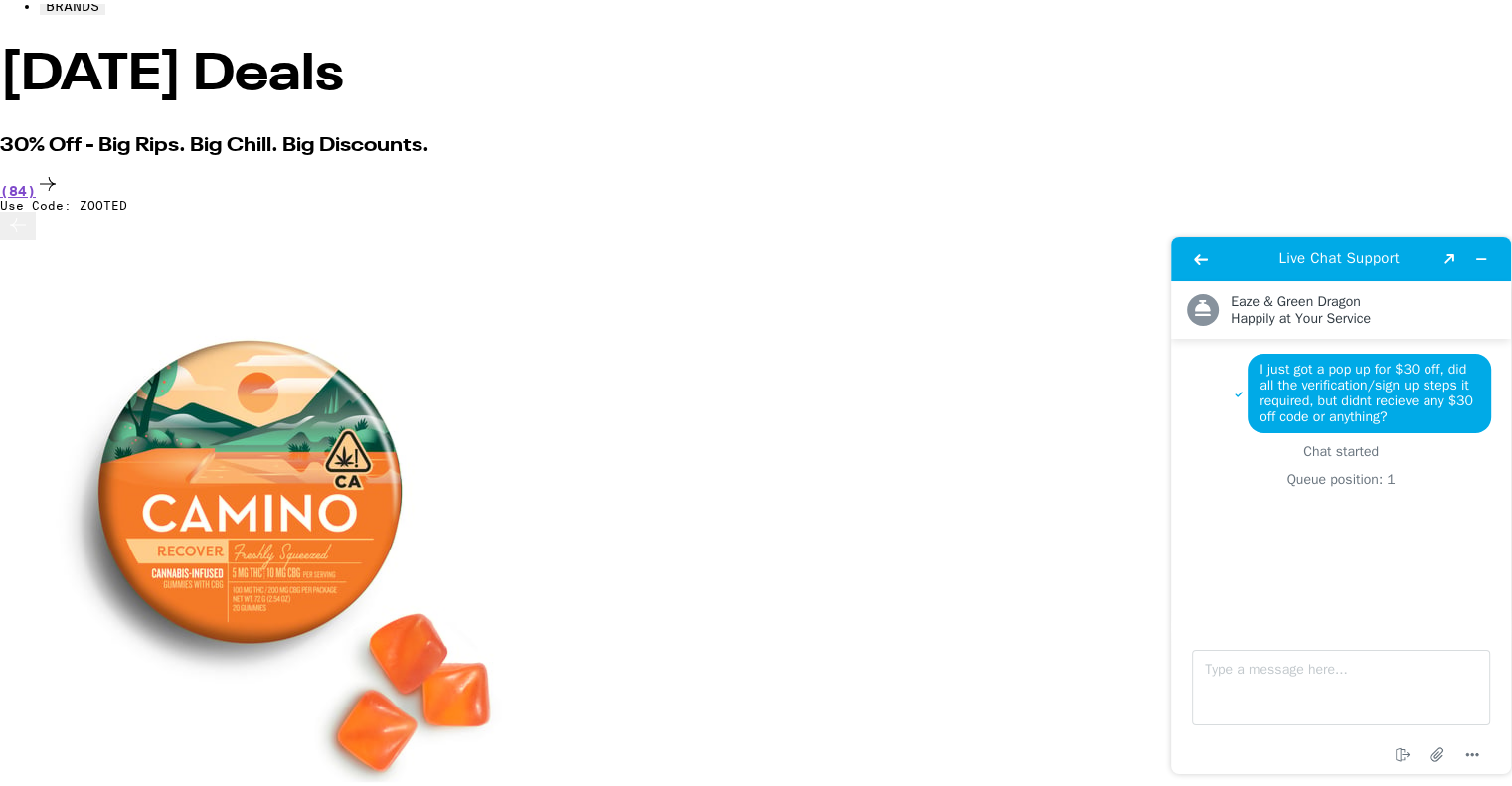 scroll, scrollTop: 334, scrollLeft: 0, axis: vertical 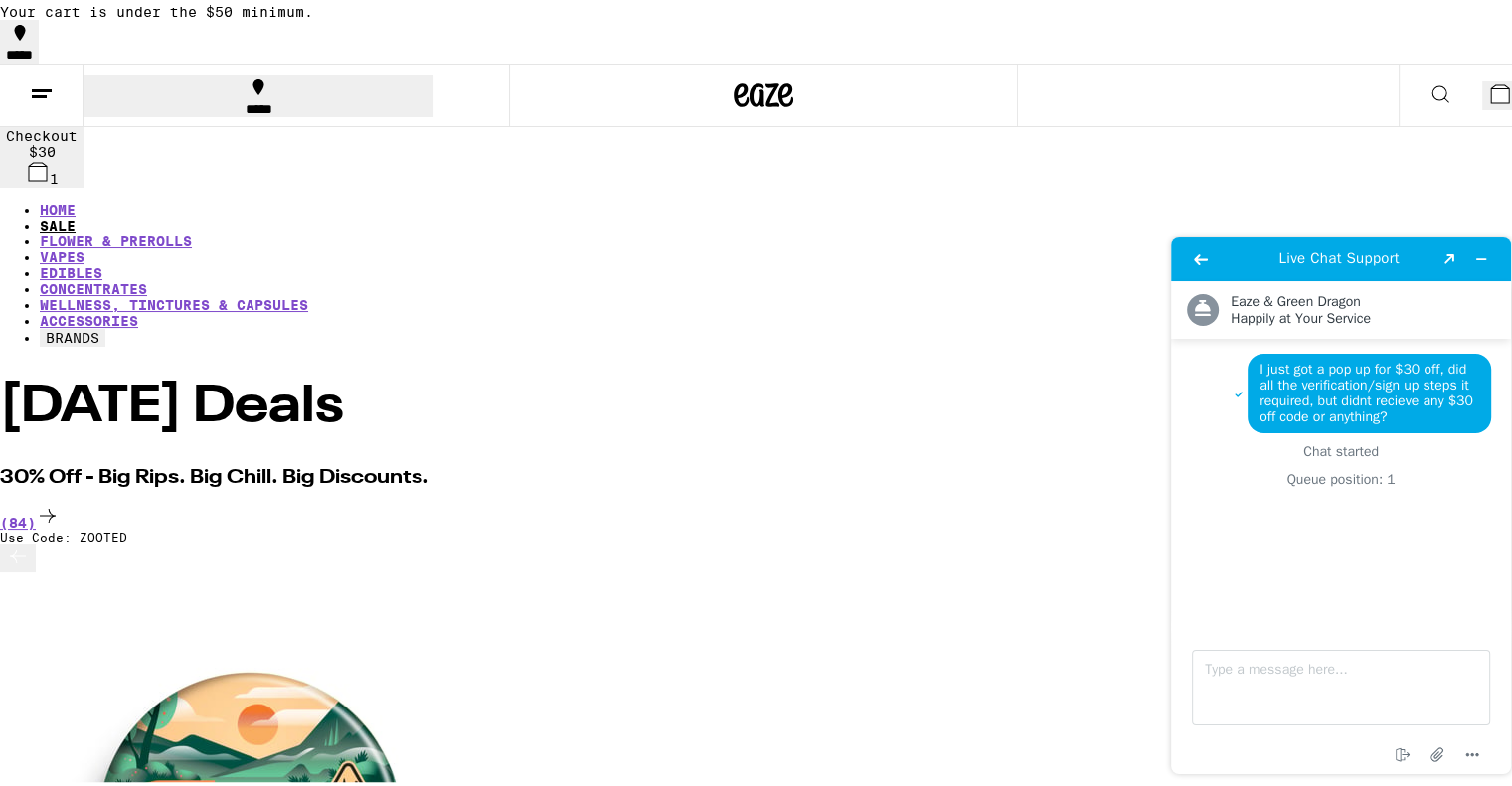 click on "SALE" at bounding box center [58, 222] 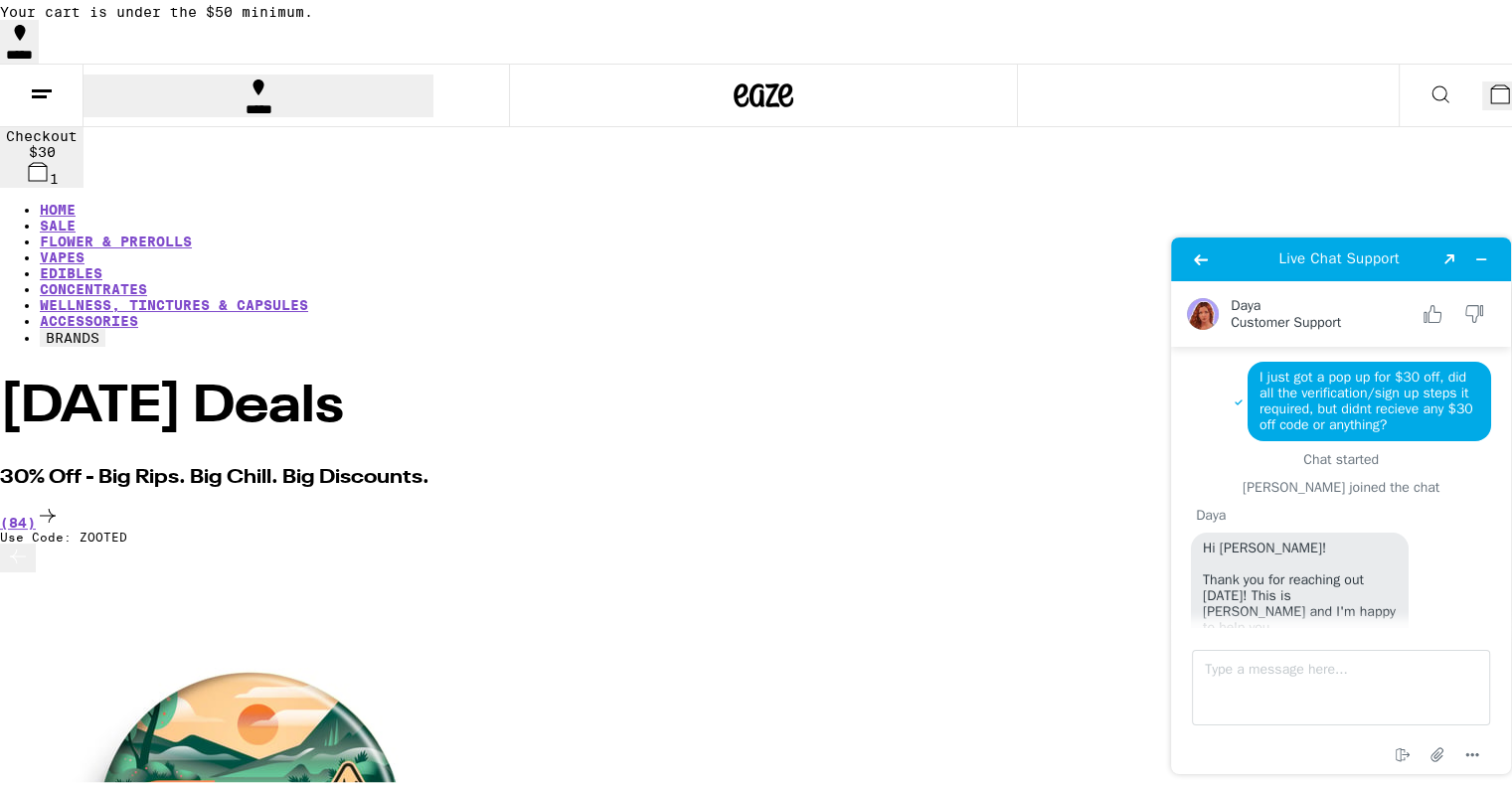 scroll, scrollTop: 12, scrollLeft: 0, axis: vertical 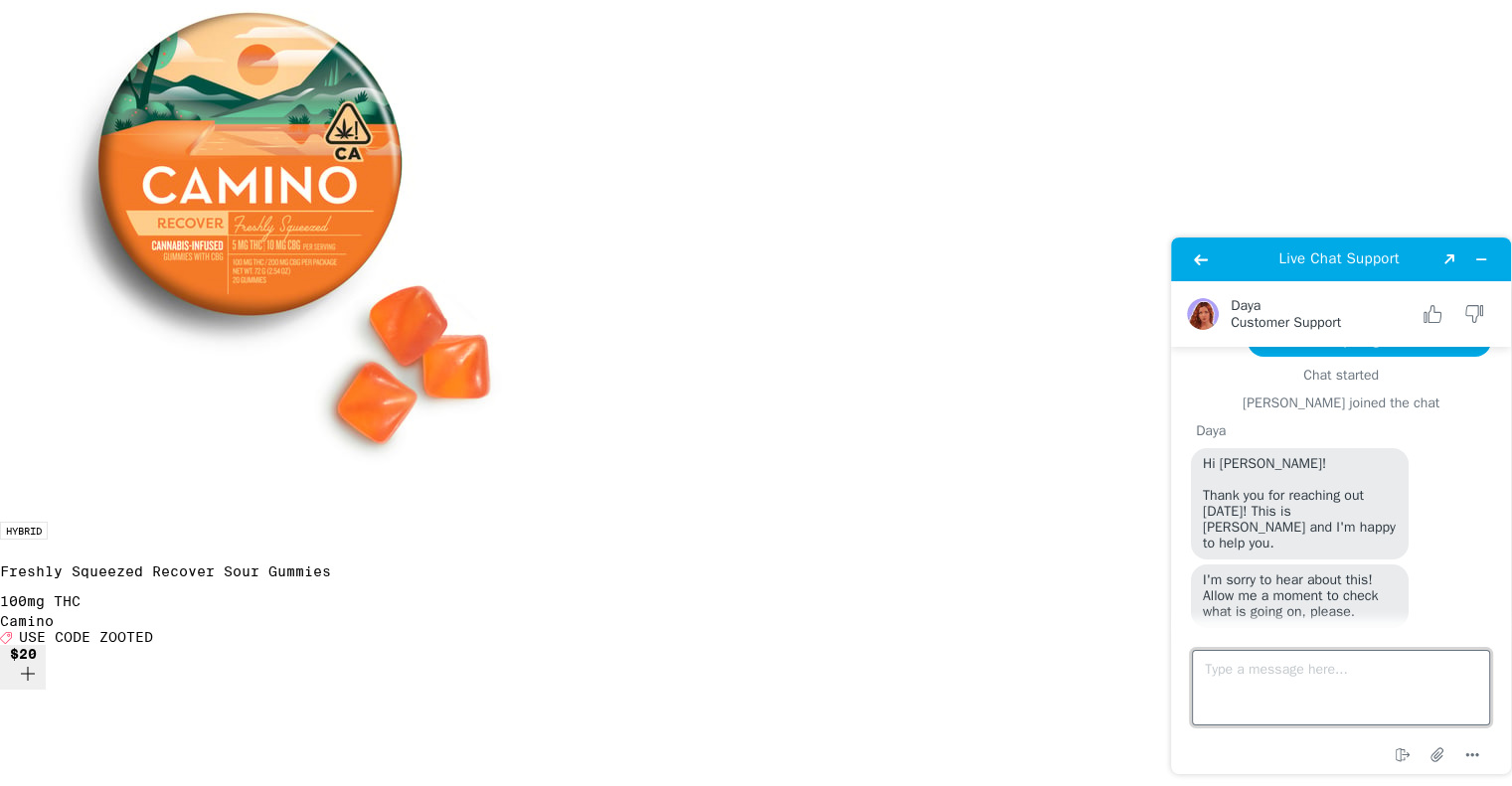 click on "Type a message here..." at bounding box center (1341, 687) 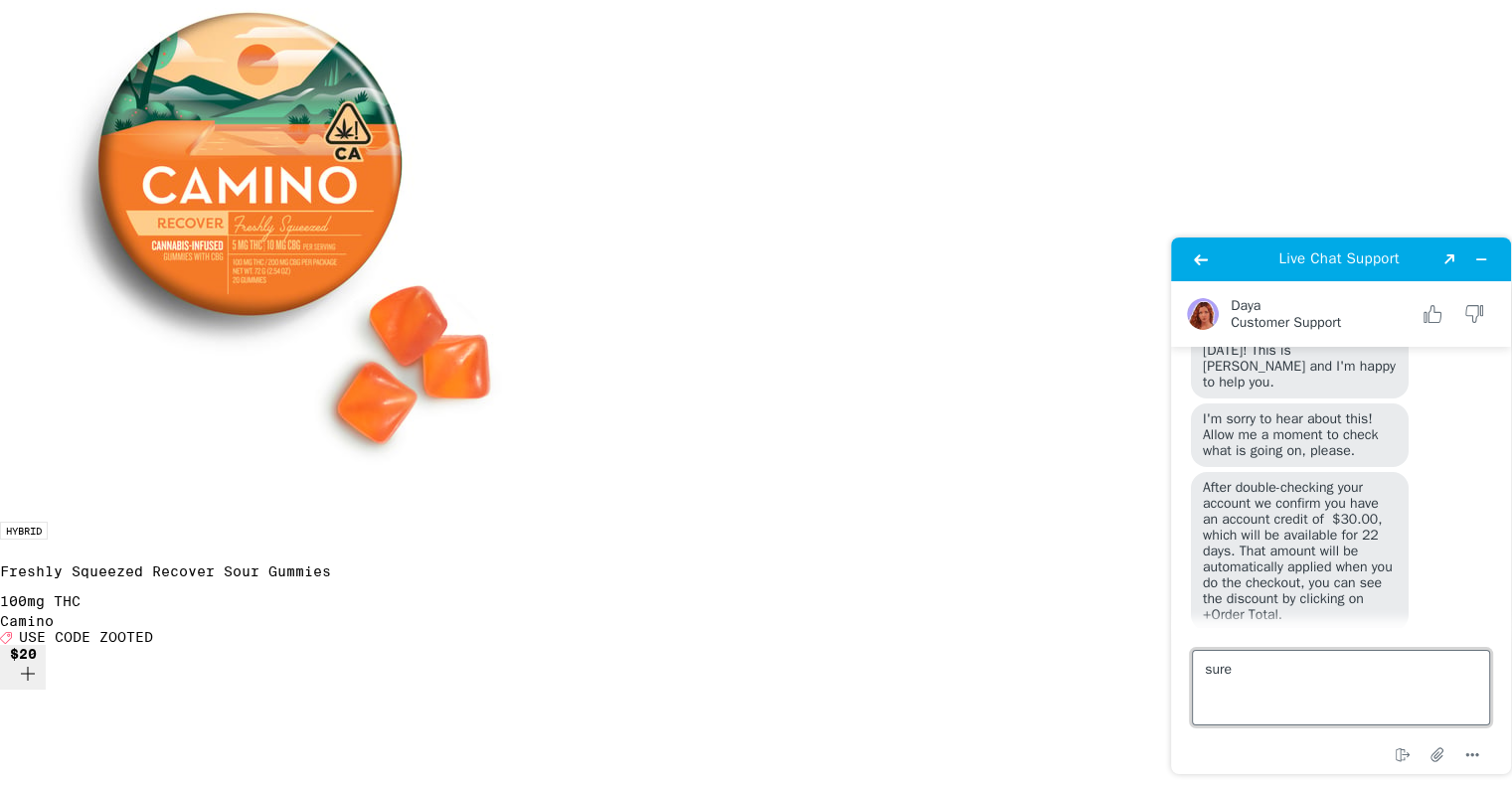 scroll, scrollTop: 243, scrollLeft: 0, axis: vertical 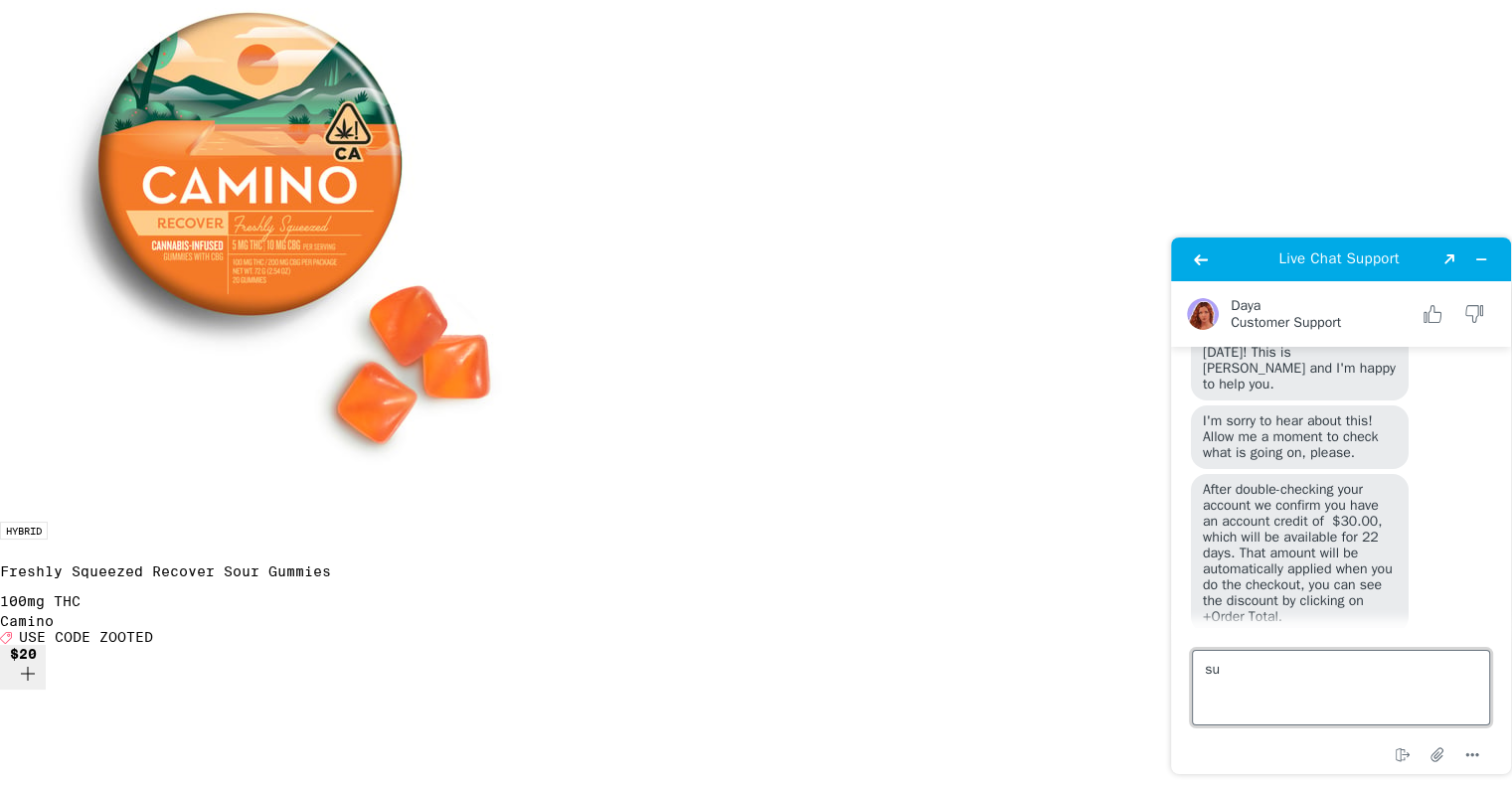 type on "s" 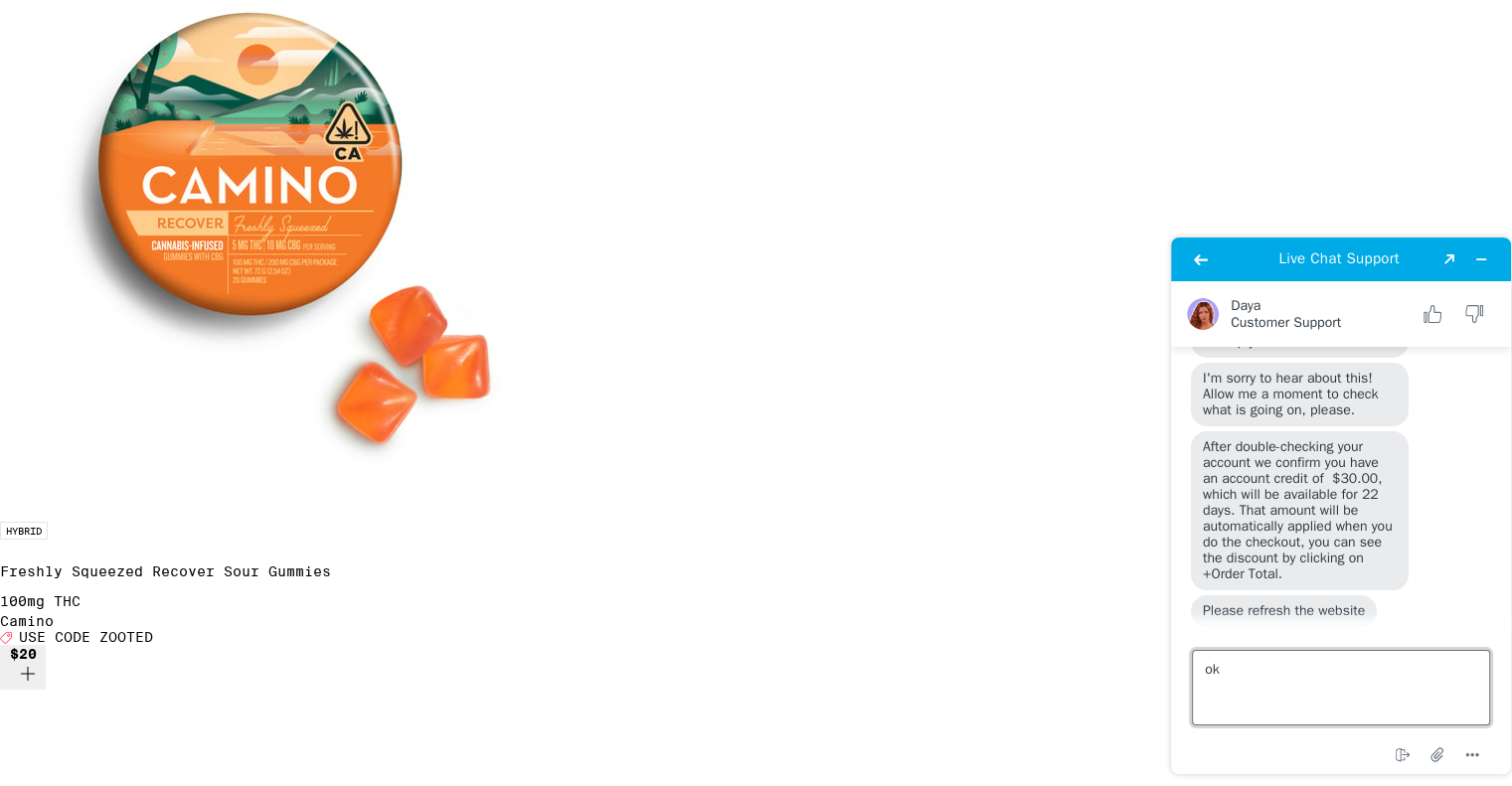scroll, scrollTop: 350, scrollLeft: 0, axis: vertical 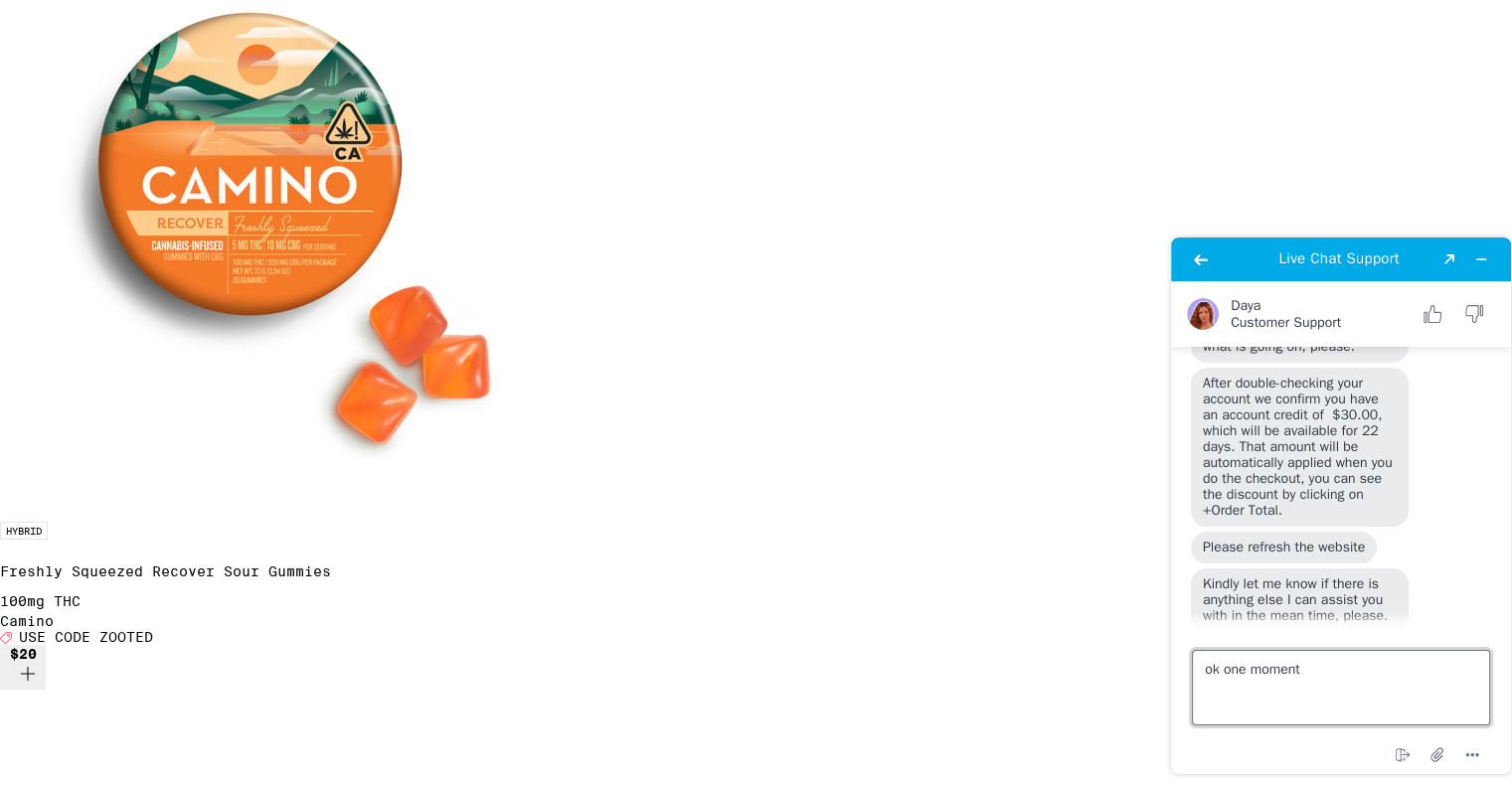 type on "ok one moment" 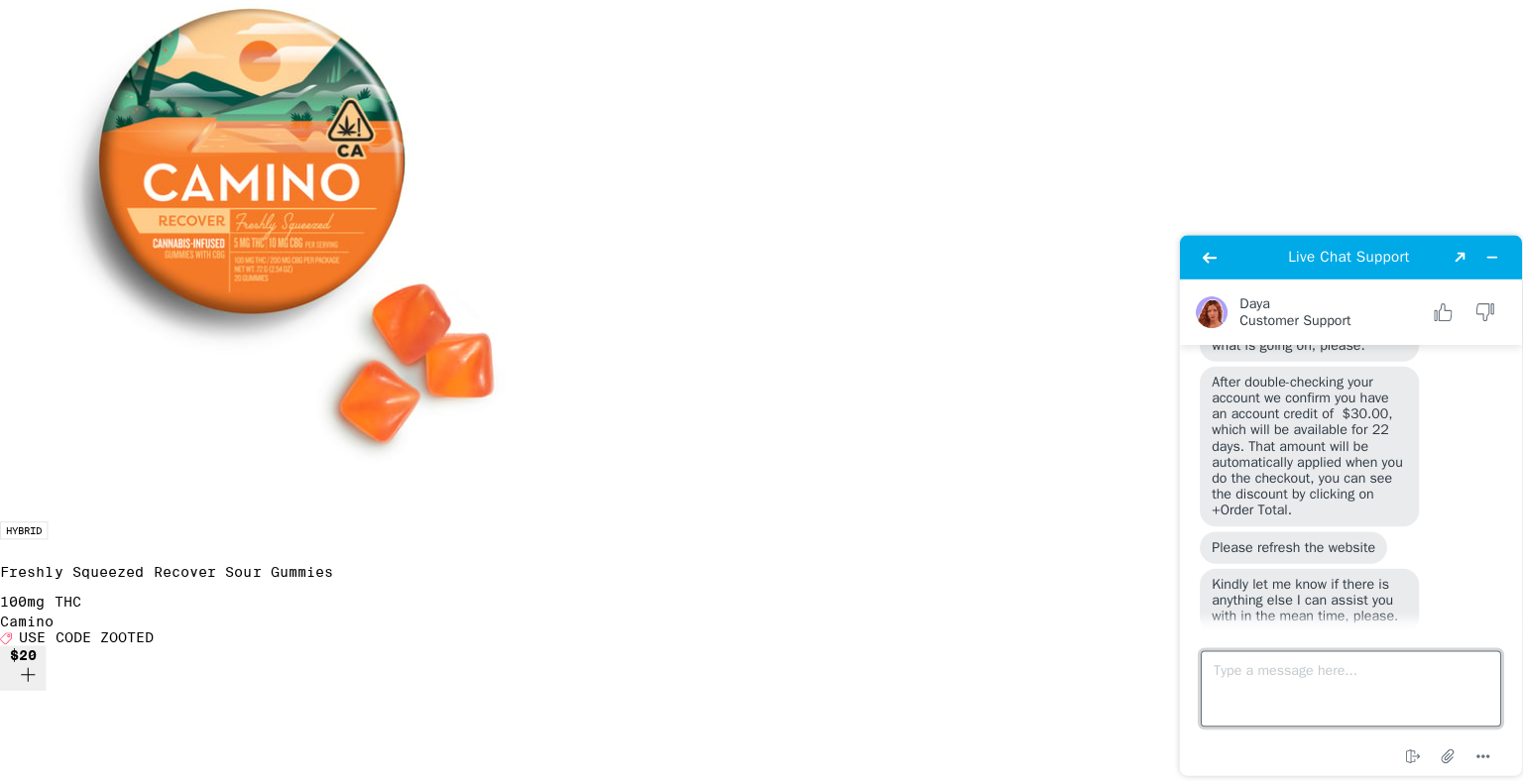 scroll, scrollTop: 390, scrollLeft: 0, axis: vertical 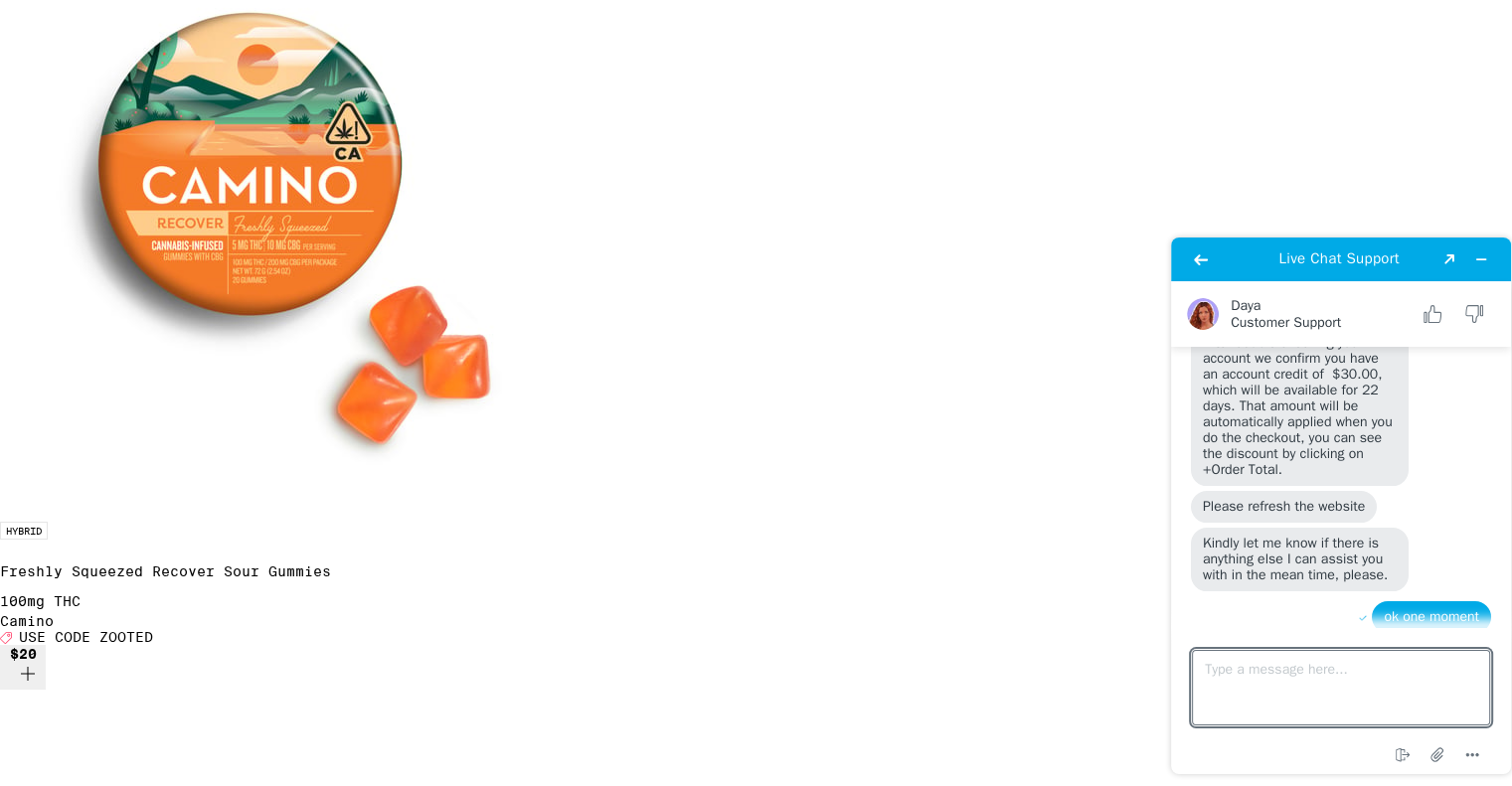 click on "1" at bounding box center (1504, -568) 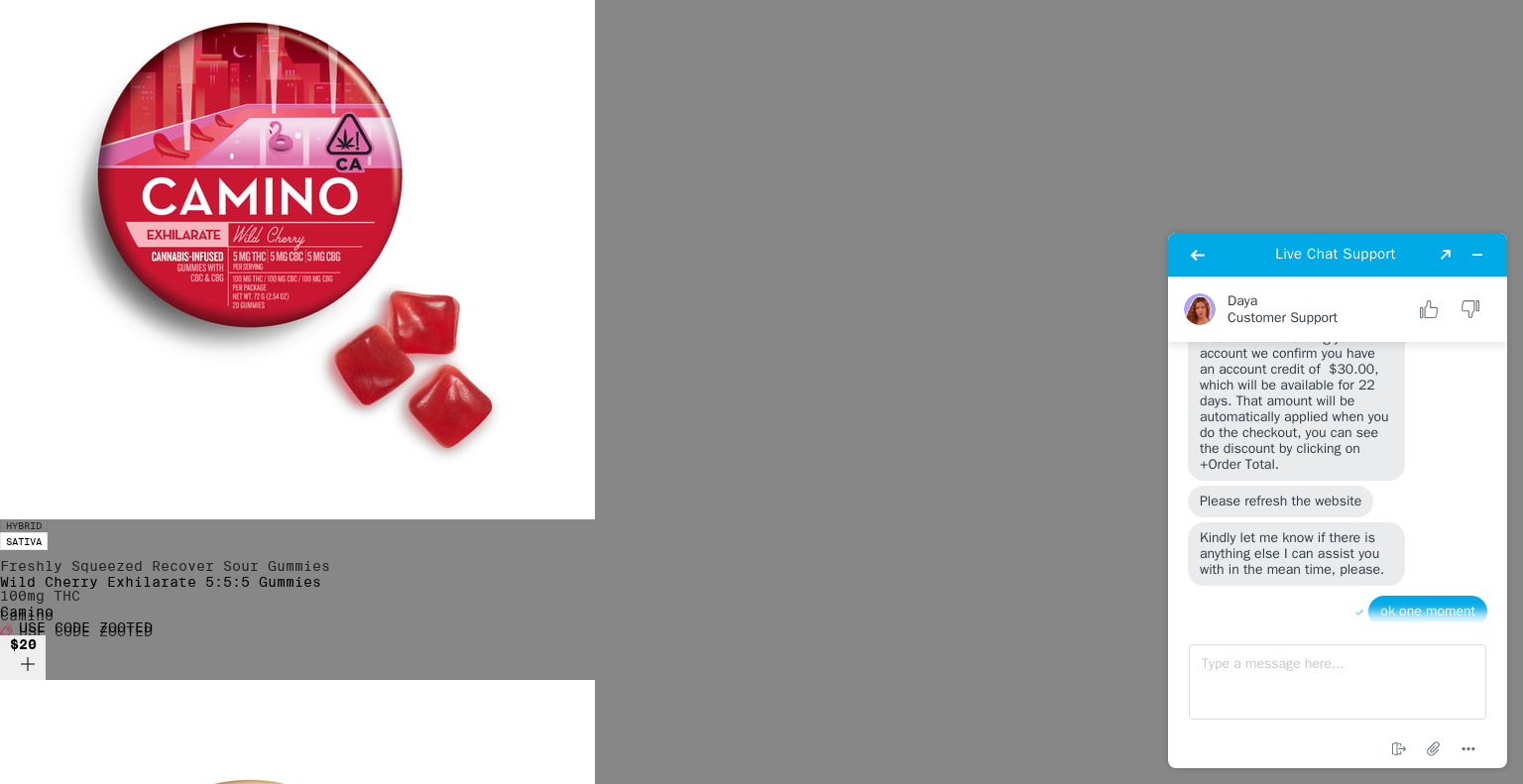 scroll, scrollTop: 394, scrollLeft: 0, axis: vertical 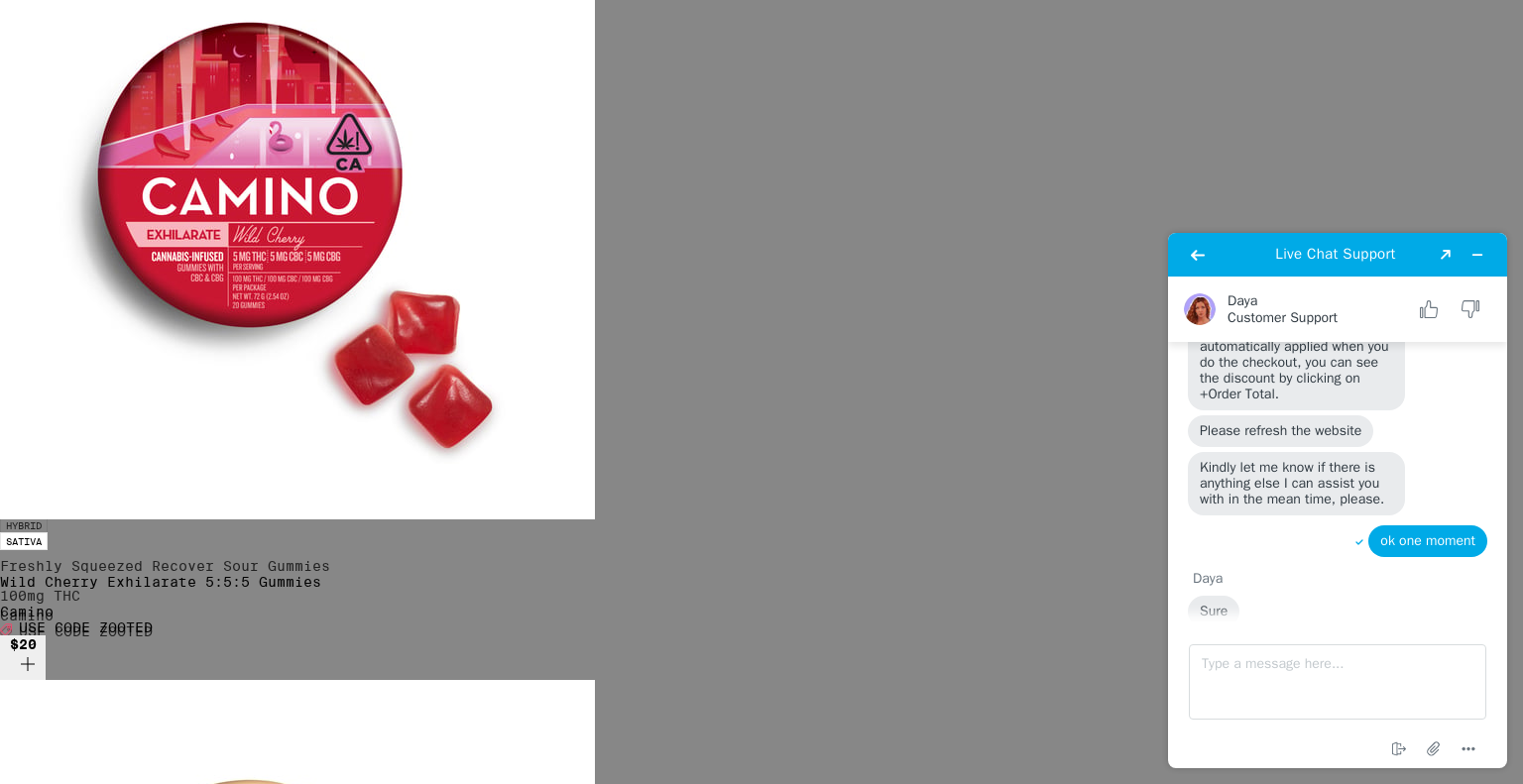 click on "Your Cart Your cart is under the $50 minimum. Classic Sativa 10-Pack - 7g Birdies $30 1 Add to meet the order minimum INDICA Strawberry Sunset Sour Gummies Camino Deal Created with Sketch. USE CODE ZOOTED $20 INDICA Wild [PERSON_NAME] Chill Gummies Camino Deal Created with Sketch. USE CODE ZOOTED $20 SATIVA Pineapple Habanero Uplifting Gummies Camino Deal Created with Sketch. USE CODE ZOOTED $20 SATIVA Tropical Burst Energy Sour Gummies Camino Deal Created with Sketch. USE CODE ZOOTED $20 SATIVA Watermelon Spritz Uplifting Sour Gummies Camino Deal Created with Sketch. USE CODE ZOOTED $20 SATIVA Wild Cherry Exhilarate 5:5:5 Gummies Camino Deal Created with Sketch. USE CODE ZOOTED $20 HYBRID Freshly Squeezed Recover Sour Gummies Camino Deal Created with Sketch. USE CODE ZOOTED $20 HYBRID Mango Serenity 1:1 THC:CBD Gummies Camino Deal Created with Sketch. USE CODE ZOOTED $20 CBD Orchard Peach 1:1 Balance [PERSON_NAME] Gummies Camino Deal Created with Sketch. USE CODE ZOOTED $20 HYBRID PassionFruit Punch Pride Gummies Camino $20" at bounding box center (762, 392) 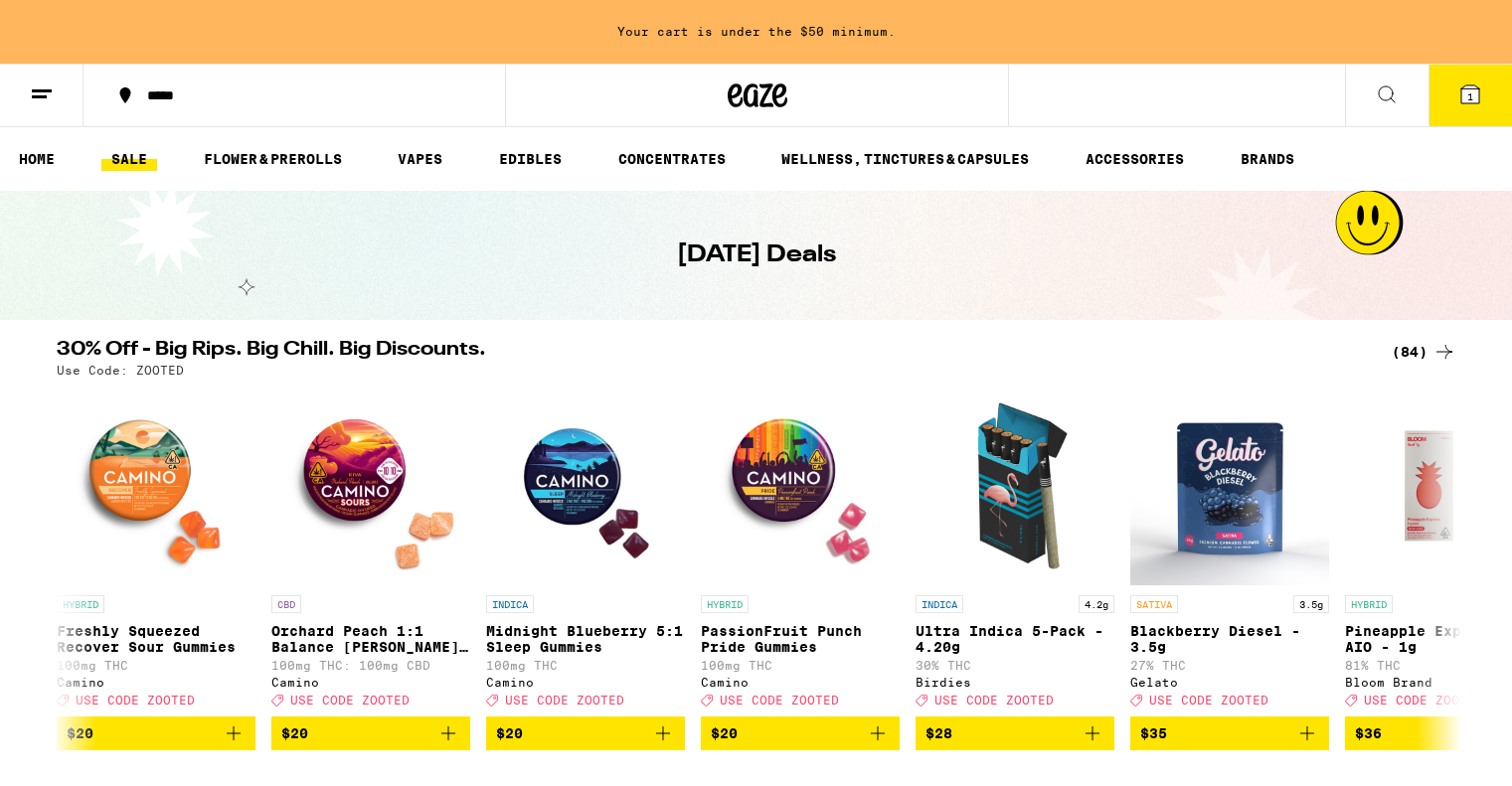 scroll, scrollTop: 0, scrollLeft: 0, axis: both 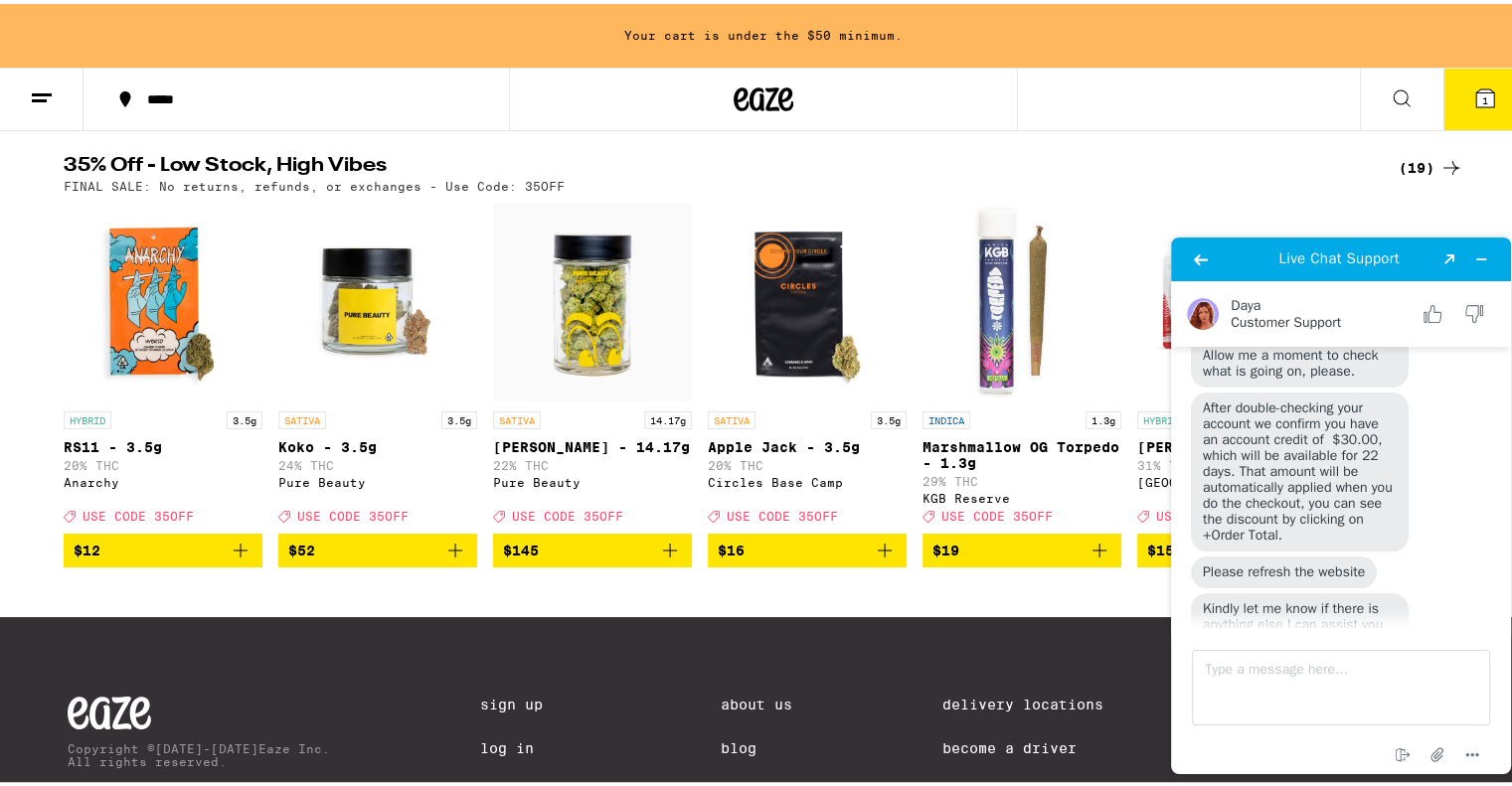 click at bounding box center [42, 95] 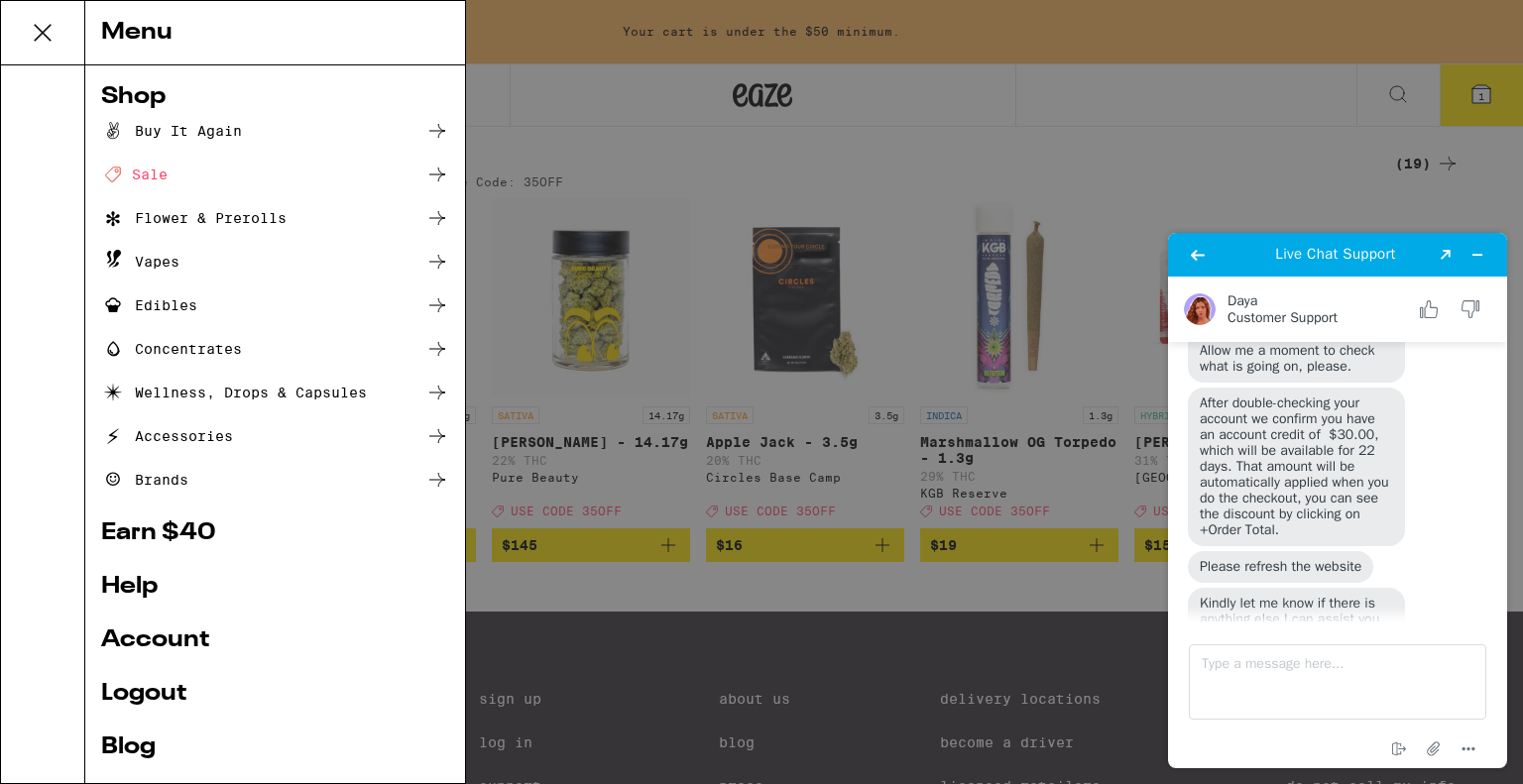 scroll, scrollTop: 71, scrollLeft: 0, axis: vertical 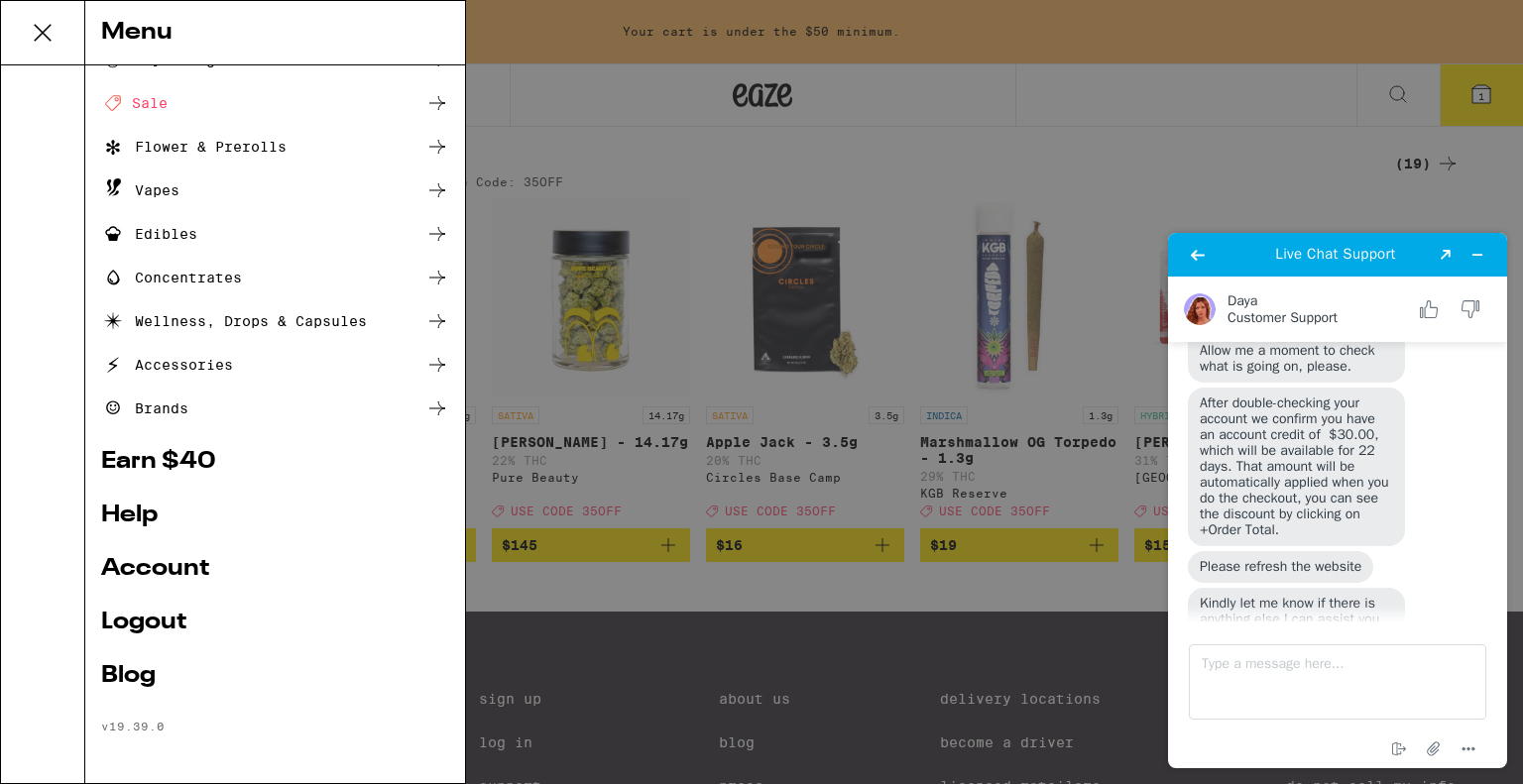click on "Account" at bounding box center (275, 569) 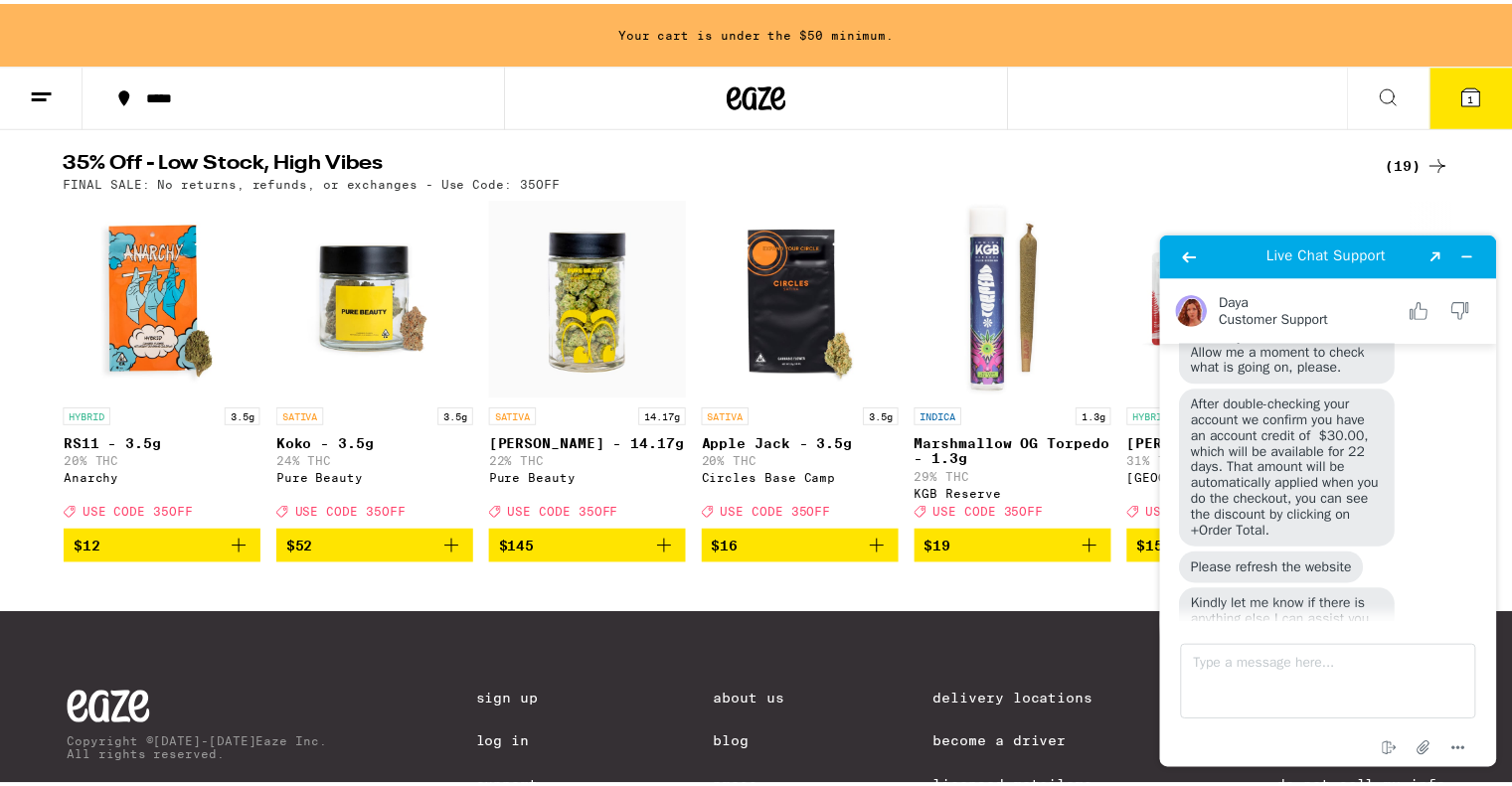 scroll, scrollTop: 0, scrollLeft: 0, axis: both 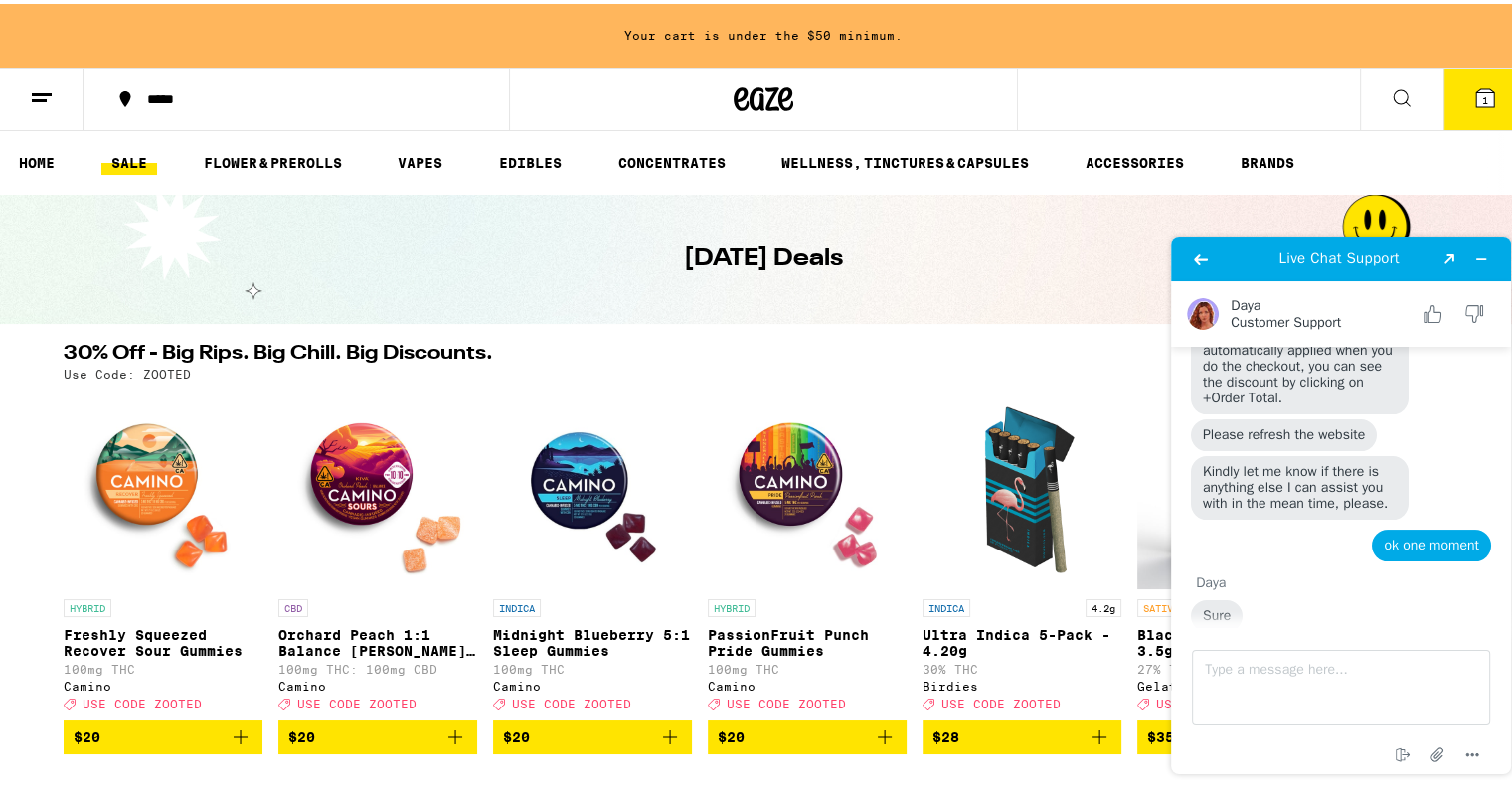 click 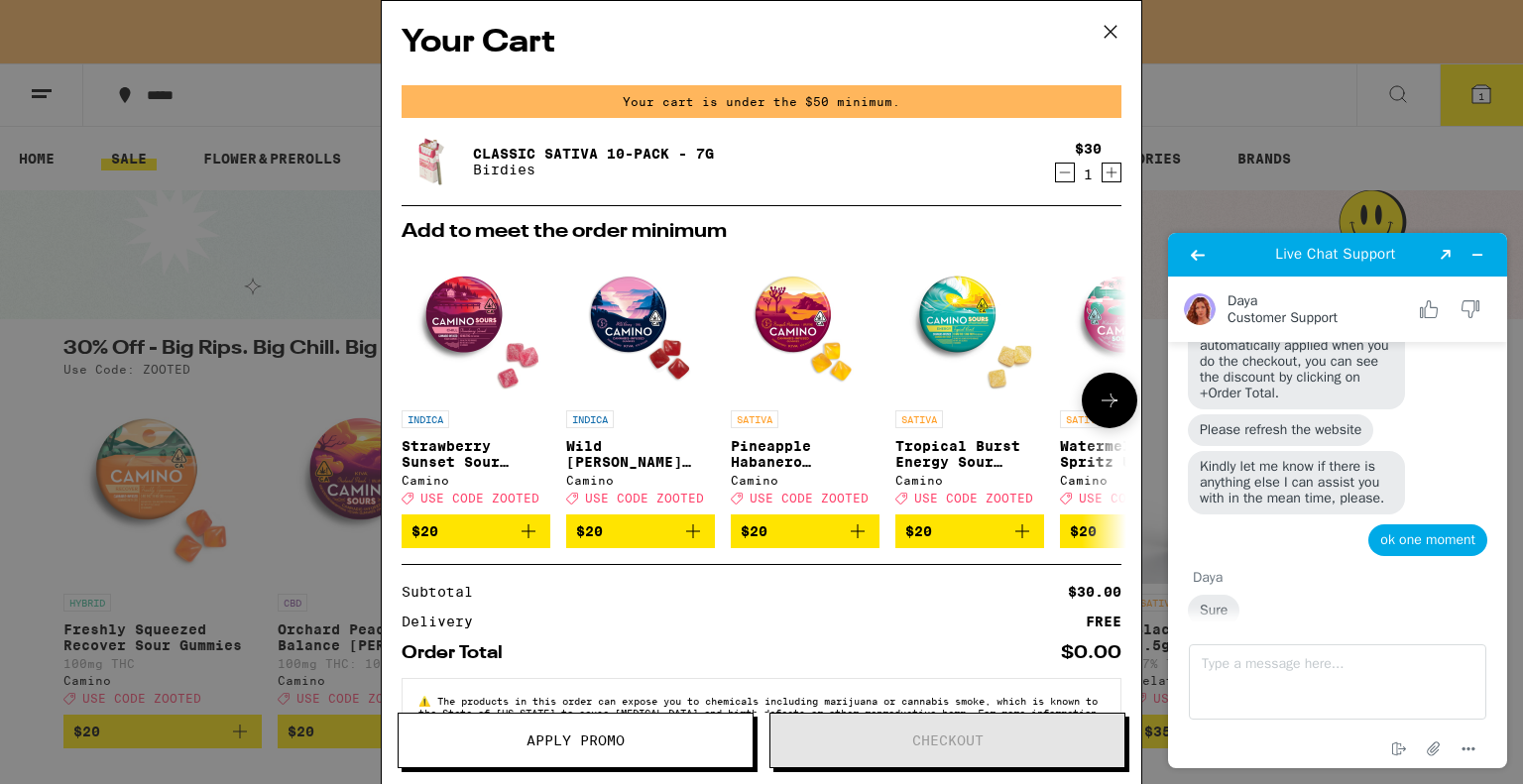 scroll, scrollTop: 69, scrollLeft: 0, axis: vertical 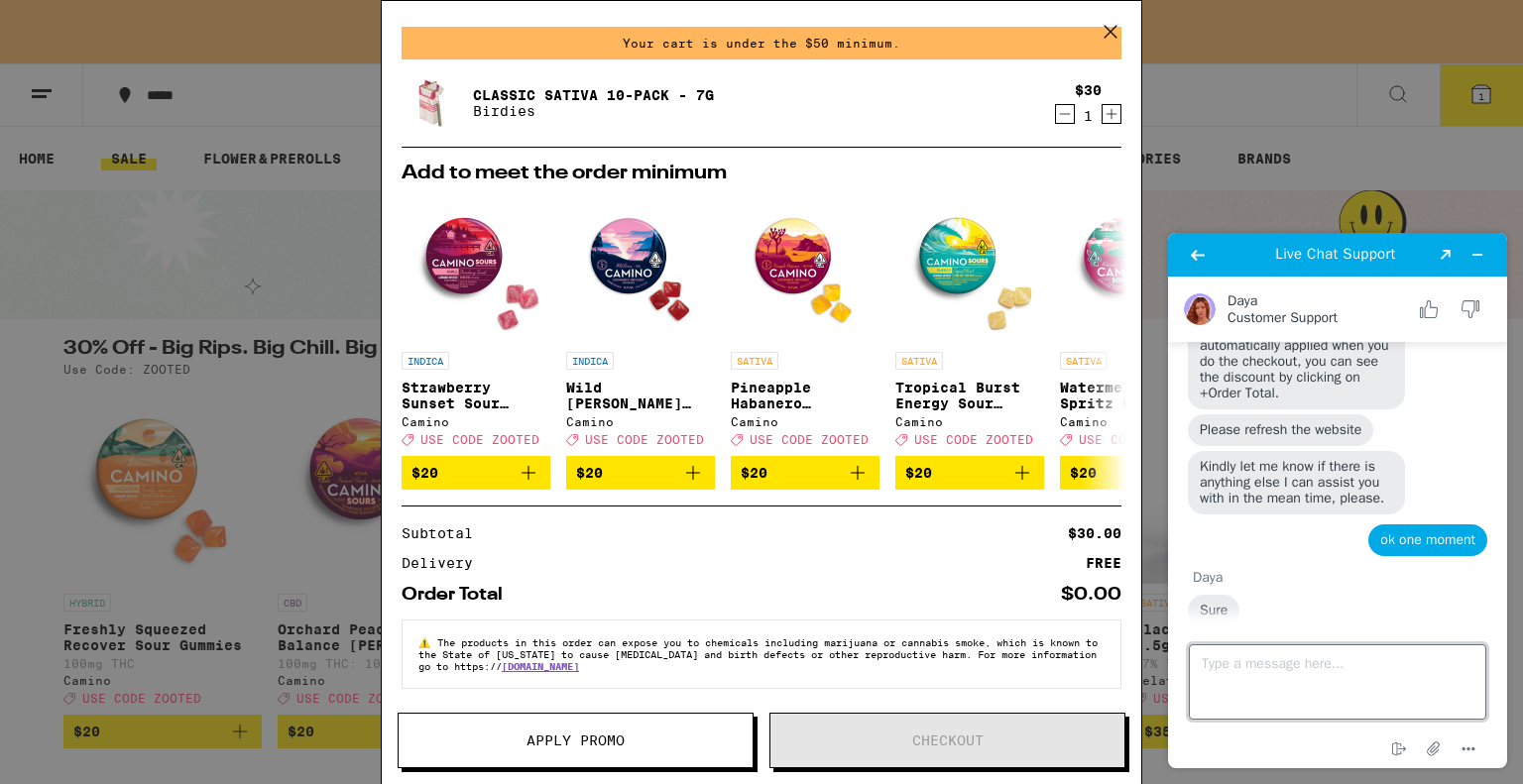 click on "Type a message here..." at bounding box center (1338, 682) 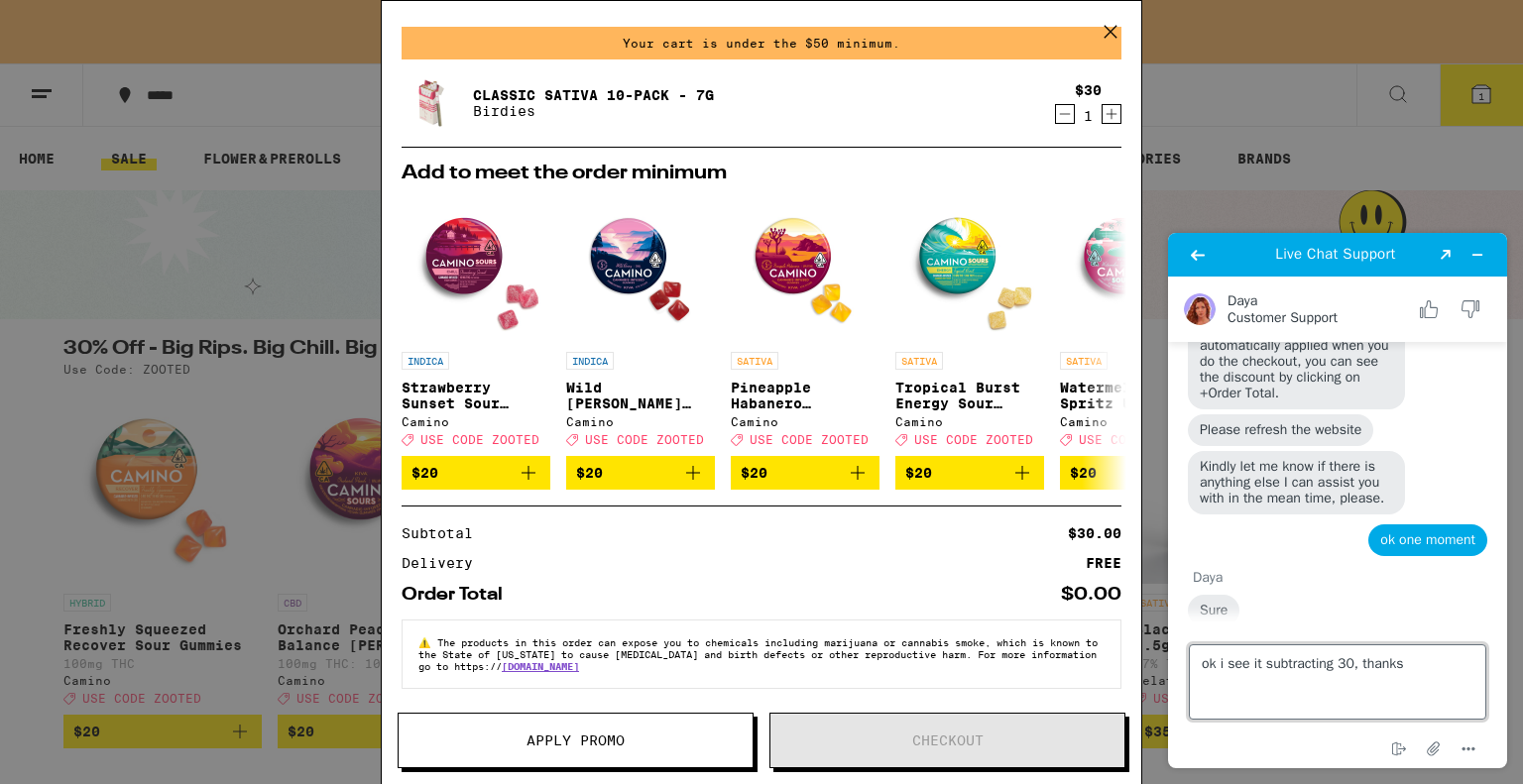 type on "ok i see it subtracting 30, thanks!" 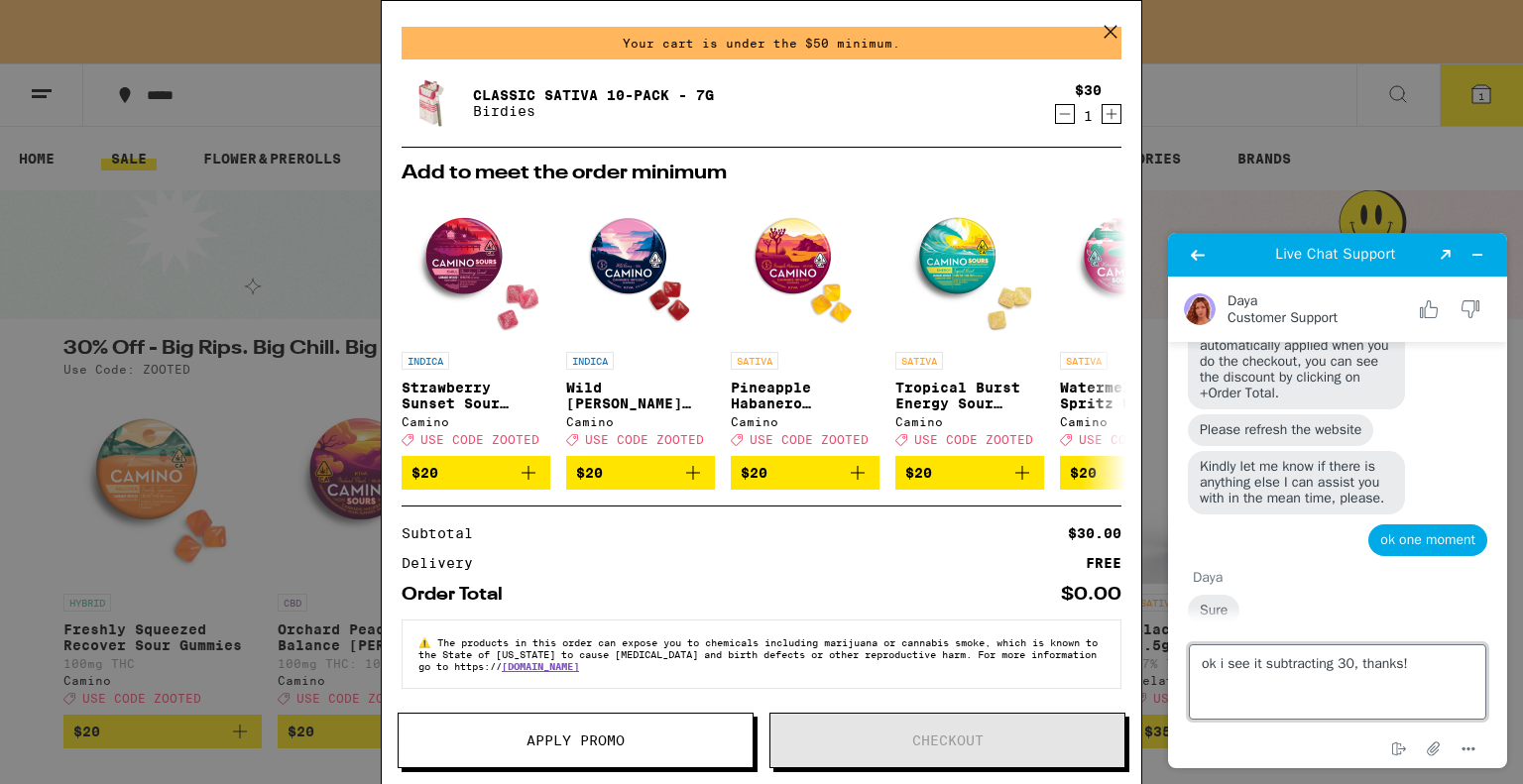type 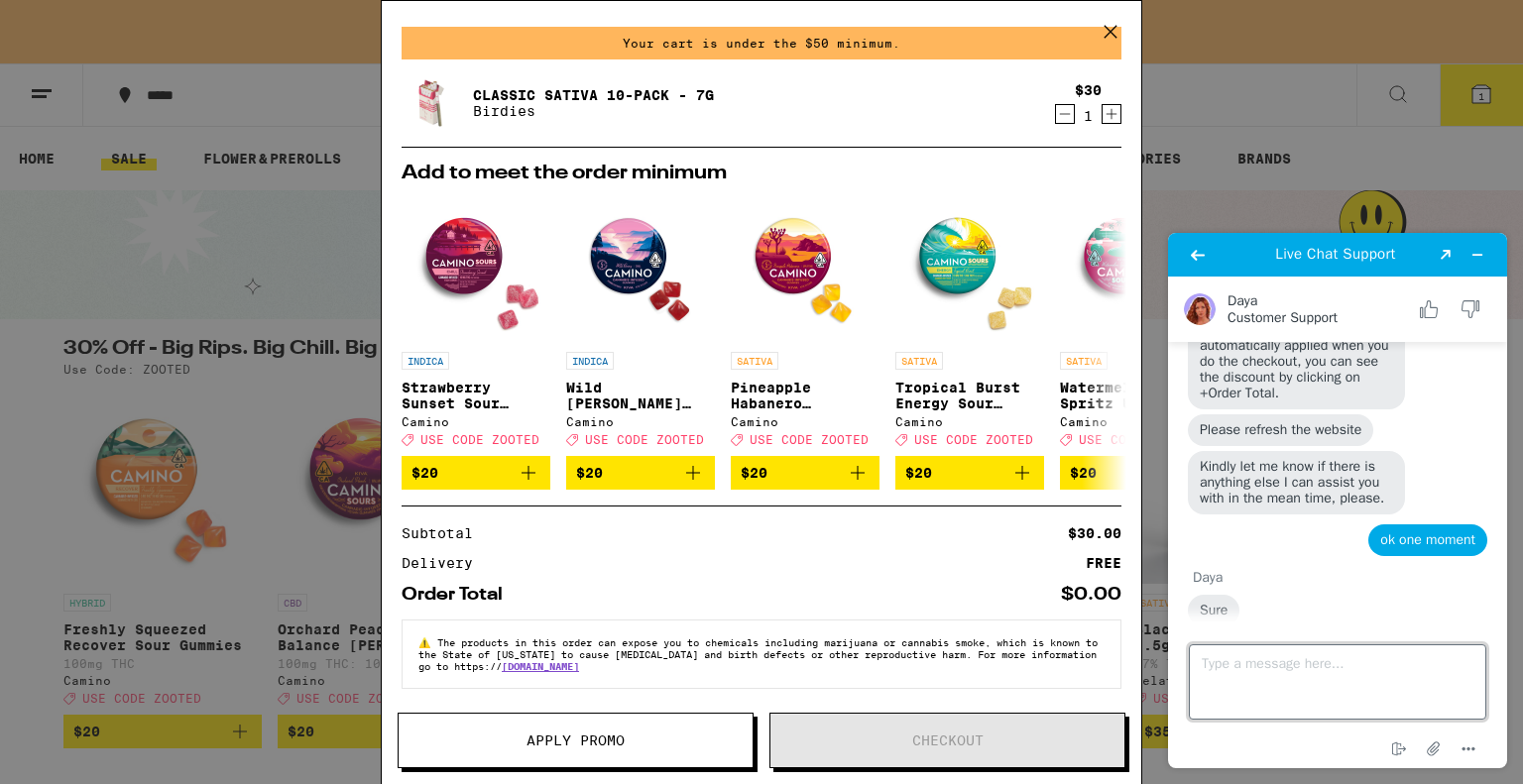 scroll, scrollTop: 507, scrollLeft: 0, axis: vertical 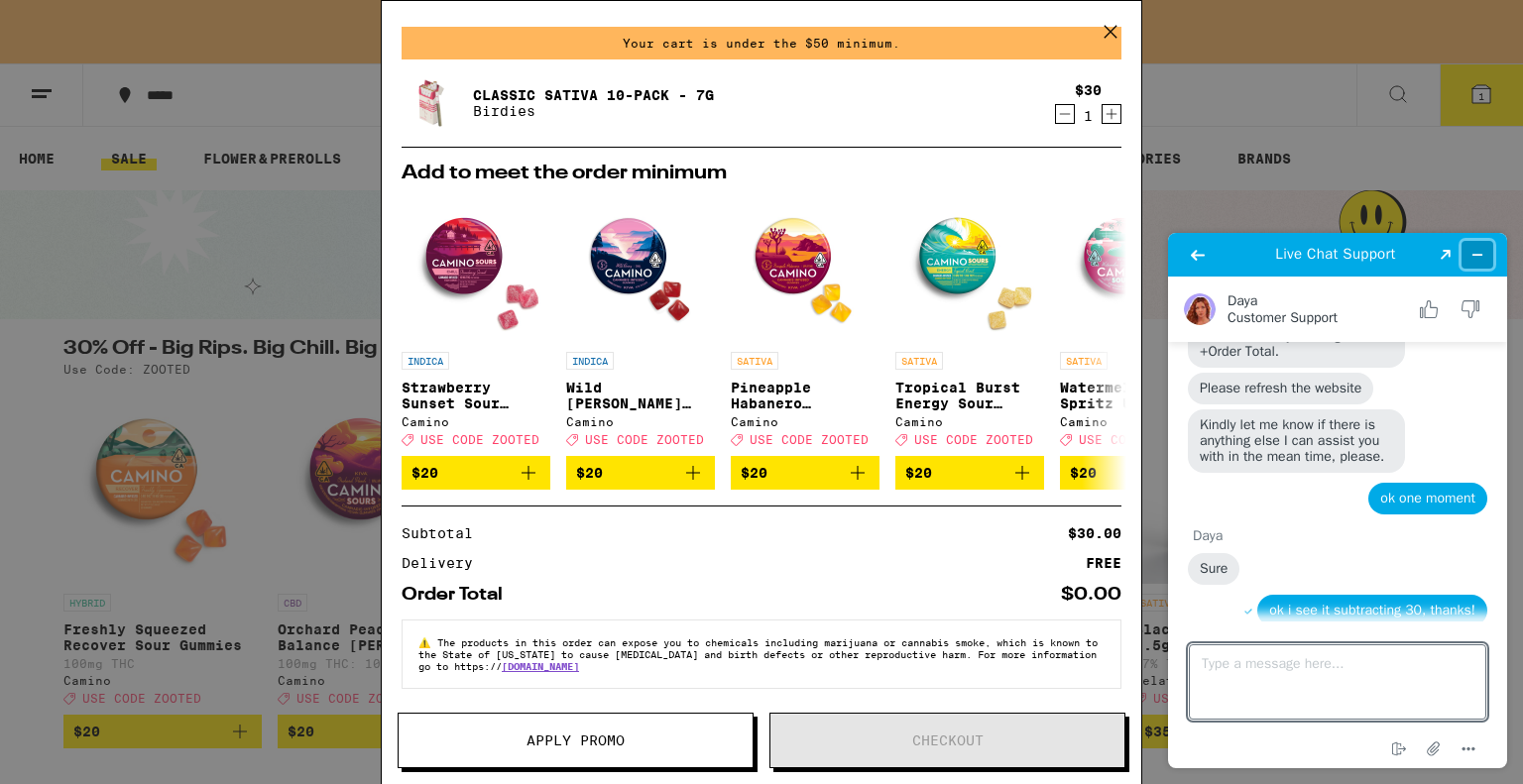 click 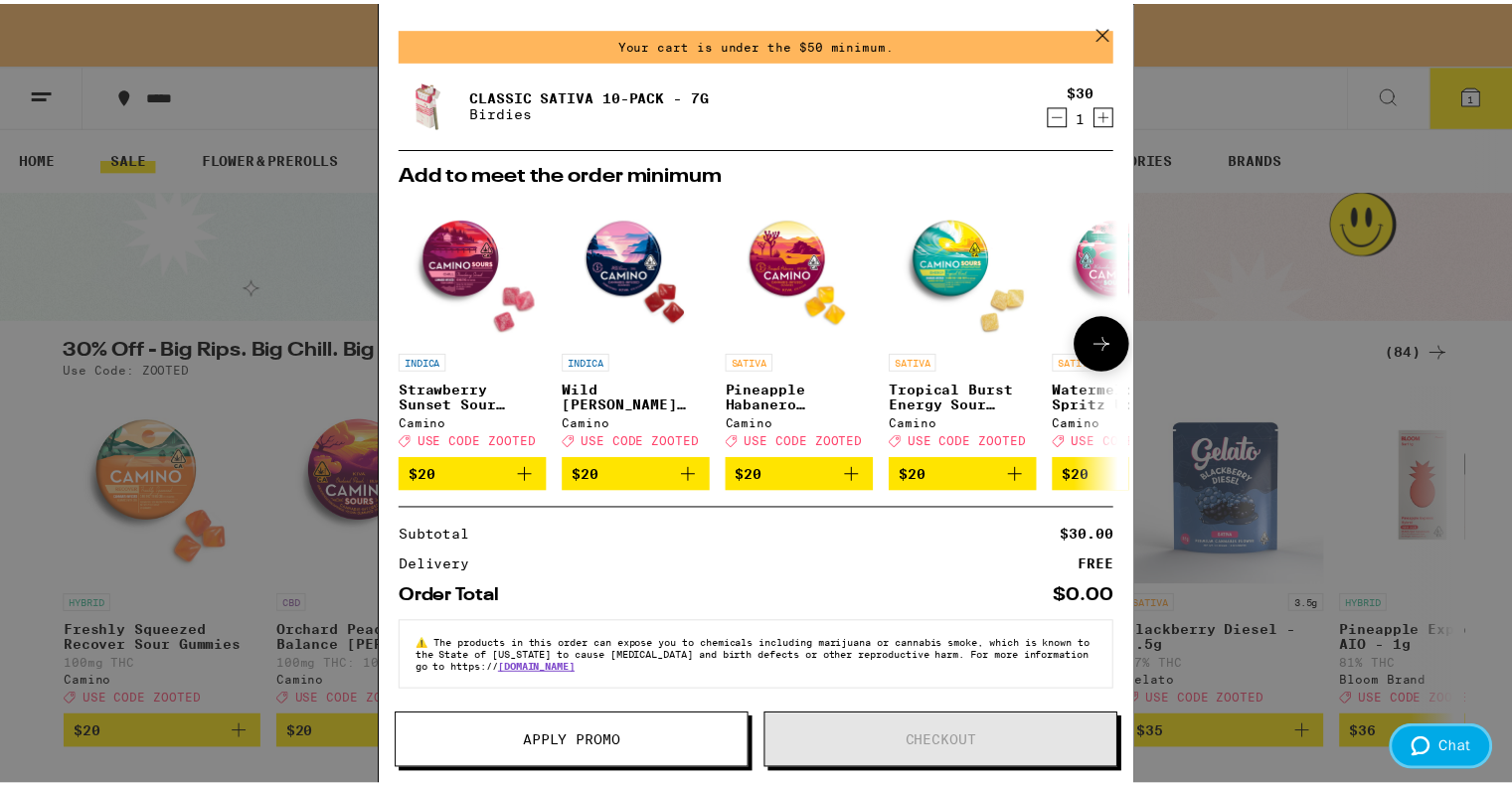 scroll, scrollTop: 0, scrollLeft: 0, axis: both 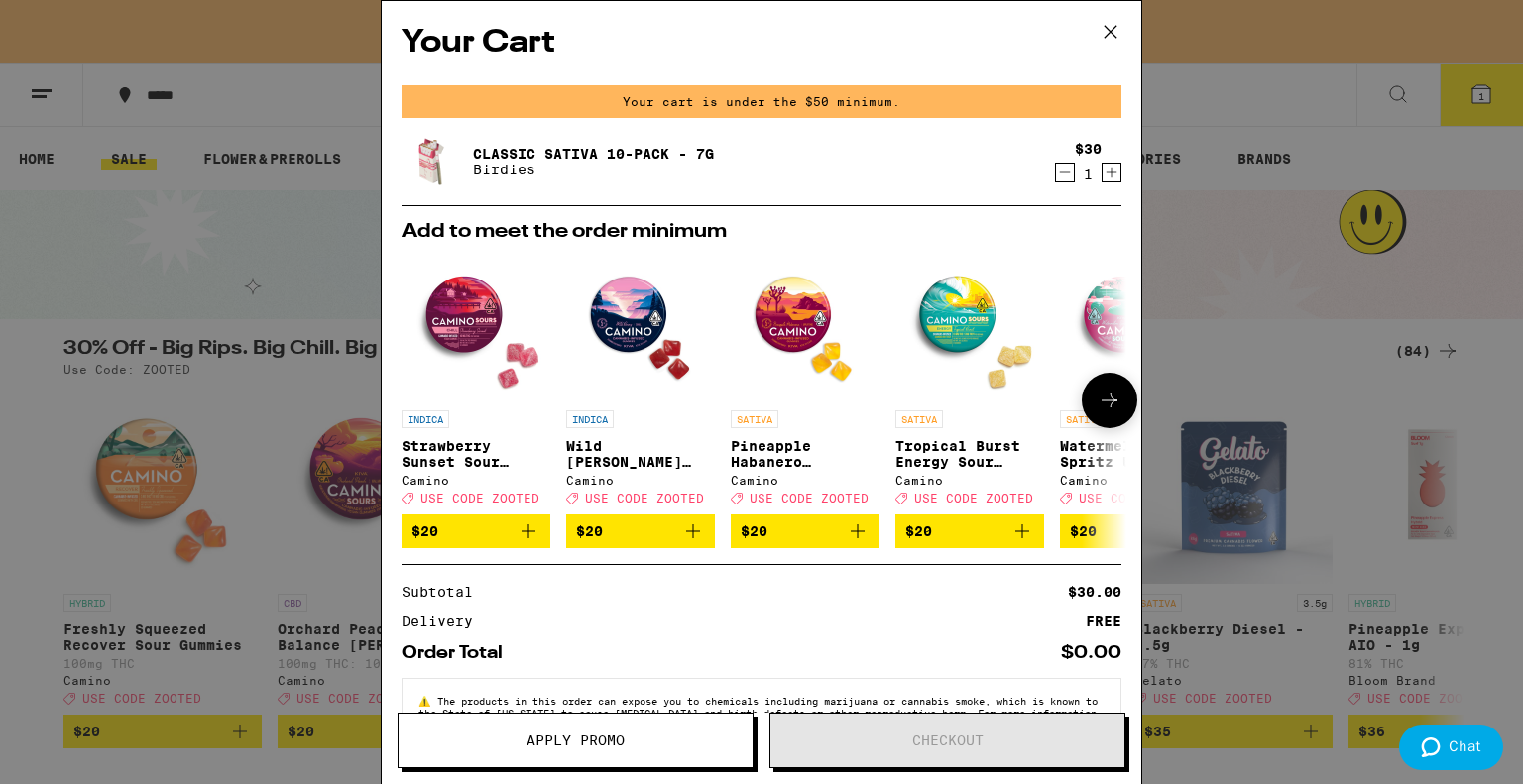 click on "INDICA Strawberry Sunset Sour Gummies Camino Deal Created with Sketch. USE CODE ZOOTED $20 INDICA Wild [PERSON_NAME] Chill Gummies Camino Deal Created with Sketch. USE CODE ZOOTED $20 SATIVA Pineapple Habanero Uplifting Gummies Camino Deal Created with Sketch. USE CODE ZOOTED $20 SATIVA Tropical Burst Energy Sour Gummies Camino Deal Created with Sketch. USE CODE ZOOTED $20 SATIVA Watermelon Spritz Uplifting Sour Gummies Camino Deal Created with Sketch. USE CODE ZOOTED $20 SATIVA Wild Cherry Exhilarate 5:5:5 Gummies Camino Deal Created with Sketch. USE CODE ZOOTED $20 HYBRID Freshly Squeezed Recover Sour Gummies Camino Deal Created with Sketch. USE CODE ZOOTED $20 HYBRID Mango Serenity 1:1 THC:CBD Gummies Camino Deal Created with Sketch. USE CODE ZOOTED $20 CBD Orchard Peach 1:1 Balance [PERSON_NAME] Gummies Camino Deal Created with Sketch. USE CODE ZOOTED $20 HYBRID PassionFruit Punch Pride Gummies Camino Deal Created with Sketch. USE CODE ZOOTED $20" at bounding box center (762, 399) 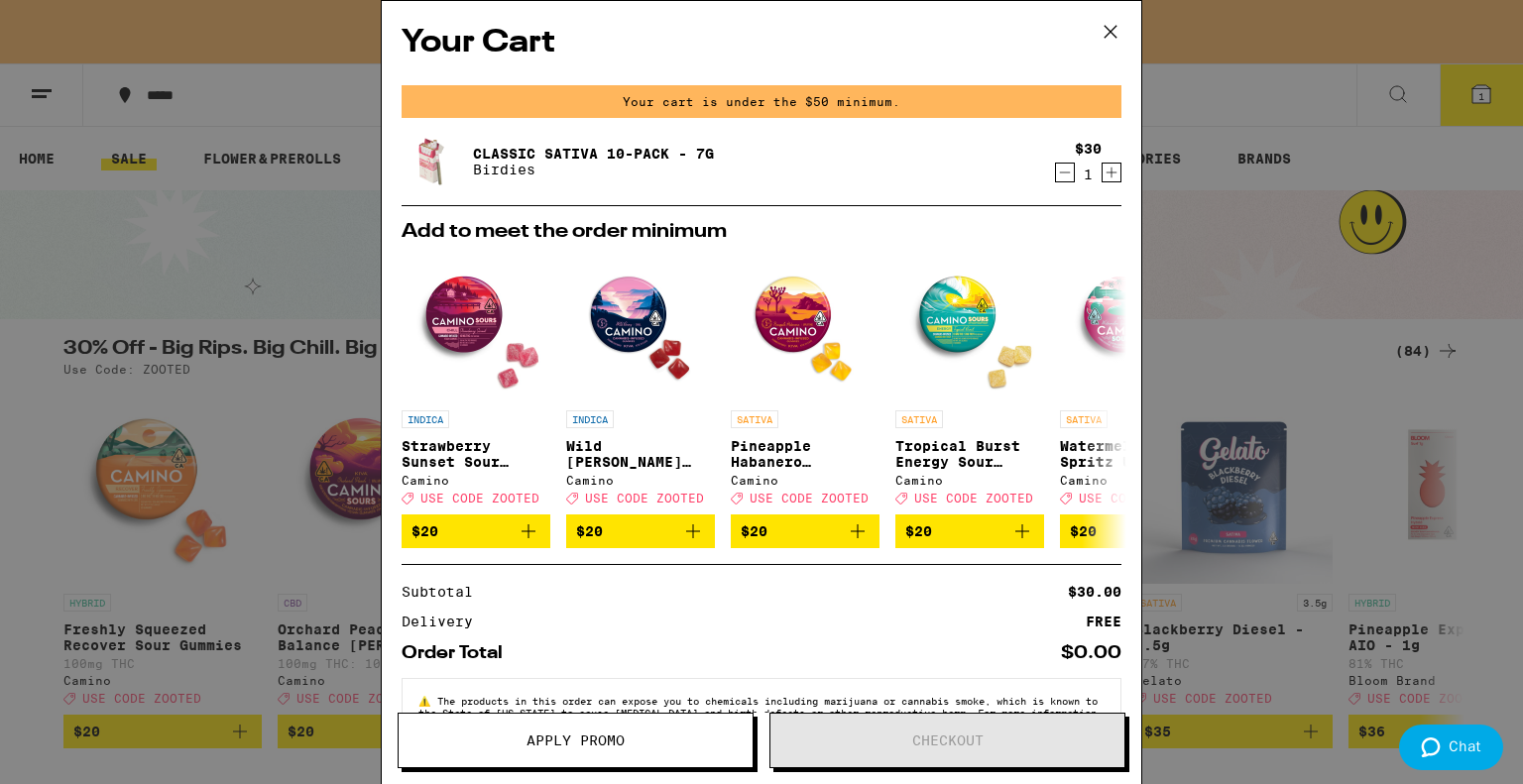 click on "Your Cart Your cart is under the $50 minimum. Classic Sativa 10-Pack - 7g Birdies $30 1 Add to meet the order minimum INDICA Strawberry Sunset Sour Gummies Camino Deal Created with Sketch. USE CODE ZOOTED $20 INDICA Wild [PERSON_NAME] Chill Gummies Camino Deal Created with Sketch. USE CODE ZOOTED $20 SATIVA Pineapple Habanero Uplifting Gummies Camino Deal Created with Sketch. USE CODE ZOOTED $20 SATIVA Tropical Burst Energy Sour Gummies Camino Deal Created with Sketch. USE CODE ZOOTED $20 SATIVA Watermelon Spritz Uplifting Sour Gummies Camino Deal Created with Sketch. USE CODE ZOOTED $20 SATIVA Wild Cherry Exhilarate 5:5:5 Gummies Camino Deal Created with Sketch. USE CODE ZOOTED $20 HYBRID Freshly Squeezed Recover Sour Gummies Camino Deal Created with Sketch. USE CODE ZOOTED $20 HYBRID Mango Serenity 1:1 THC:CBD Gummies Camino Deal Created with Sketch. USE CODE ZOOTED $20 CBD Orchard Peach 1:1 Balance [PERSON_NAME] Gummies Camino Deal Created with Sketch. USE CODE ZOOTED $20 HYBRID PassionFruit Punch Pride Gummies Camino $20" at bounding box center (762, 392) 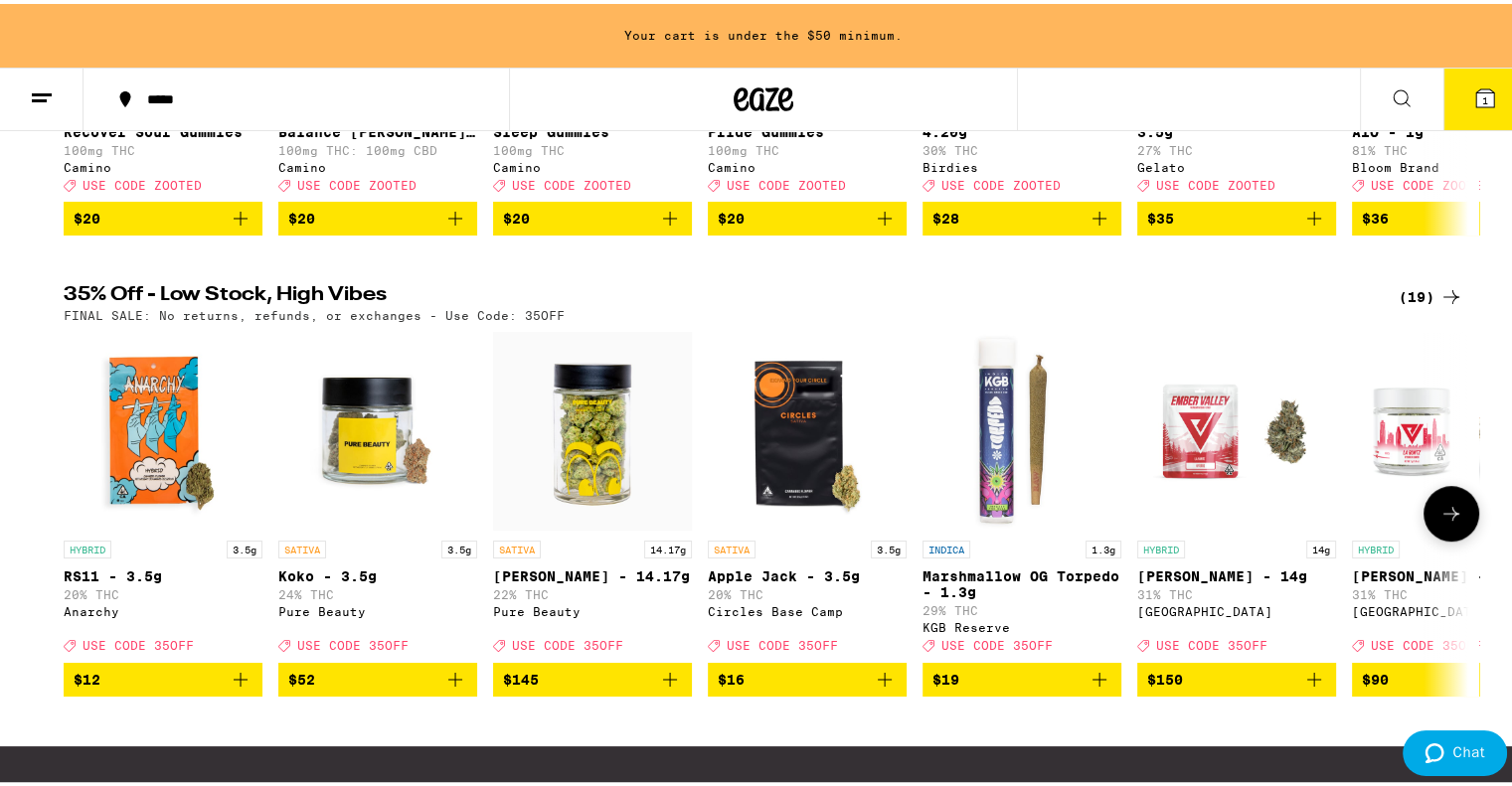 scroll, scrollTop: 520, scrollLeft: 0, axis: vertical 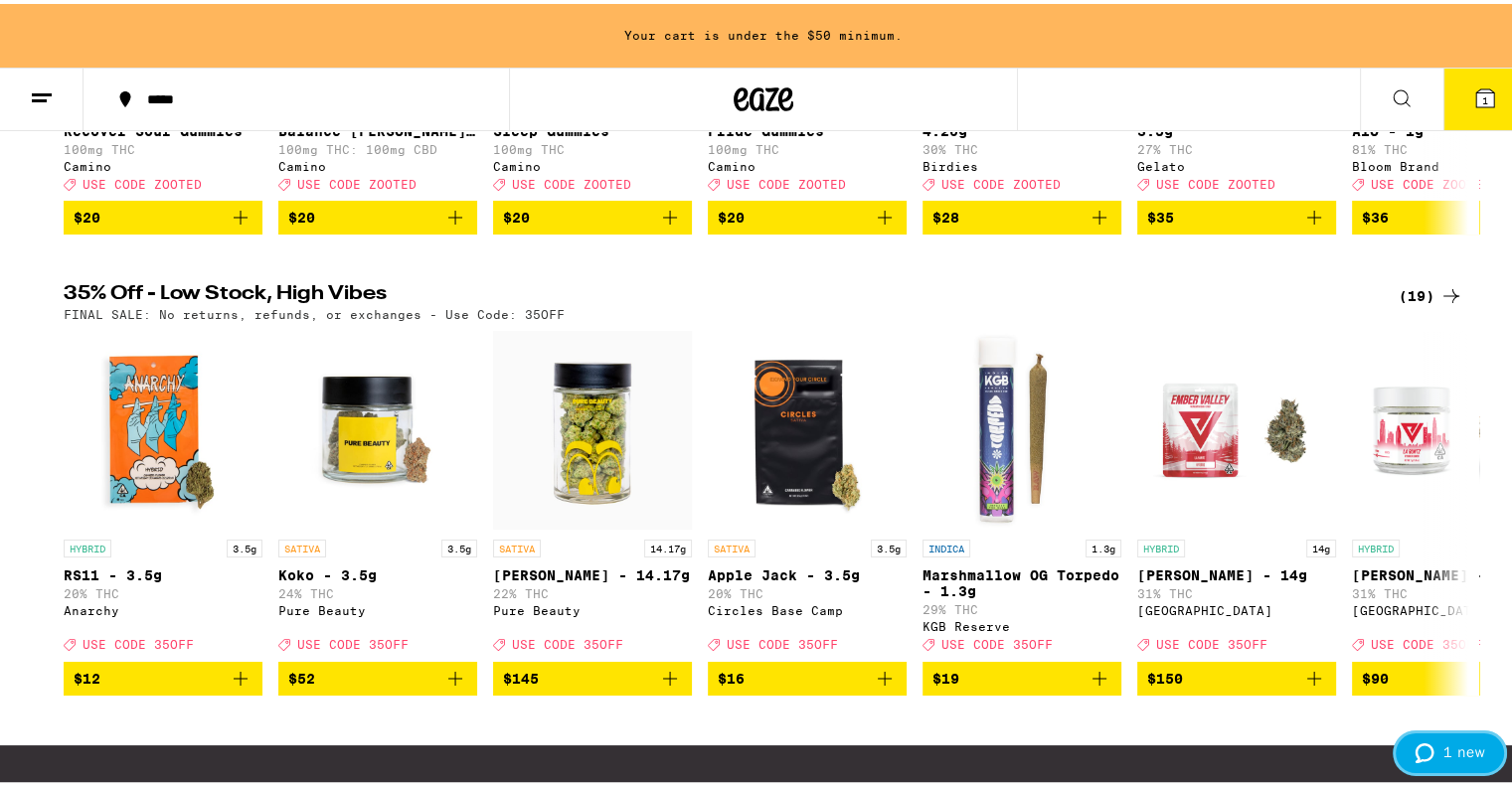 click on "1 new" at bounding box center [1449, 752] 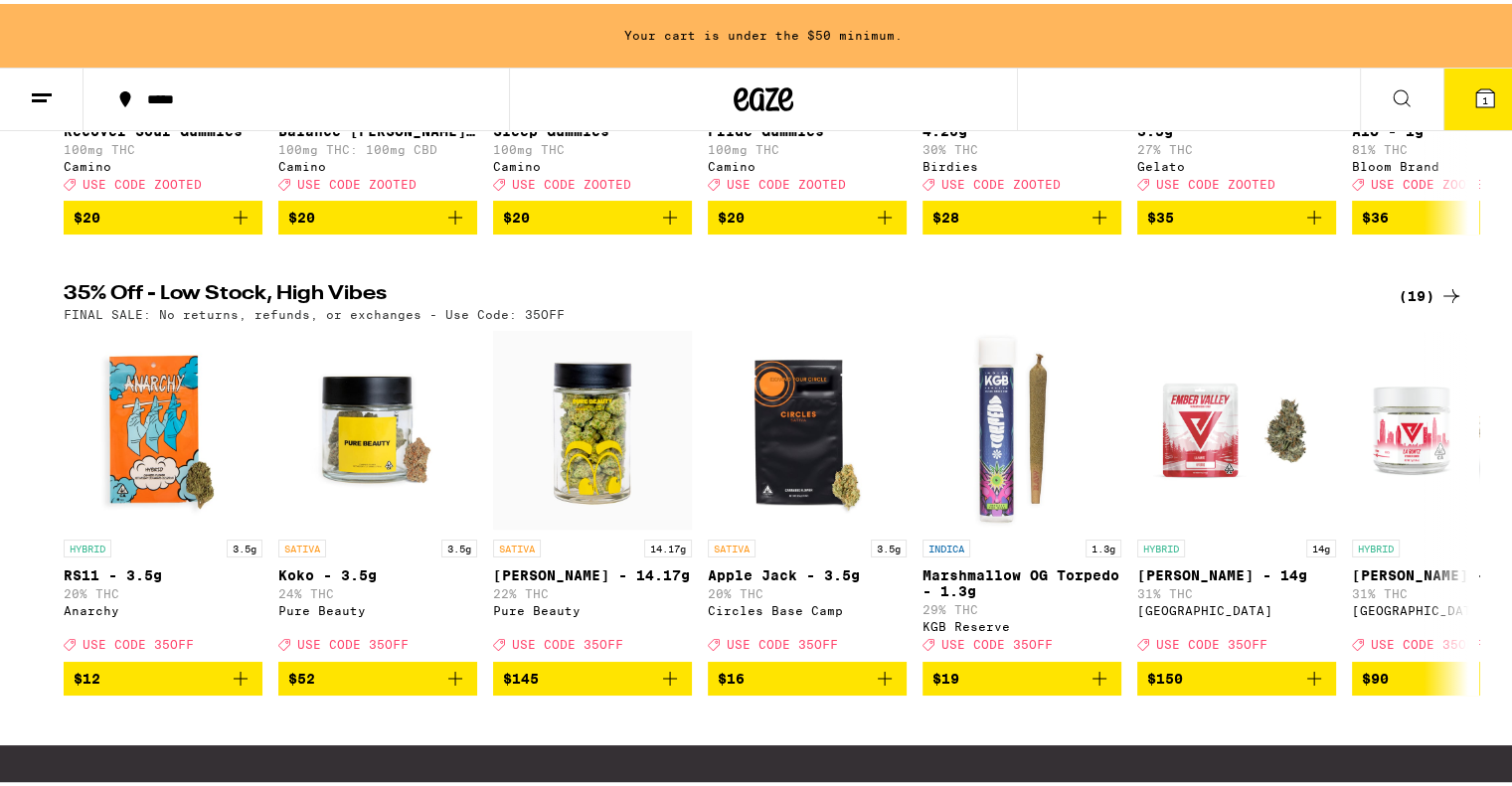 scroll, scrollTop: 0, scrollLeft: 0, axis: both 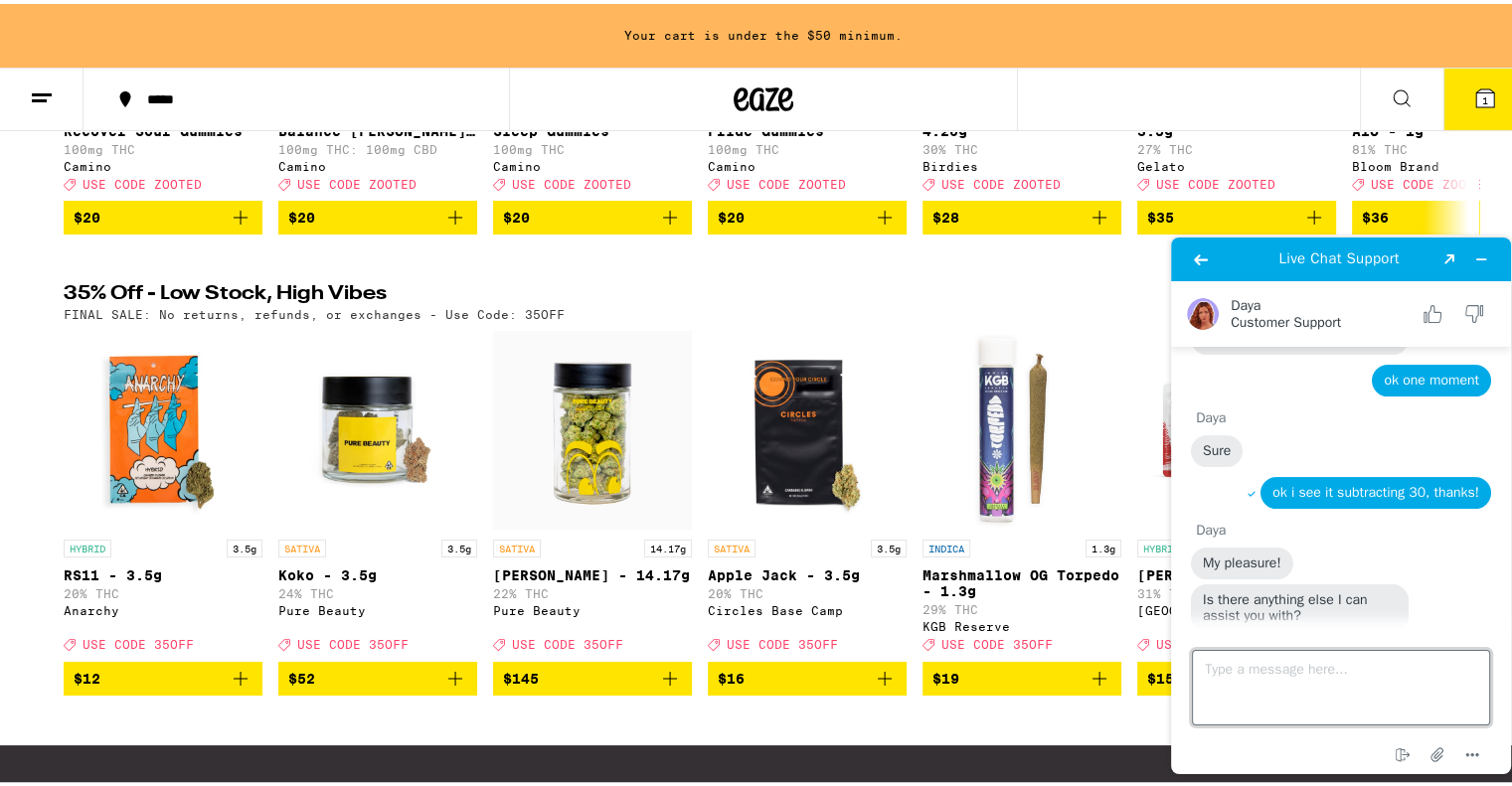 click on "Type a message here..." at bounding box center (1341, 687) 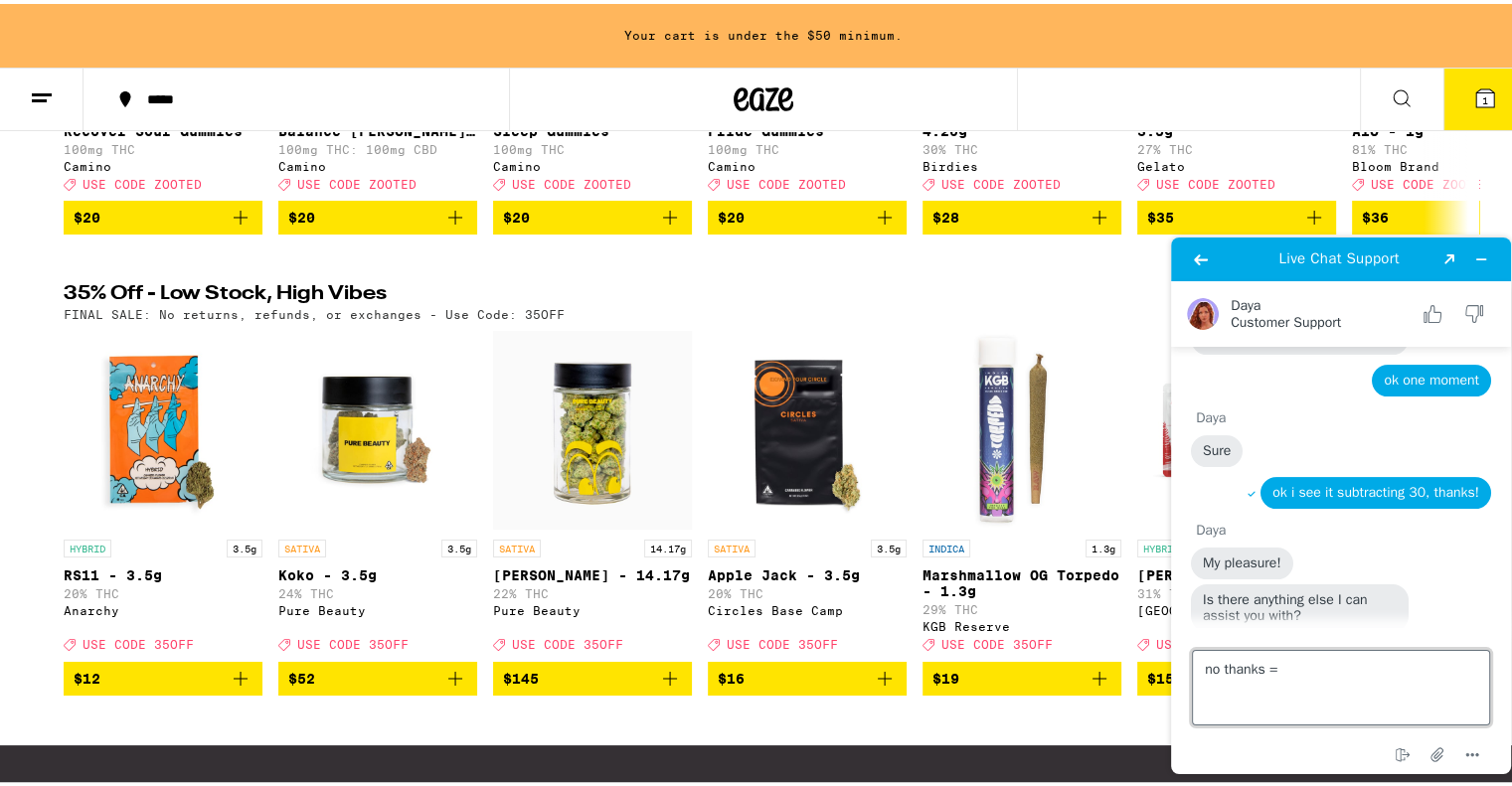 type on "no thanks =)" 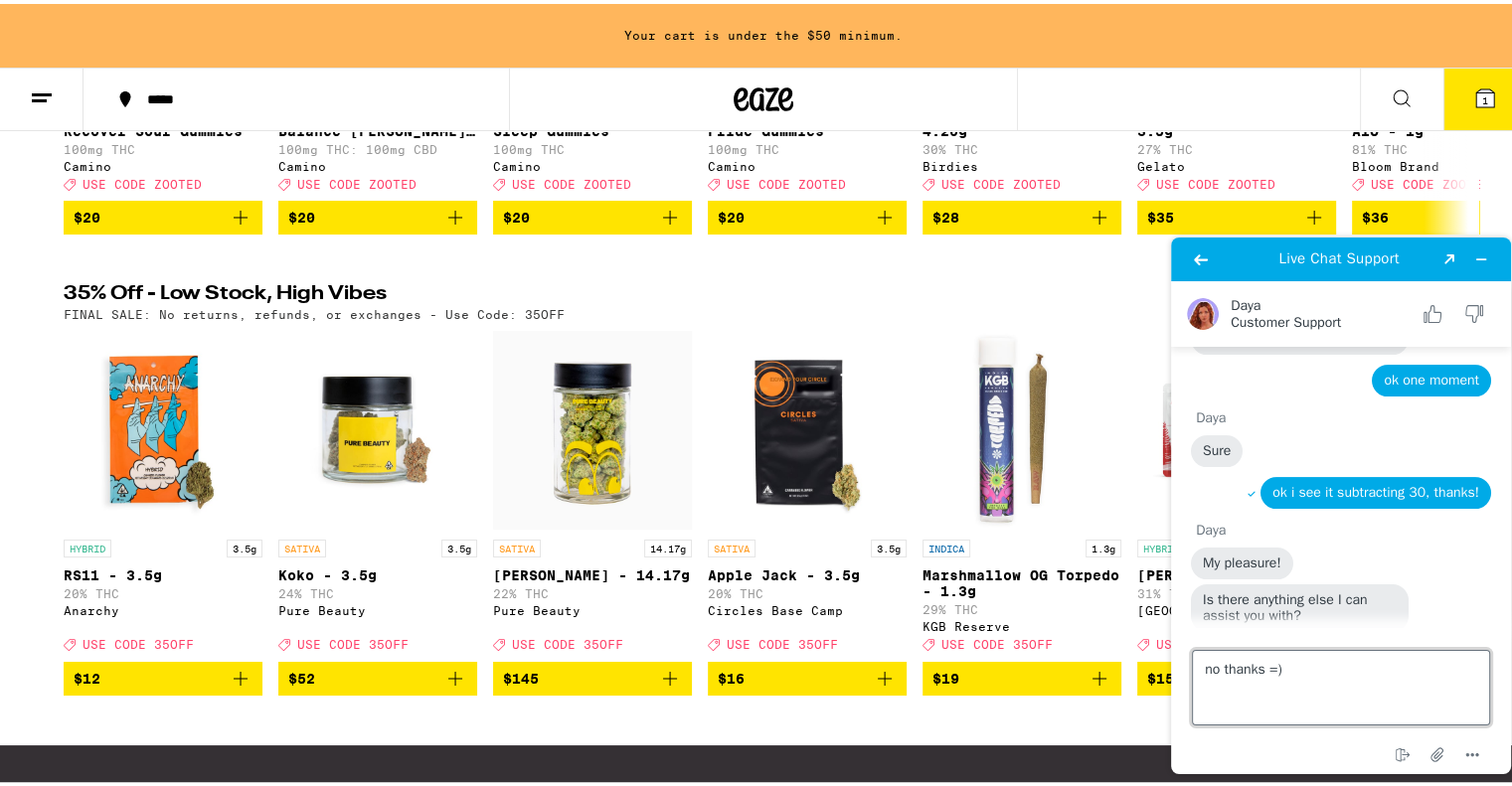type 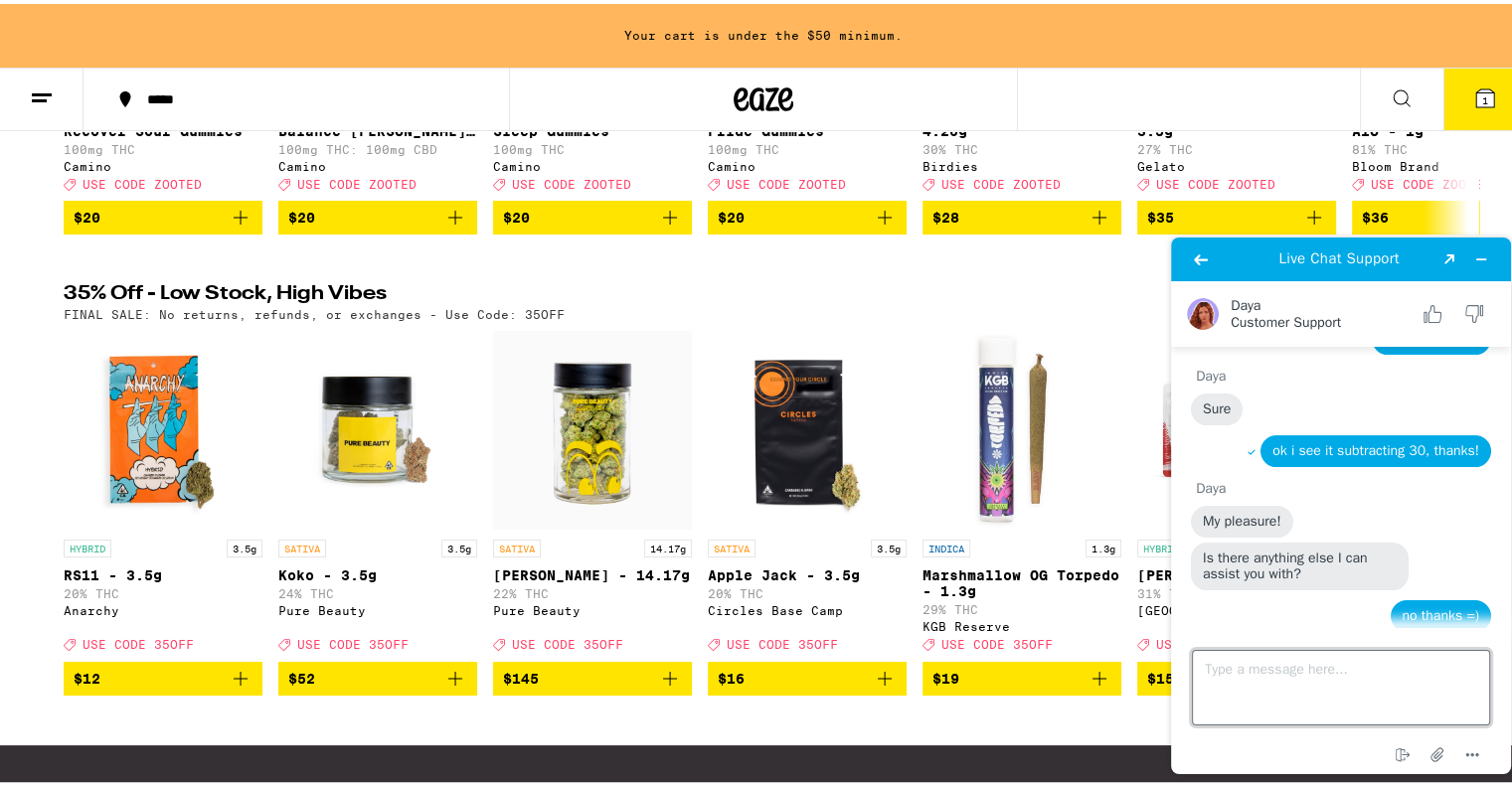scroll, scrollTop: 674, scrollLeft: 0, axis: vertical 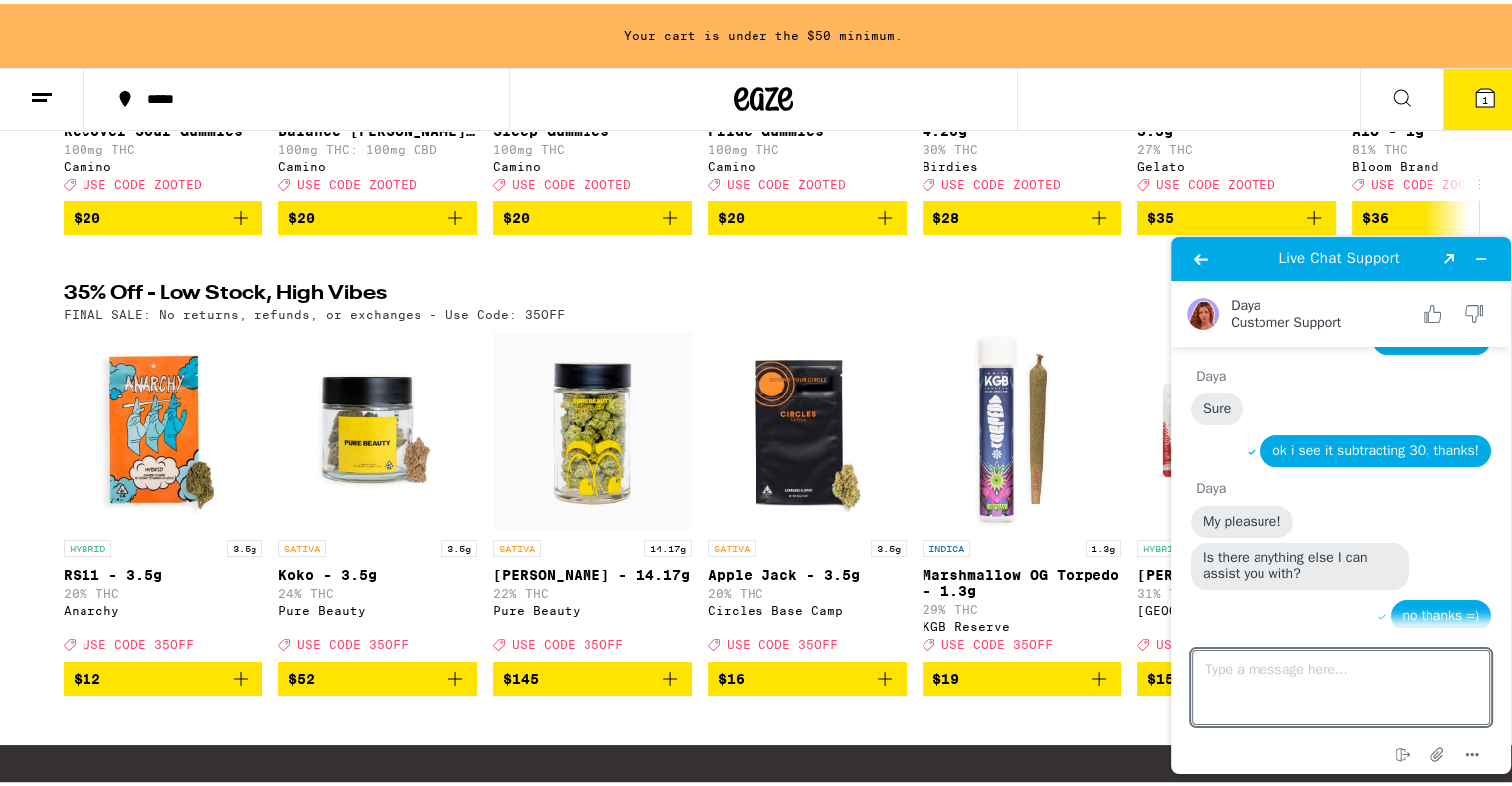 click on "Live Chat Support Created with Sketch." at bounding box center [1341, 258] 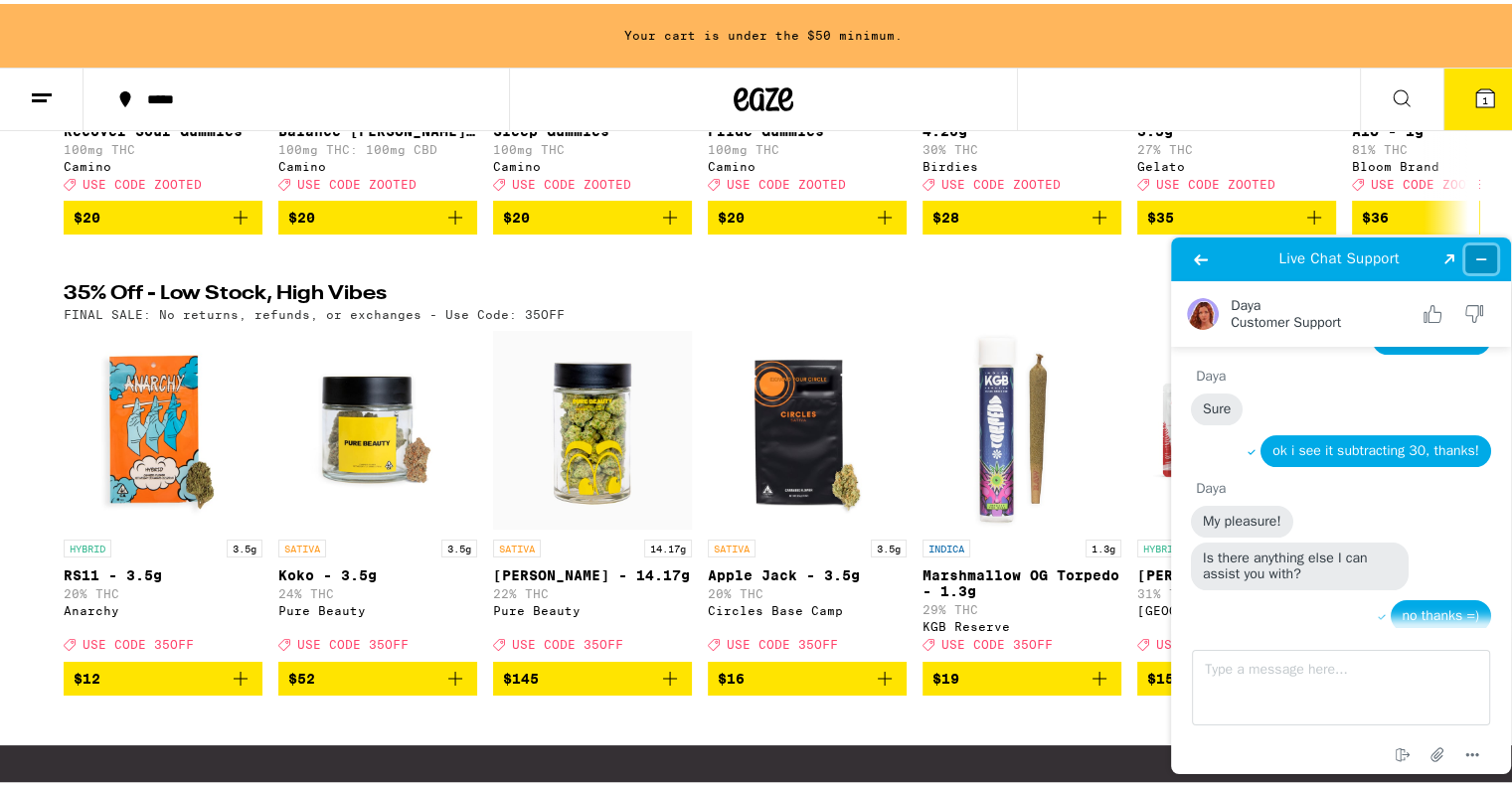 click 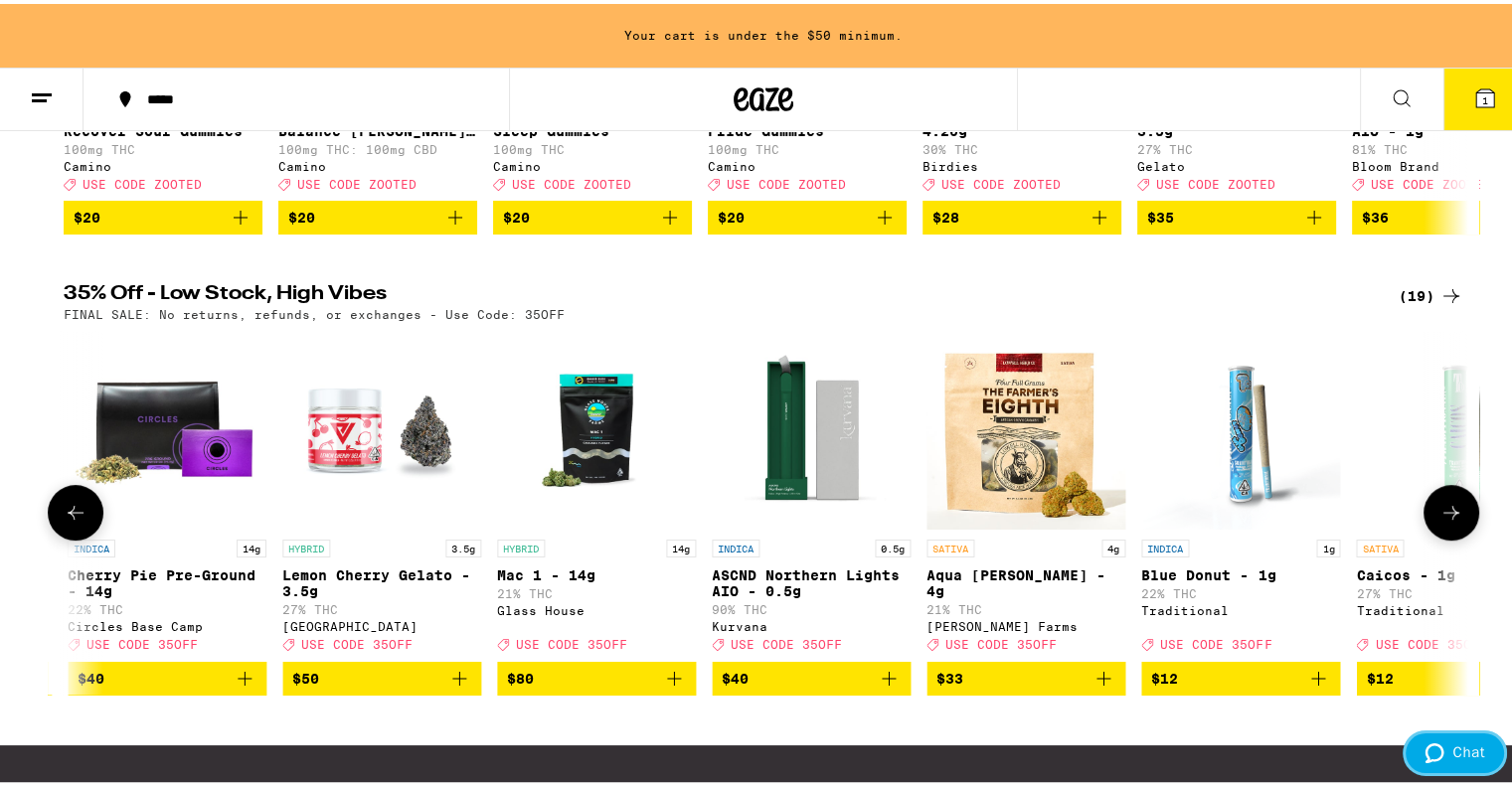 scroll, scrollTop: 0, scrollLeft: 2680, axis: horizontal 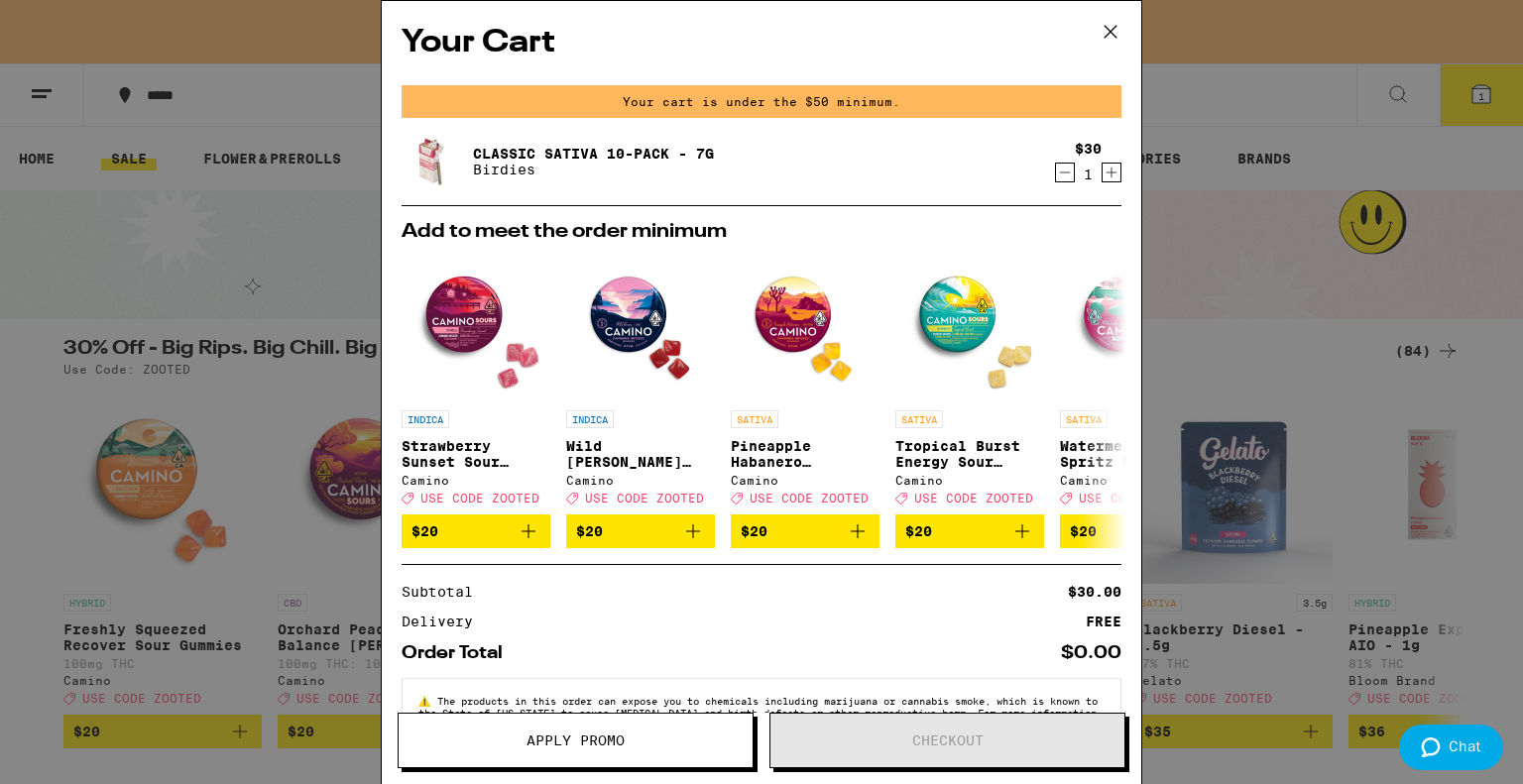 click on "Your Cart Your cart is under the $50 minimum. Classic Sativa 10-Pack - 7g Birdies $30 1 Add to meet the order minimum INDICA Strawberry Sunset Sour Gummies Camino Deal Created with Sketch. USE CODE ZOOTED $20 INDICA Wild [PERSON_NAME] Chill Gummies Camino Deal Created with Sketch. USE CODE ZOOTED $20 SATIVA Pineapple Habanero Uplifting Gummies Camino Deal Created with Sketch. USE CODE ZOOTED $20 SATIVA Tropical Burst Energy Sour Gummies Camino Deal Created with Sketch. USE CODE ZOOTED $20 SATIVA Watermelon Spritz Uplifting Sour Gummies Camino Deal Created with Sketch. USE CODE ZOOTED $20 SATIVA Wild Cherry Exhilarate 5:5:5 Gummies Camino Deal Created with Sketch. USE CODE ZOOTED $20 HYBRID Freshly Squeezed Recover Sour Gummies Camino Deal Created with Sketch. USE CODE ZOOTED $20 HYBRID Mango Serenity 1:1 THC:CBD Gummies Camino Deal Created with Sketch. USE CODE ZOOTED $20 CBD Orchard Peach 1:1 Balance [PERSON_NAME] Gummies Camino Deal Created with Sketch. USE CODE ZOOTED $20 HYBRID PassionFruit Punch Pride Gummies Camino $20" at bounding box center (762, 392) 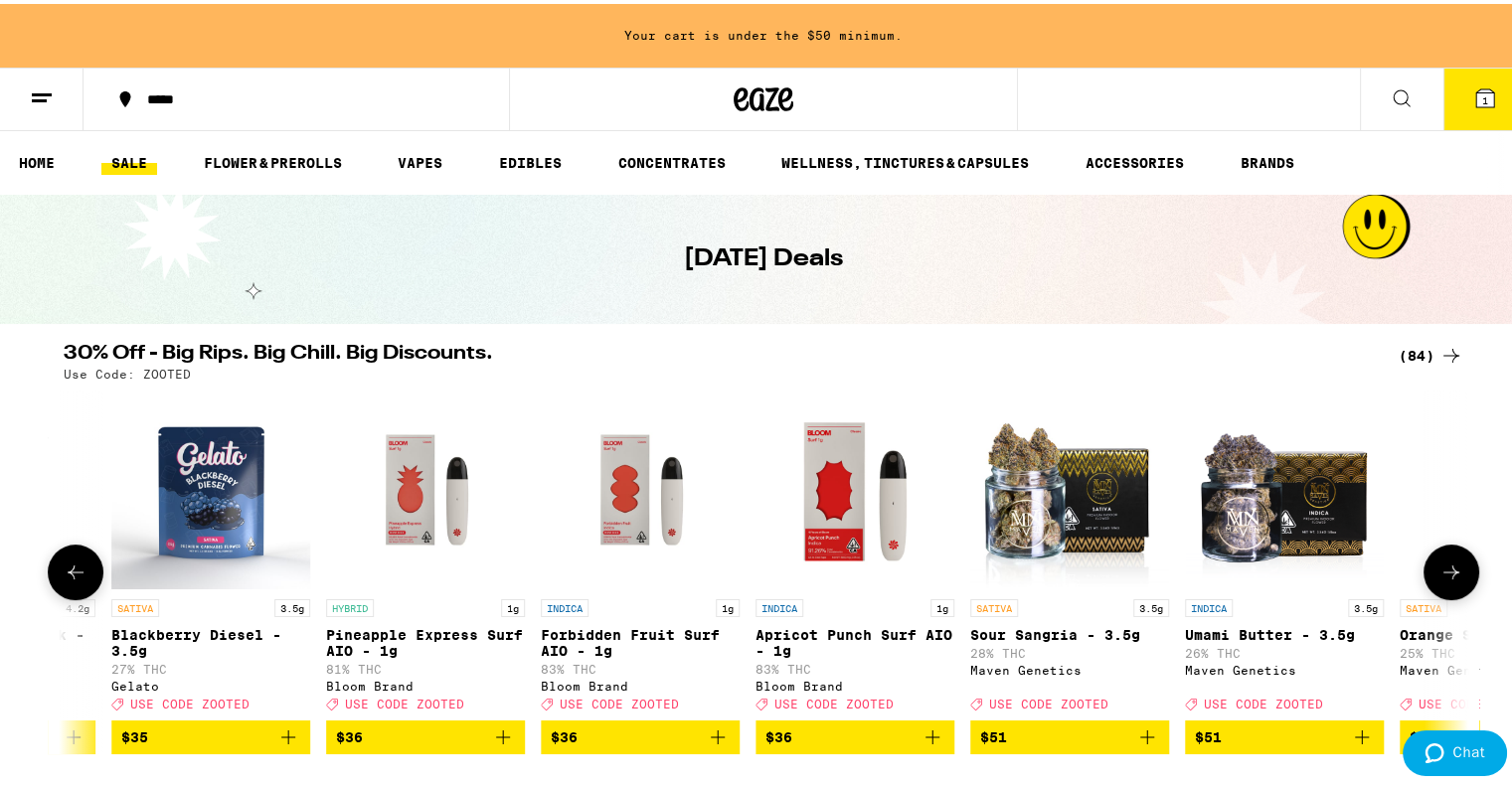 scroll, scrollTop: 0, scrollLeft: 1028, axis: horizontal 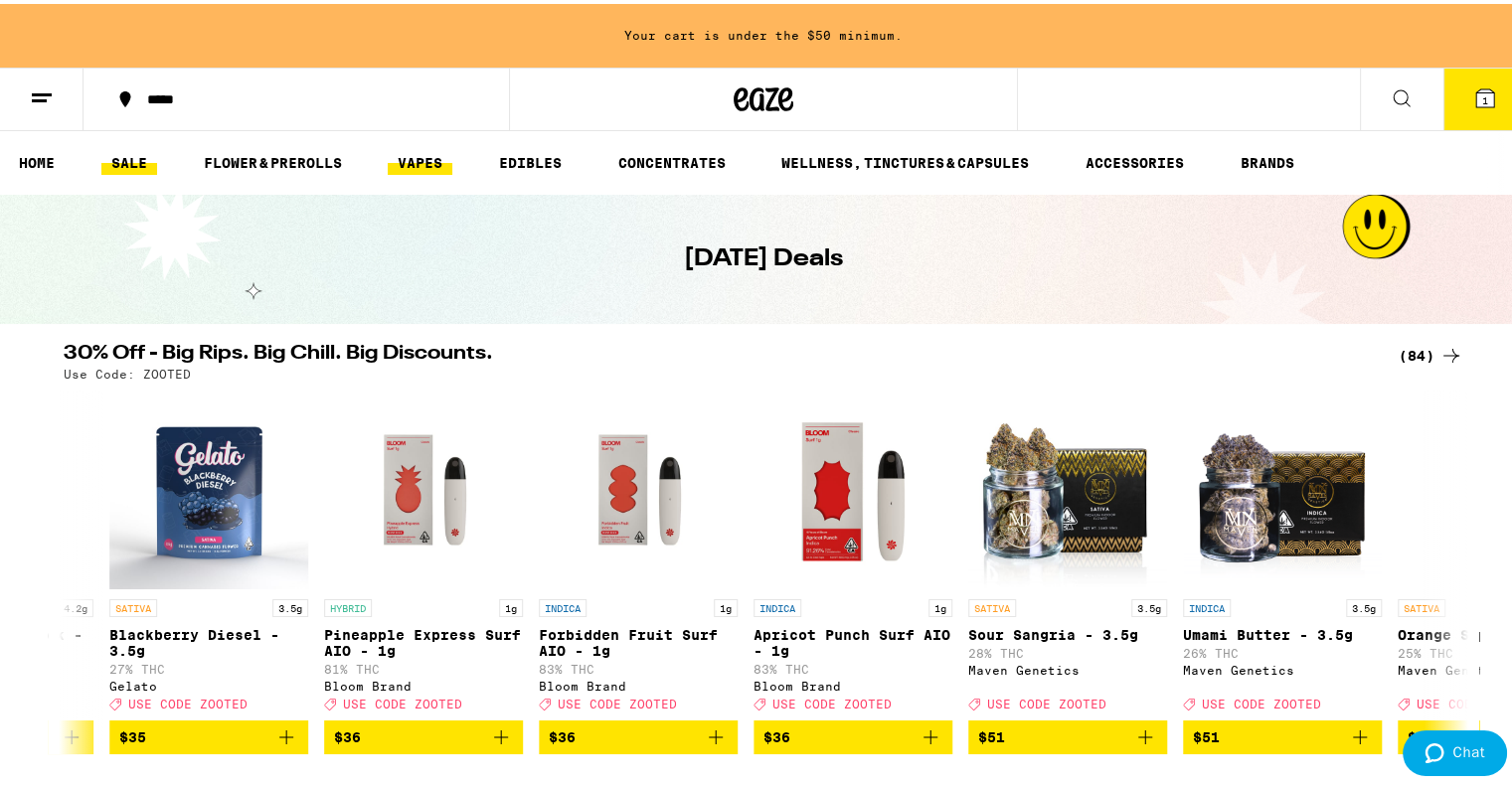 click on "VAPES" at bounding box center [420, 159] 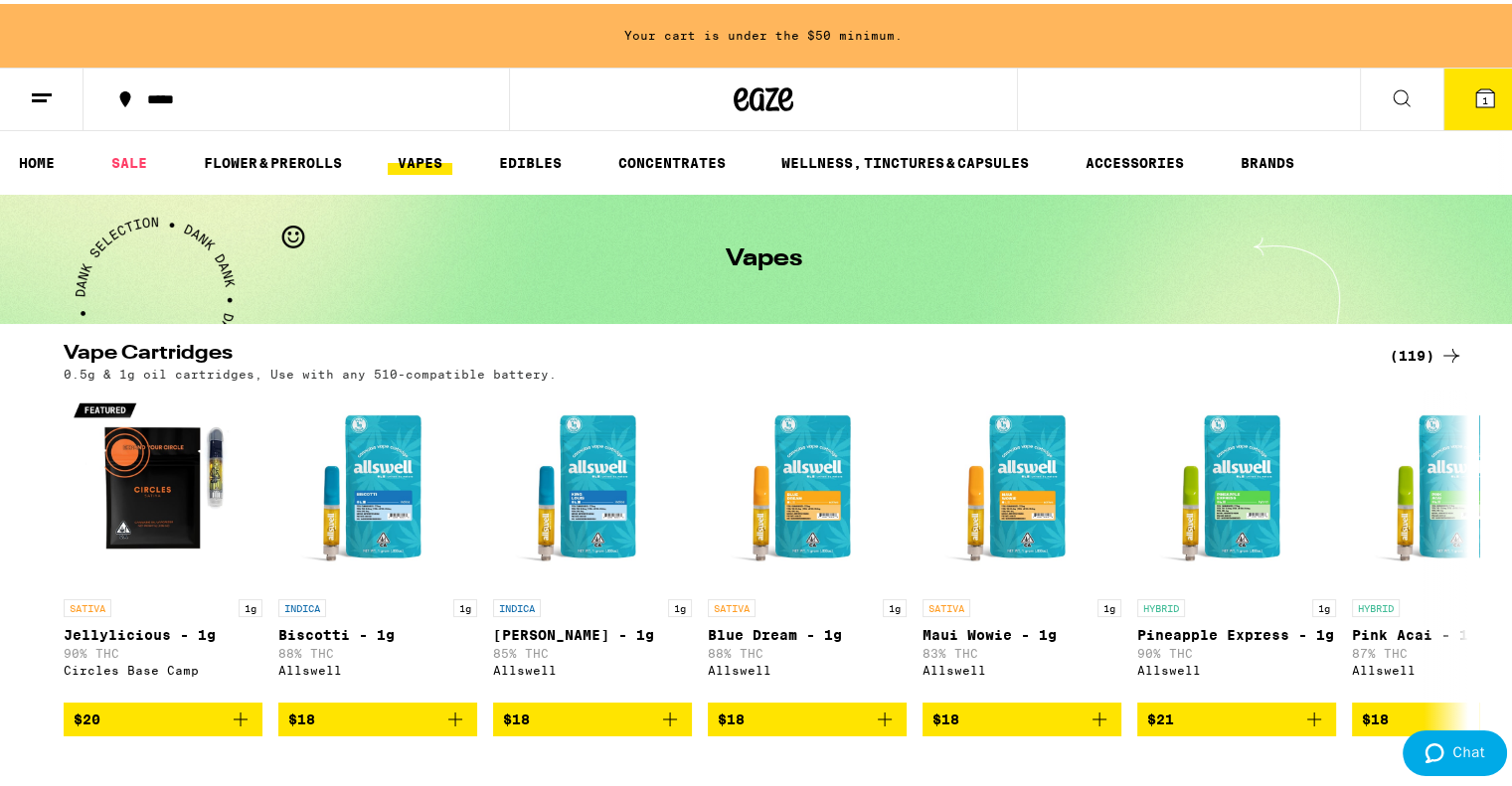 scroll, scrollTop: 81, scrollLeft: 0, axis: vertical 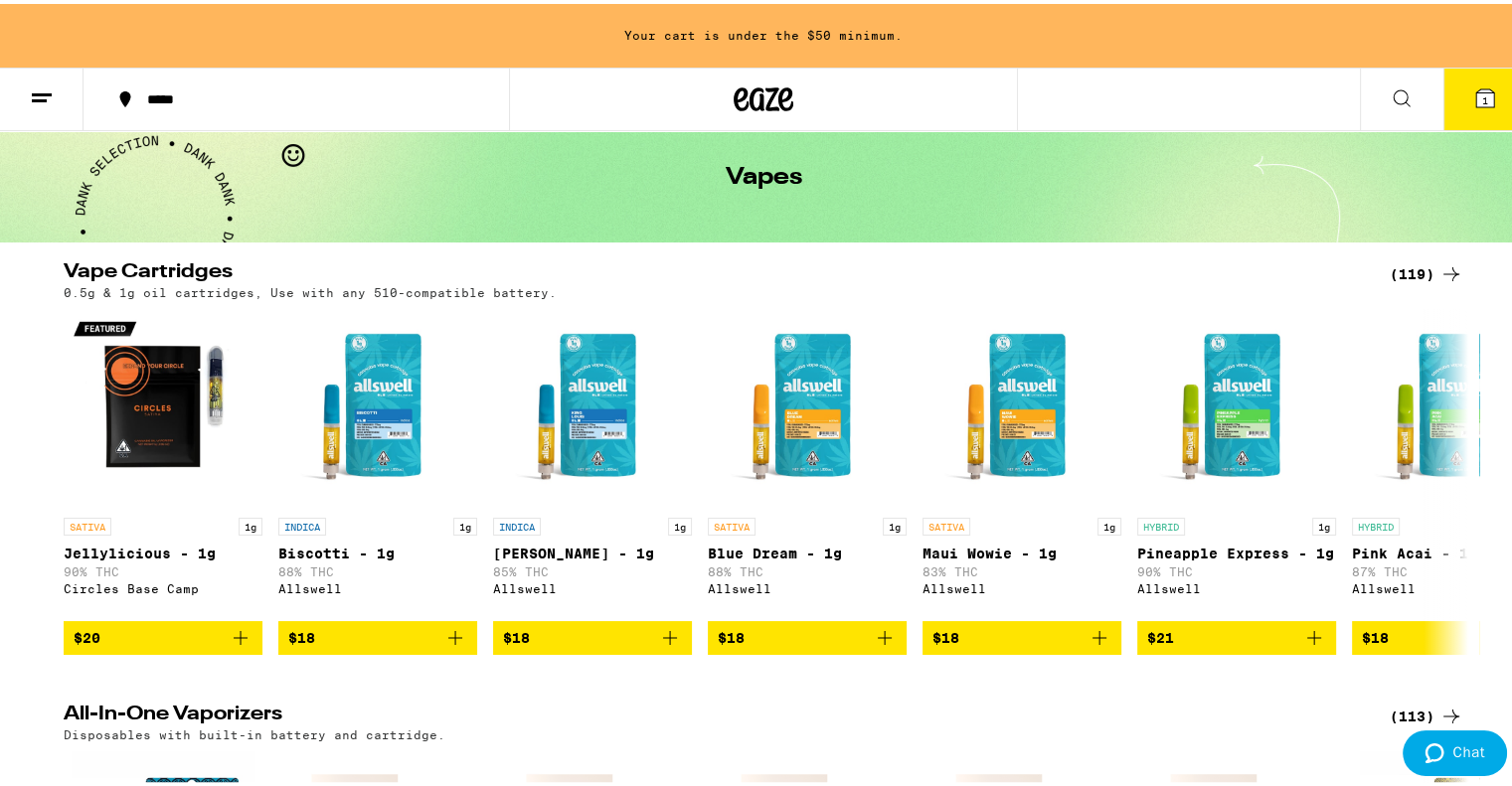 click on "(119)" at bounding box center (1427, 270) 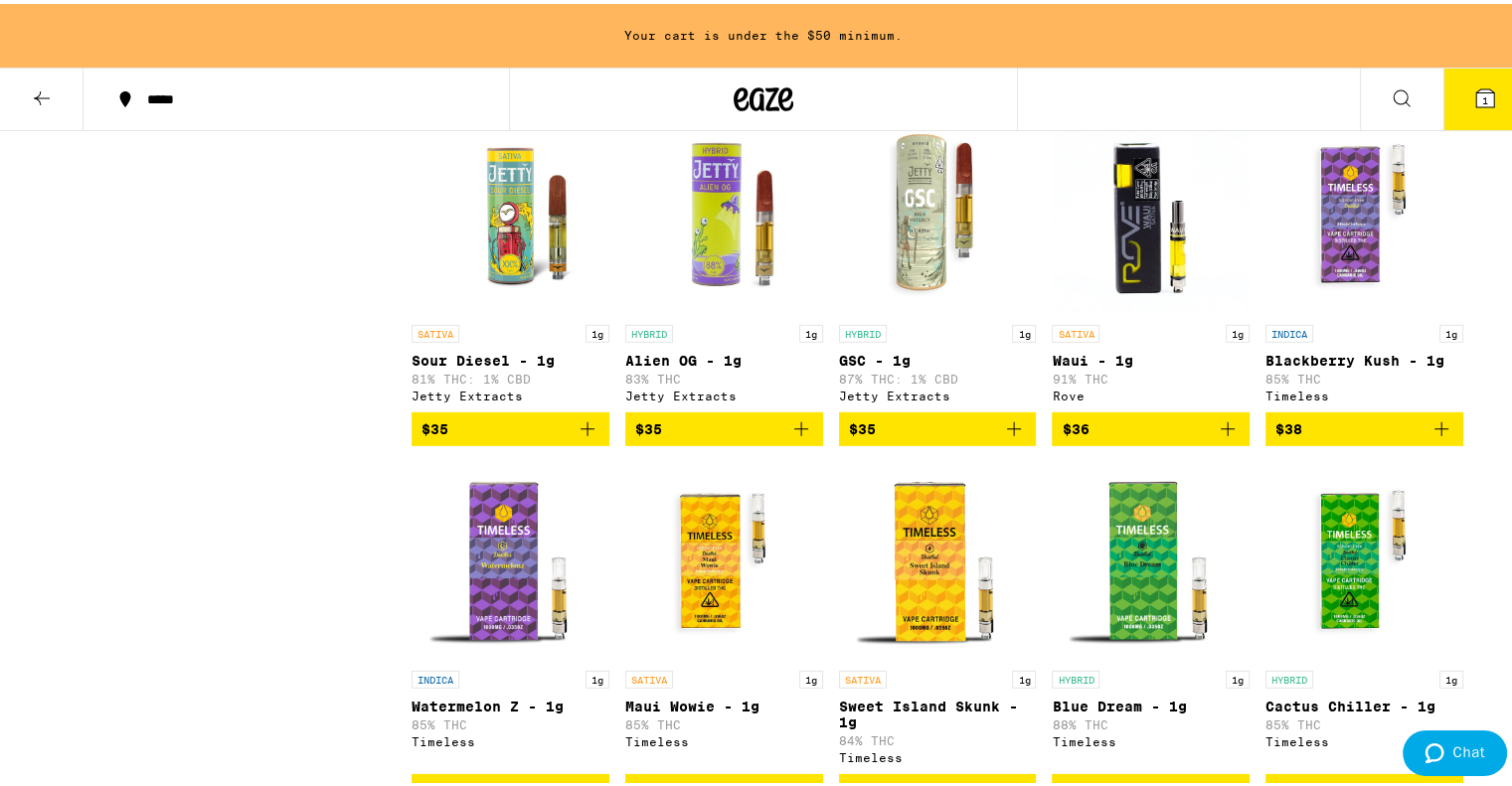 scroll, scrollTop: 6087, scrollLeft: 0, axis: vertical 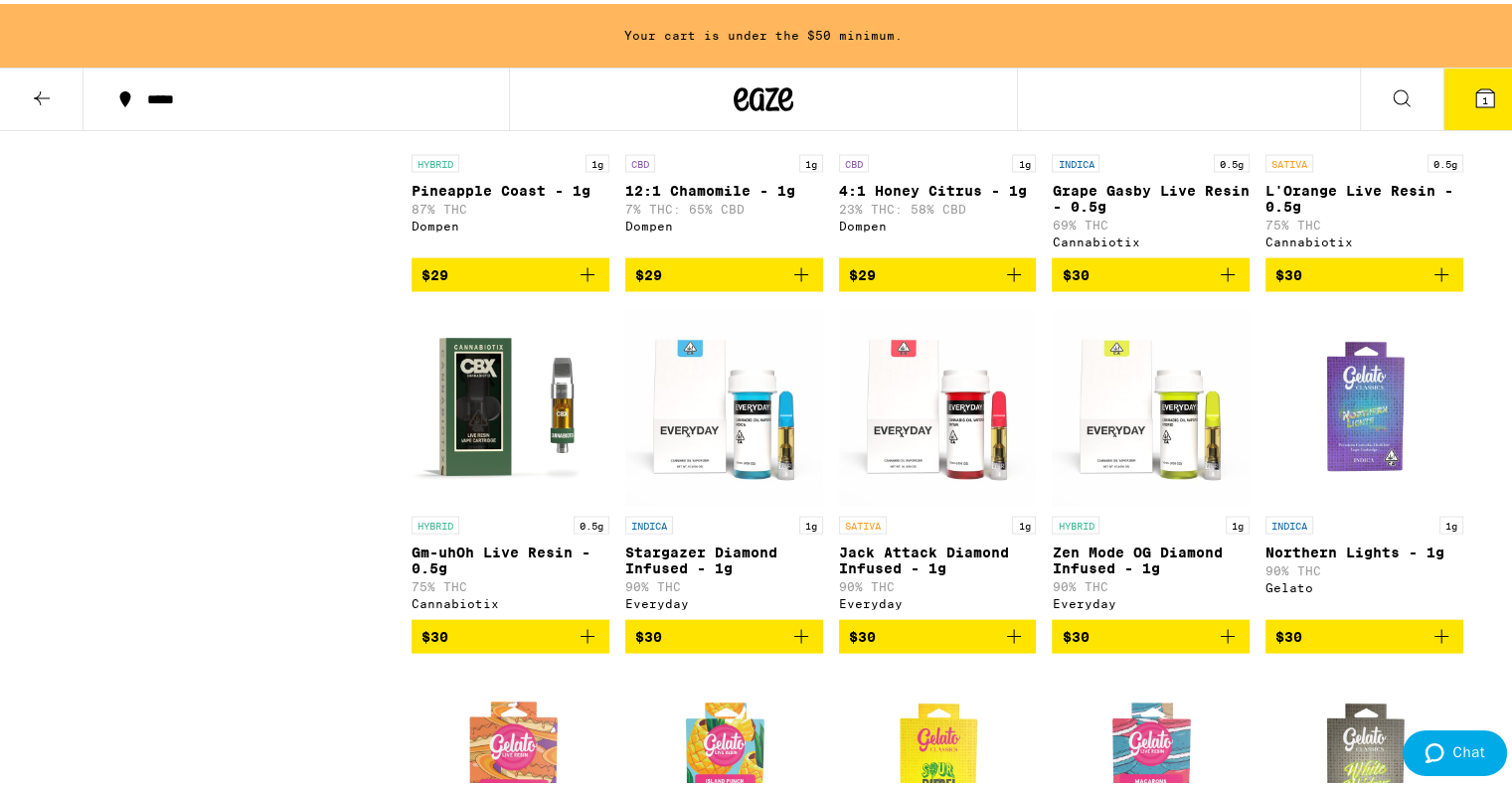 click on "Clearfalse filter Strain Type CBD CBD Dominant Hybrid Indica Sativa Subcategory Universal Cartridge - .5g Universal Cartridge - 1g Brand Alien Labs Allswell Animal Cannabiotix Circles Base Camp Cloud CLSICS Connected Cannabis Co Cookies Dompen Everyday Gelato GoldDrop Heavy Hitters [PERSON_NAME] Jetty Extracts Kurvana [PERSON_NAME] Punch Edibles Rove Surplus Timeless" at bounding box center [238, 675] 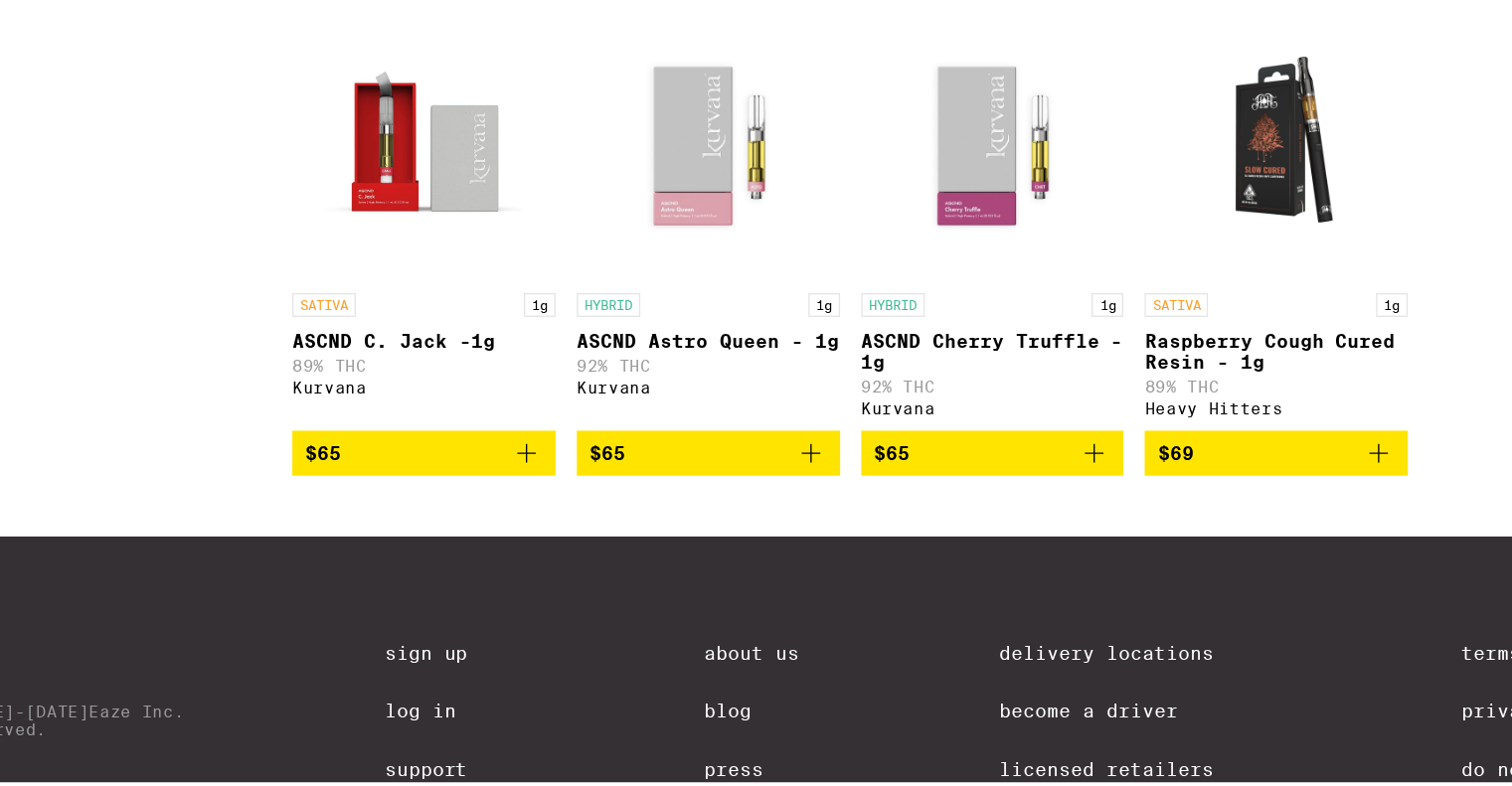 scroll, scrollTop: 8462, scrollLeft: 0, axis: vertical 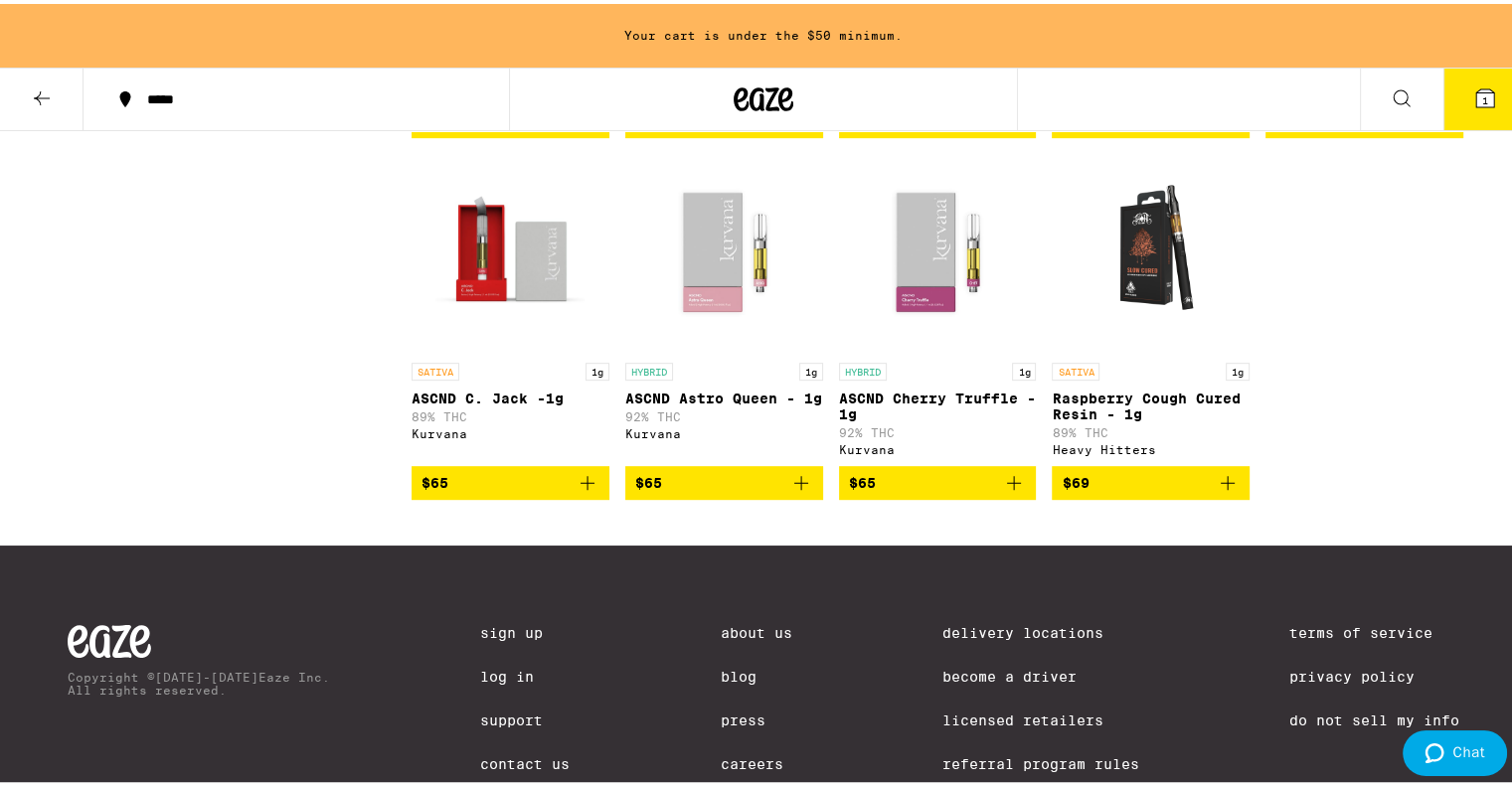 click at bounding box center [724, 249] 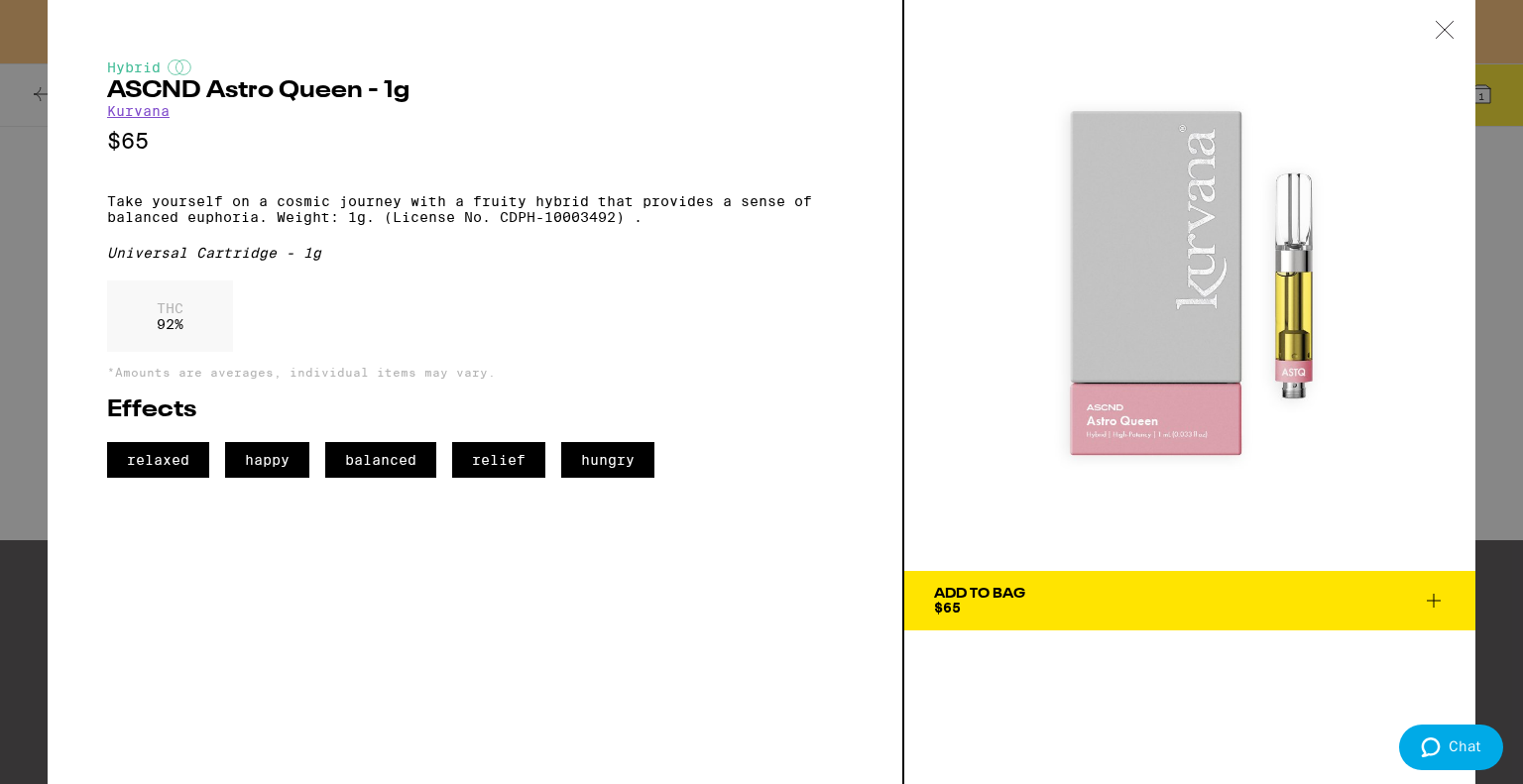 click on "Hybrid   ASCND Astro Queen - 1g Kurvana $65 Take yourself on a cosmic journey with a fruity hybrid that provides a sense of balanced euphoria.
Weight: 1g. (License No. CDPH-10003492) .  Universal Cartridge - 1g THC 92 % *Amounts are averages, individual items may vary. Effects relaxed happy balanced relief hungry Add To Bag $65" at bounding box center (762, 392) 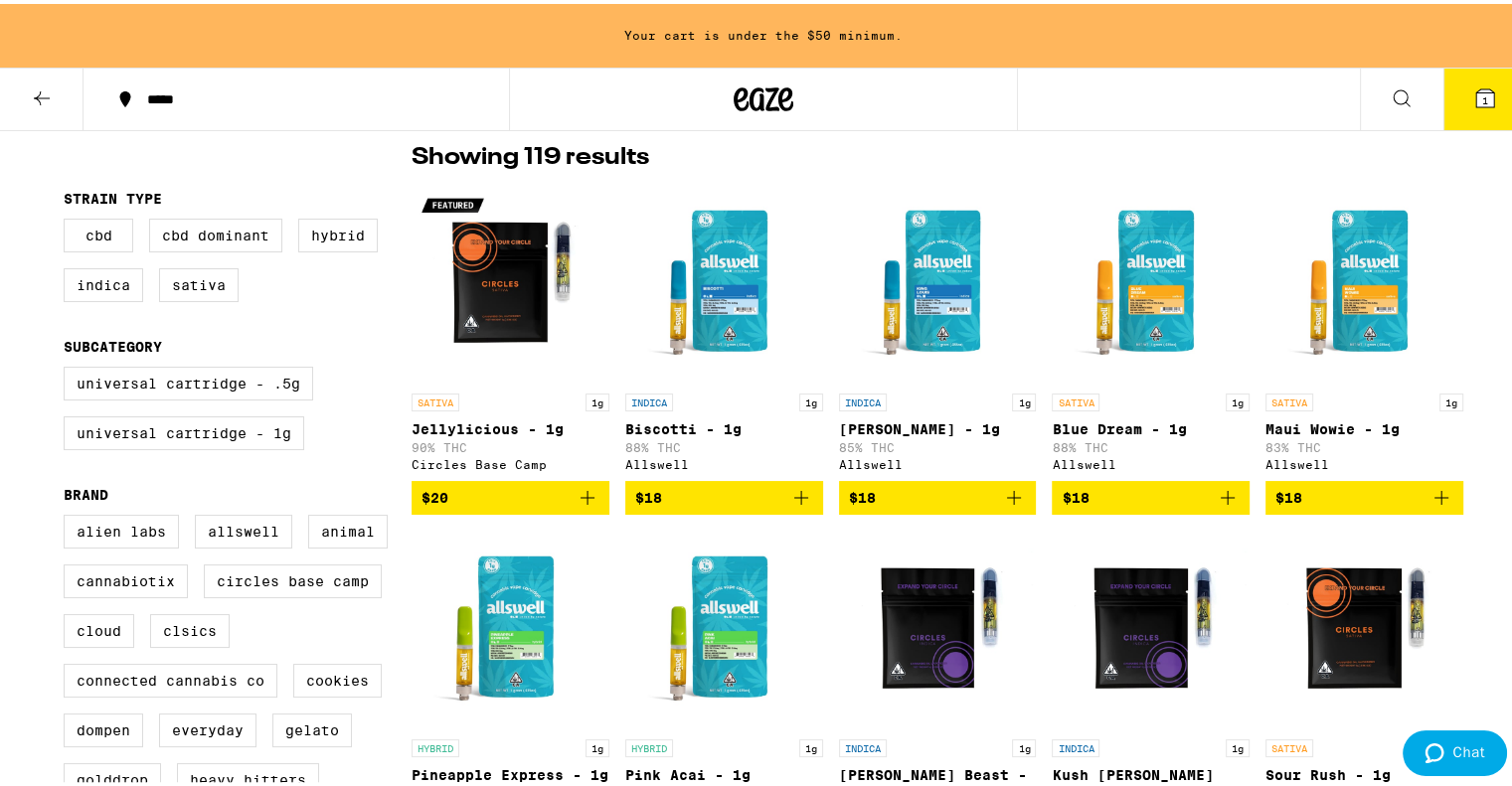 scroll, scrollTop: 155, scrollLeft: 0, axis: vertical 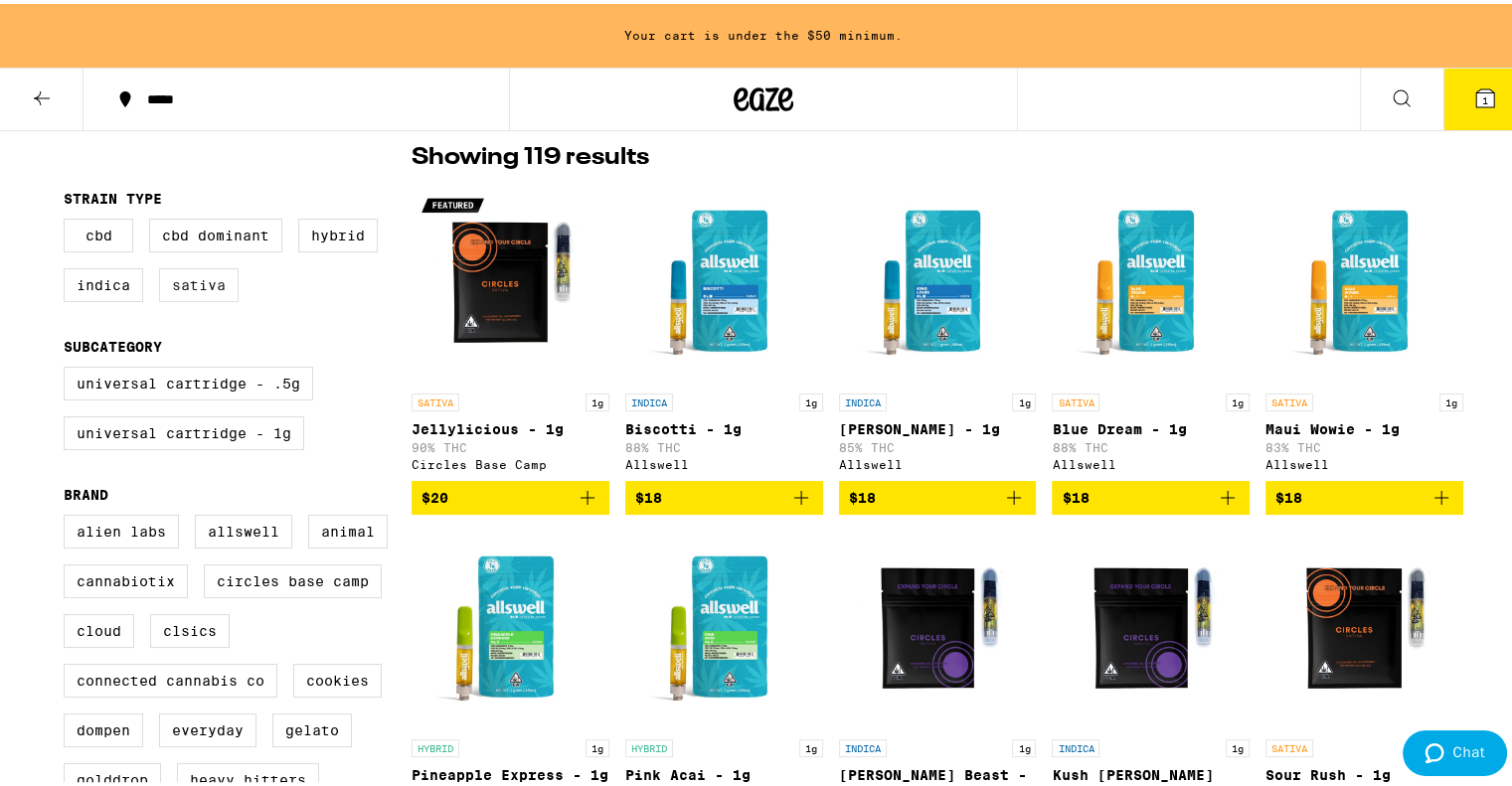 click on "Sativa" at bounding box center [199, 281] 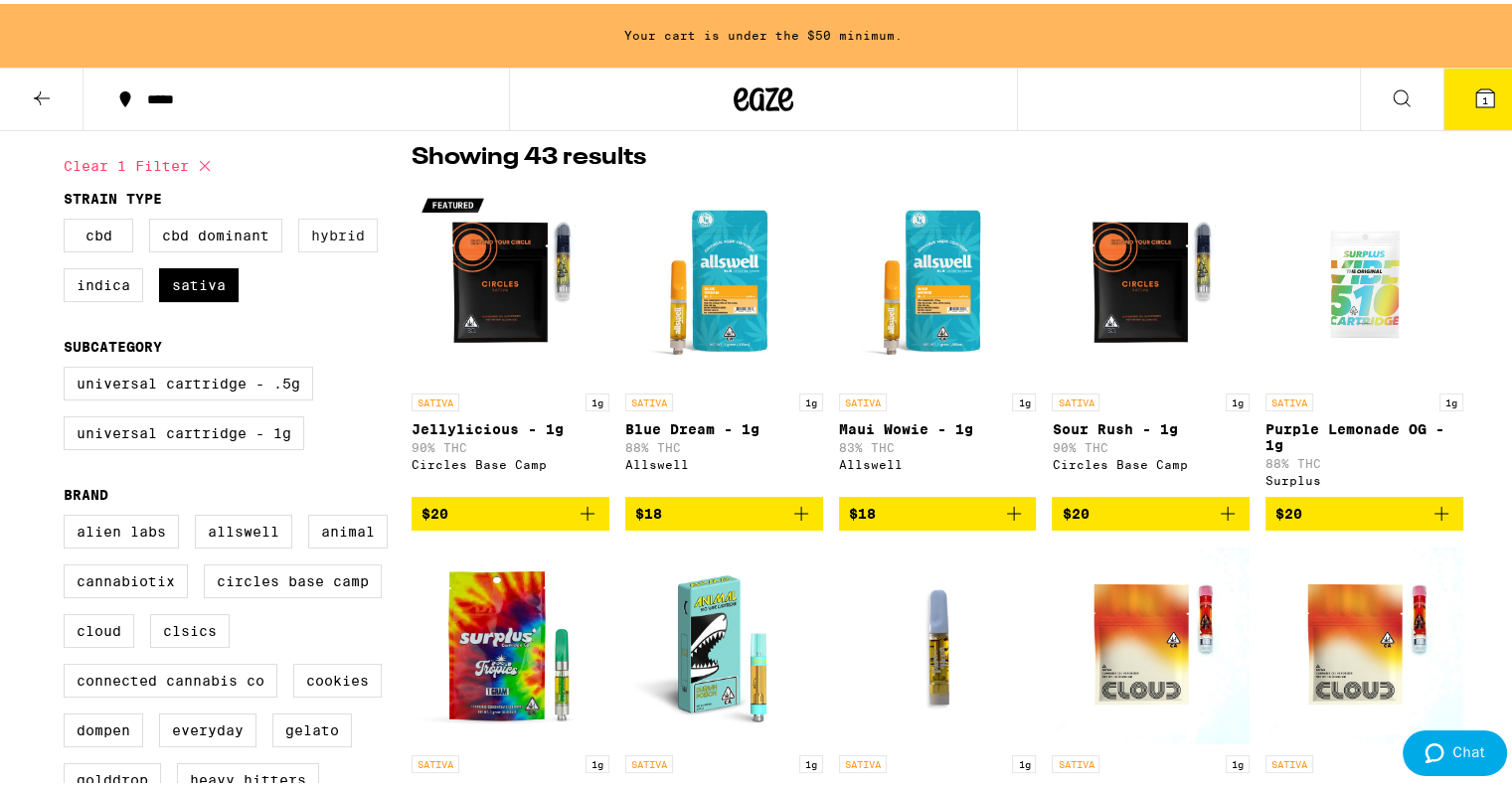 click on "Hybrid" at bounding box center (338, 232) 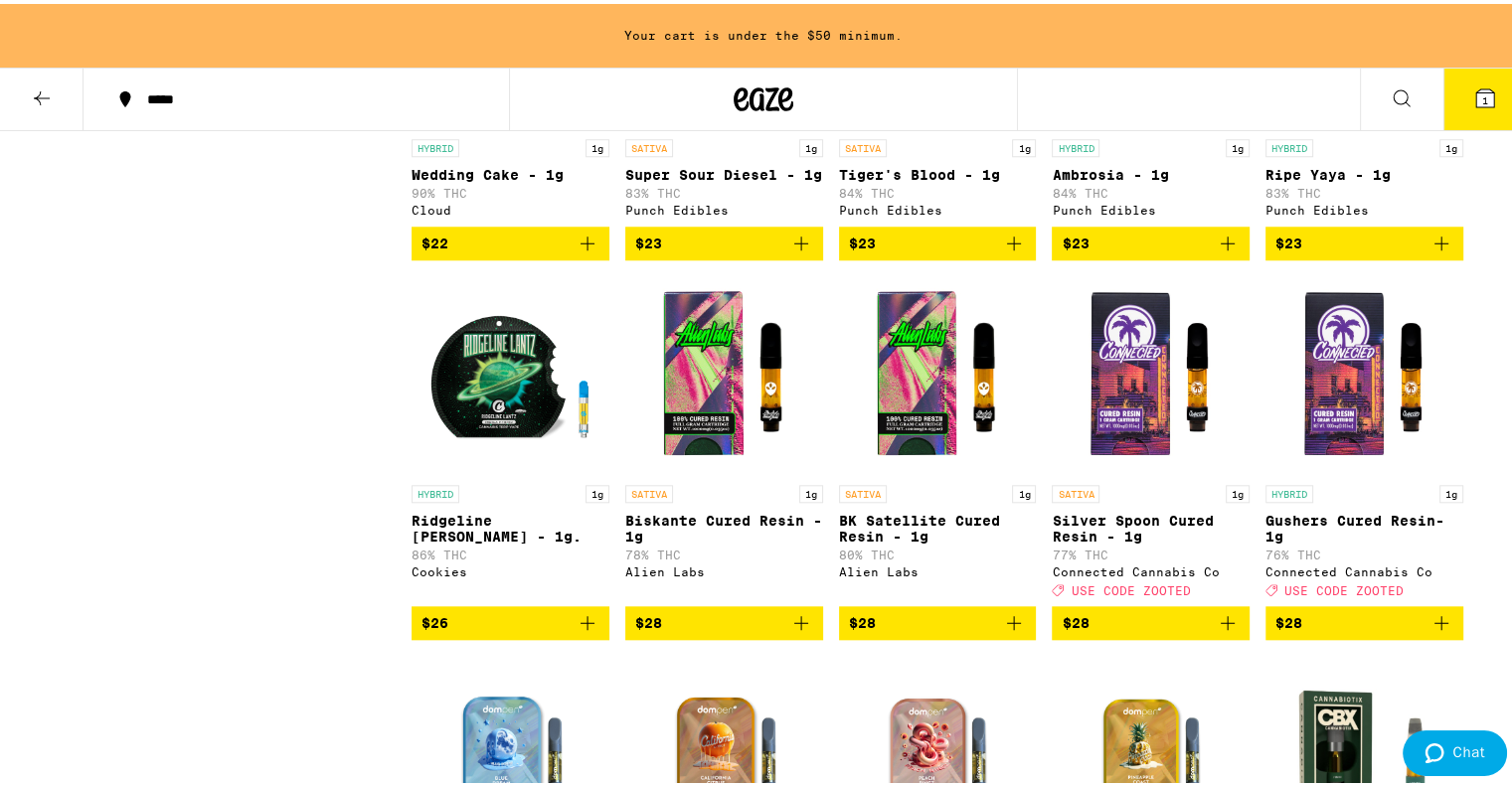 scroll, scrollTop: 1820, scrollLeft: 0, axis: vertical 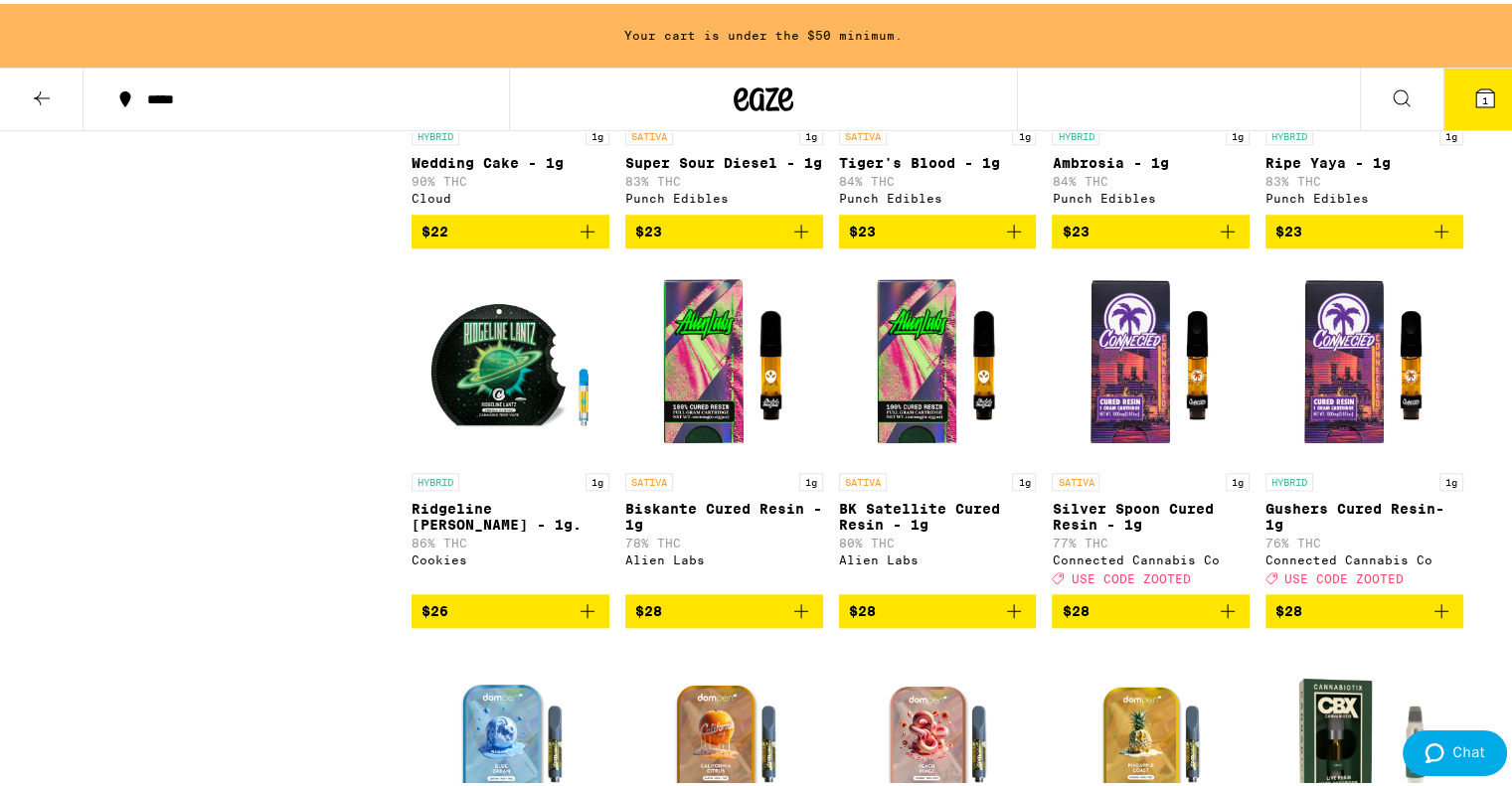 click on "Clear 2 filters Strain Type CBD CBD Dominant Hybrid Indica Sativa Subcategory Universal Cartridge - .5g Universal Cartridge - 1g Brand Alien Labs Allswell Animal Cannabiotix Circles Base Camp Cloud CLSICS Connected Cannabis Co Cookies Dompen Everyday Gelato GoldDrop Heavy Hitters [PERSON_NAME] Jetty Extracts Kurvana [PERSON_NAME] Punch Edibles Rove Surplus Timeless" at bounding box center [238, 1381] 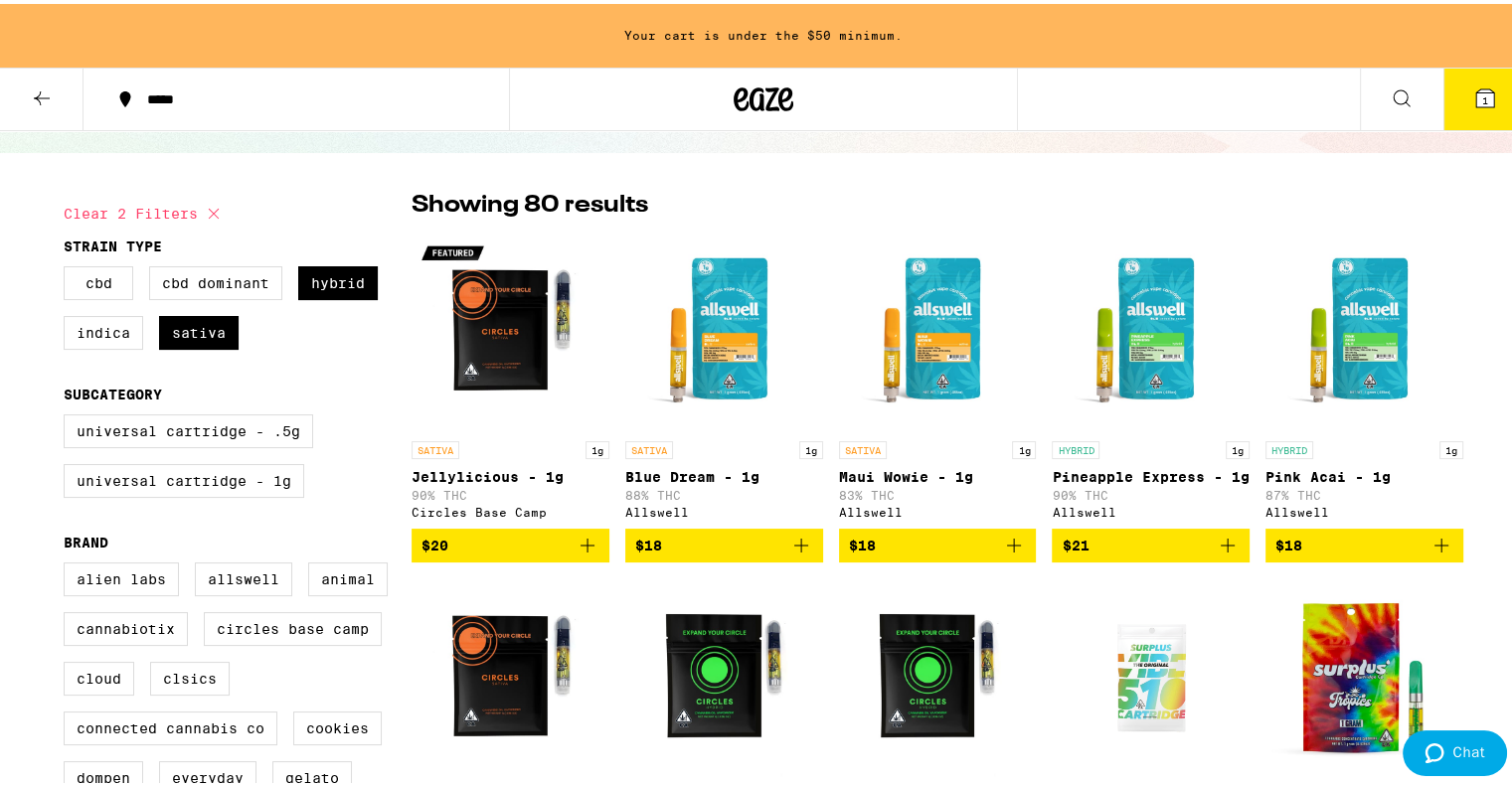 scroll, scrollTop: 110, scrollLeft: 0, axis: vertical 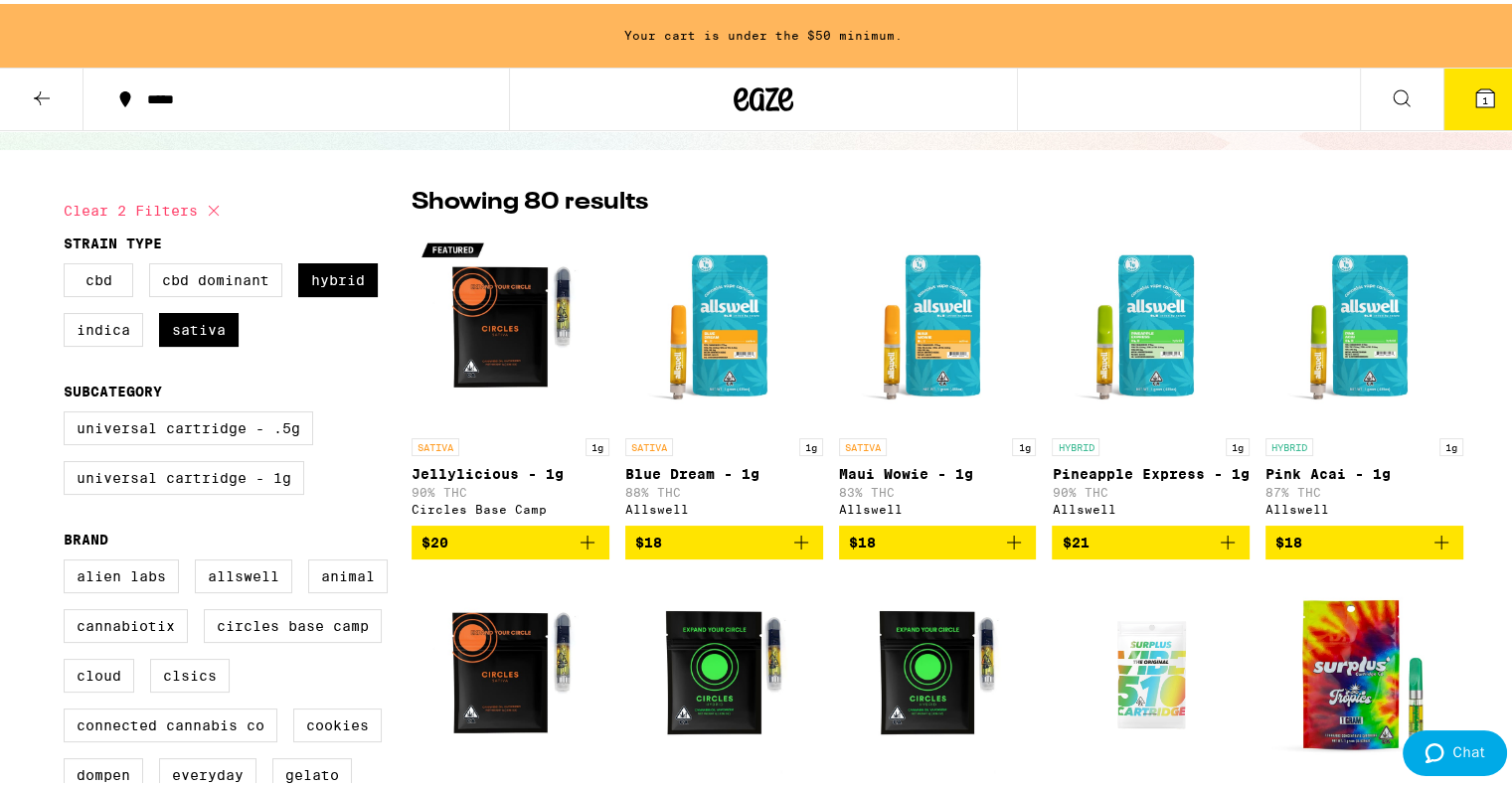 click on "$18" at bounding box center [724, 539] 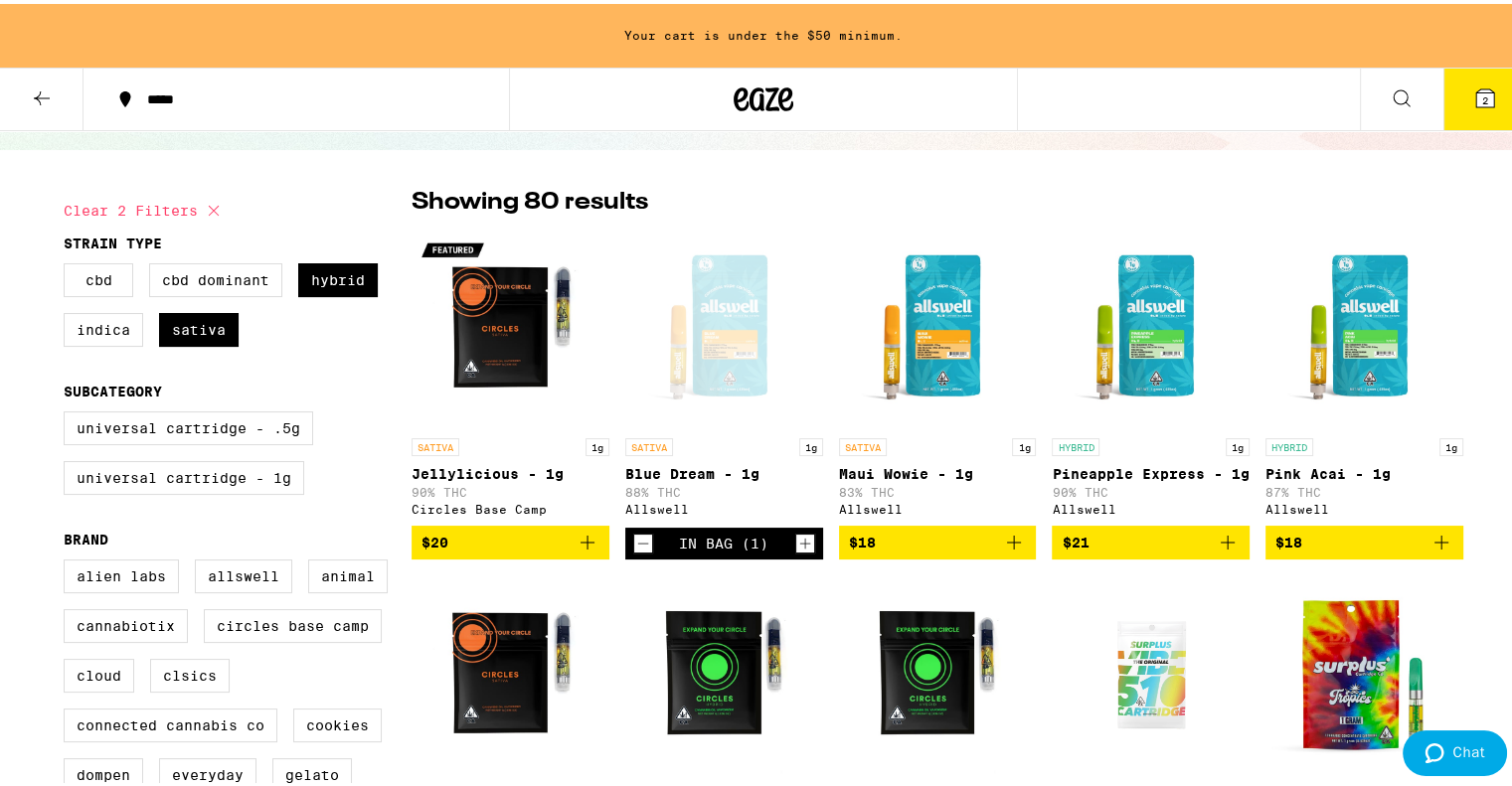 click at bounding box center (1364, 325) 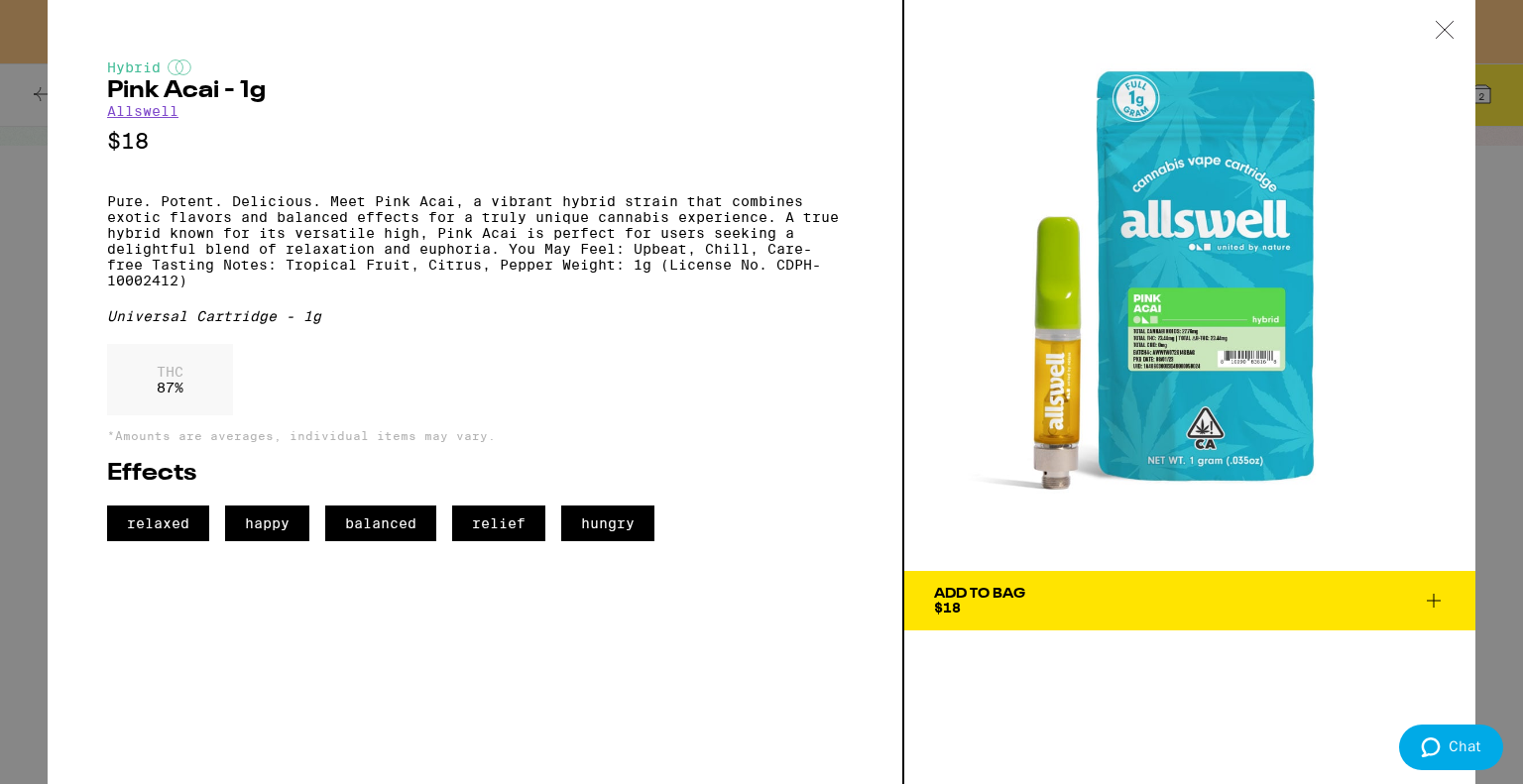 click on "Pink Acai - 1g" at bounding box center (475, 91) 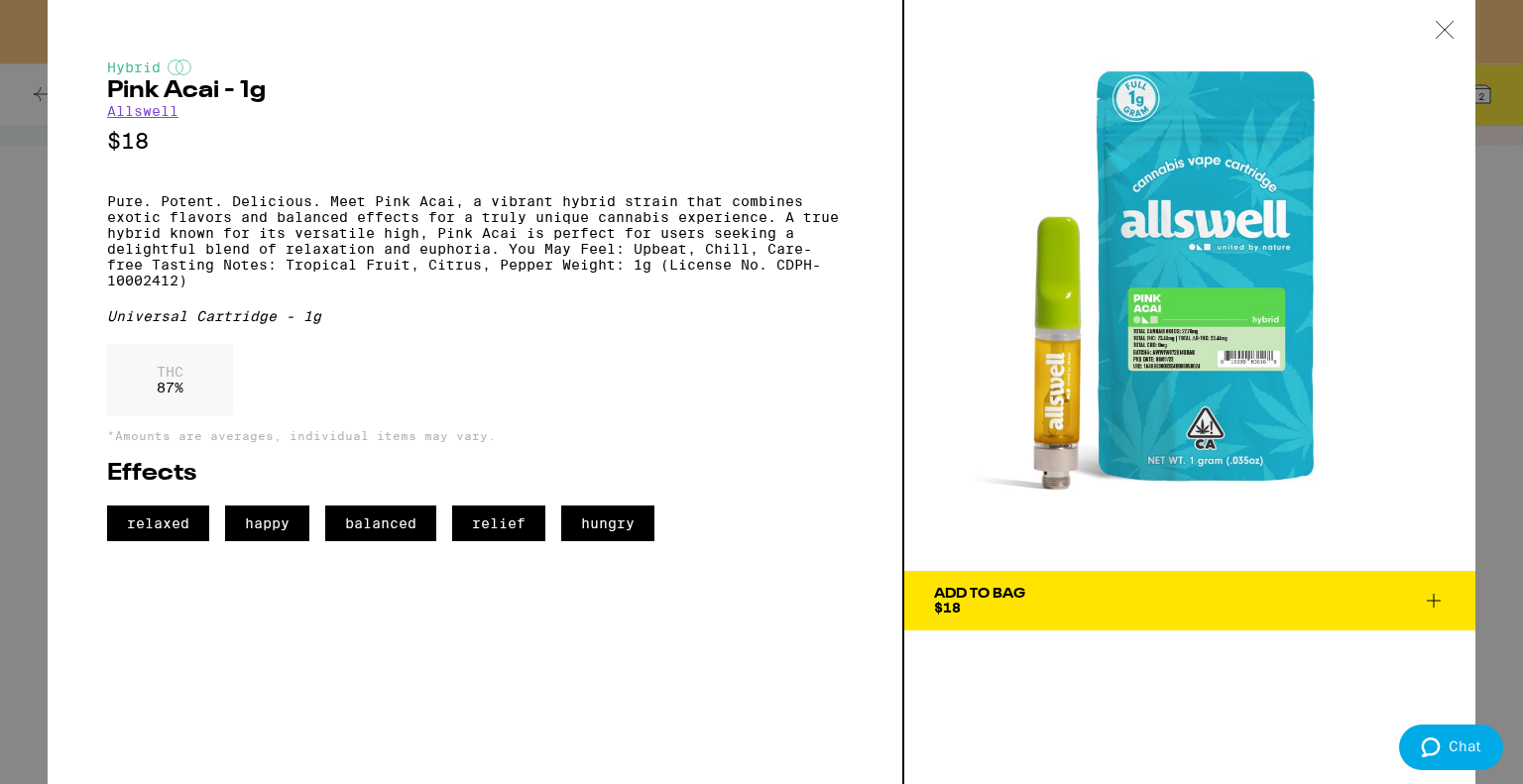 click on "Pink Acai - 1g" at bounding box center [475, 91] 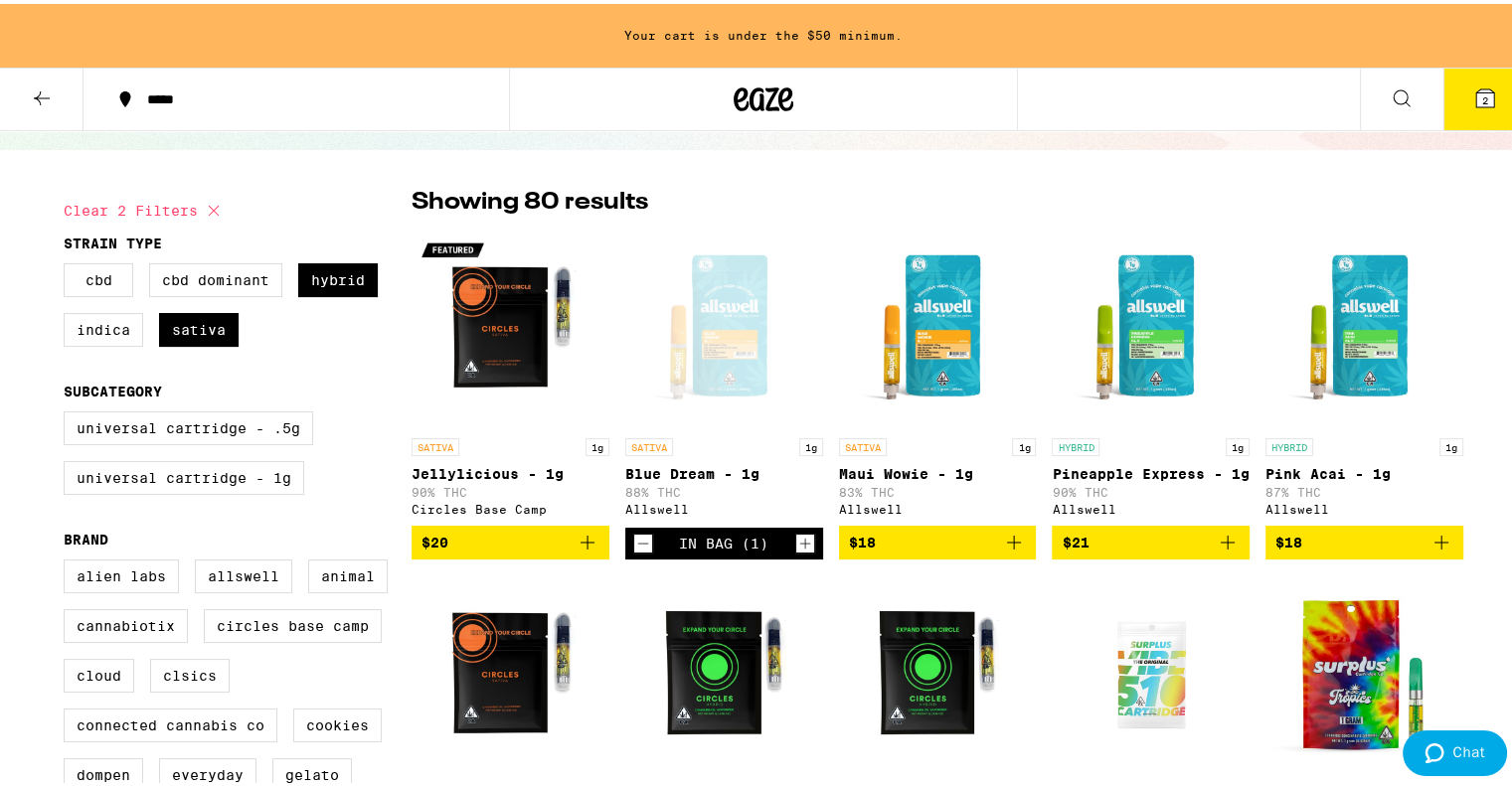 click 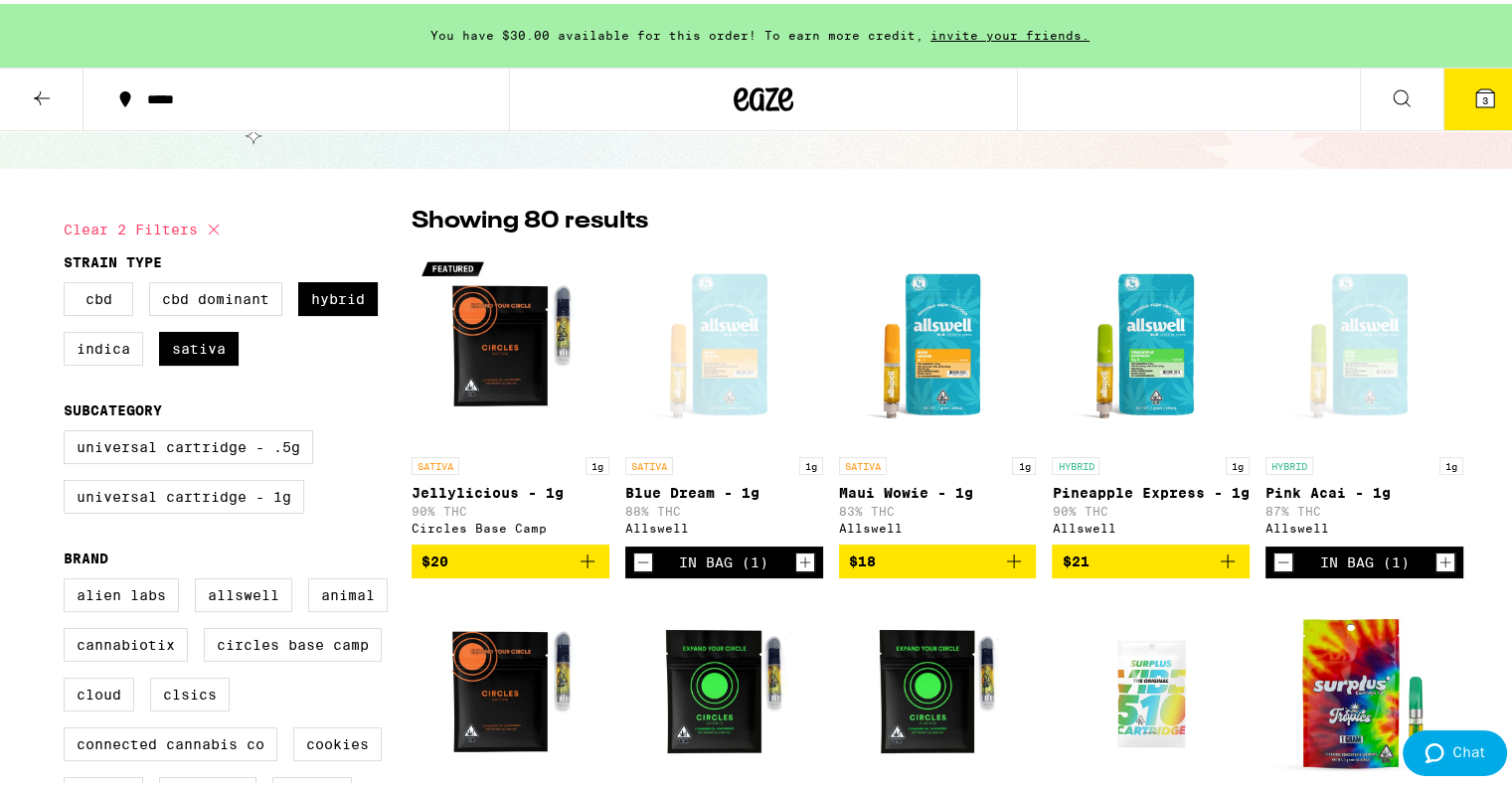 scroll, scrollTop: 0, scrollLeft: 0, axis: both 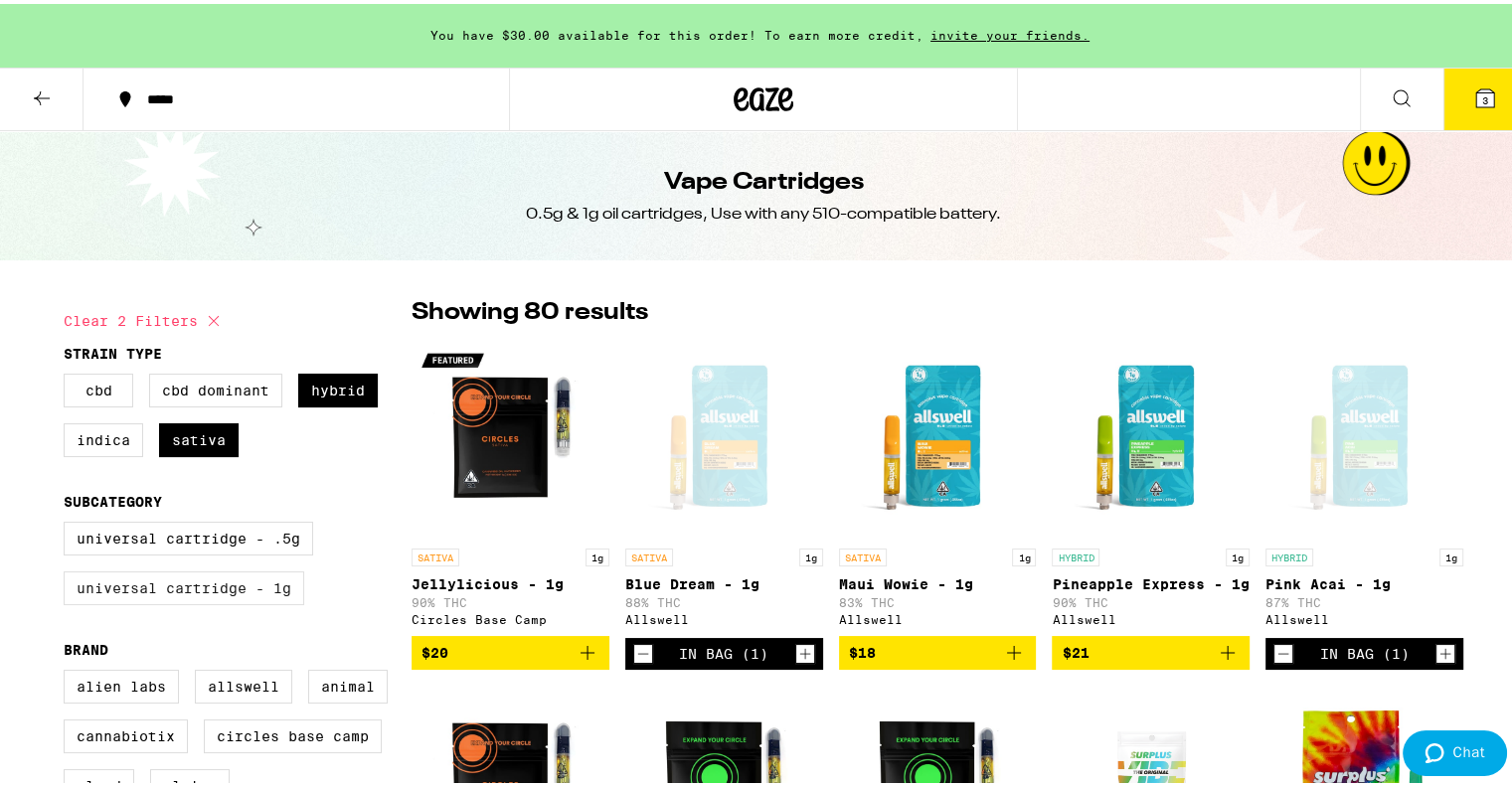 click on "Universal Cartridge - 1g" at bounding box center [184, 584] 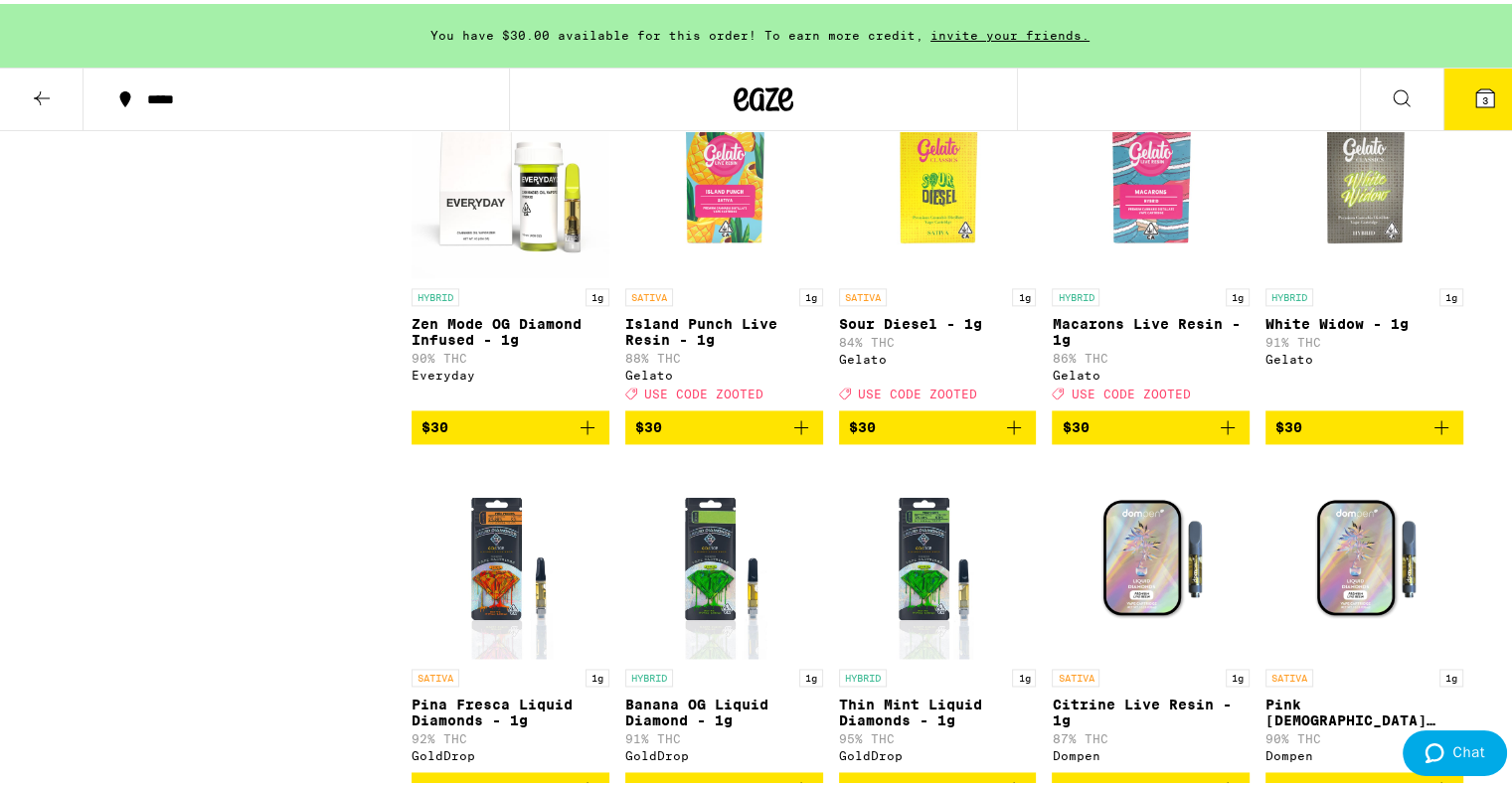 scroll, scrollTop: 2747, scrollLeft: 0, axis: vertical 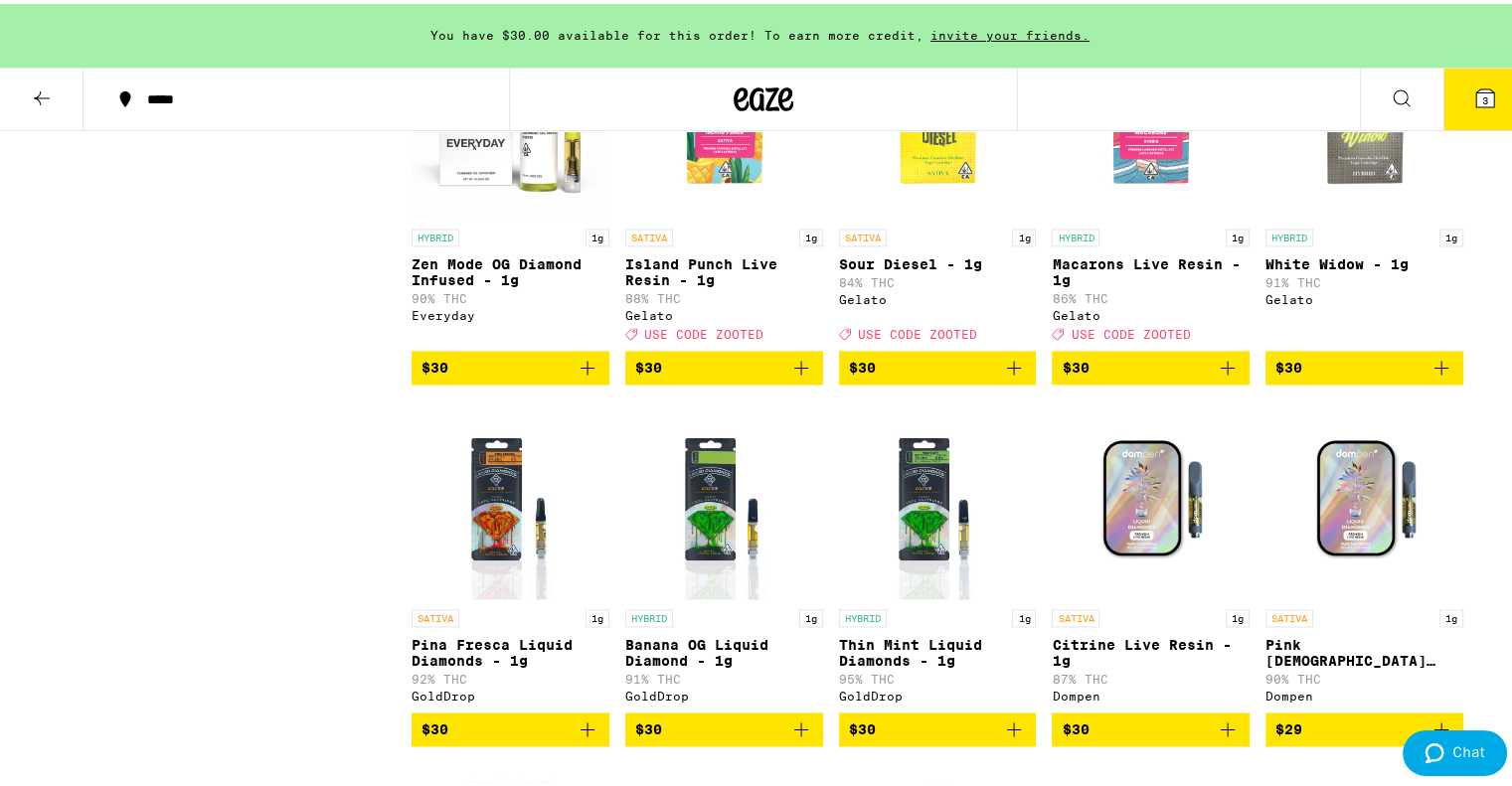 click at bounding box center [1150, 115] 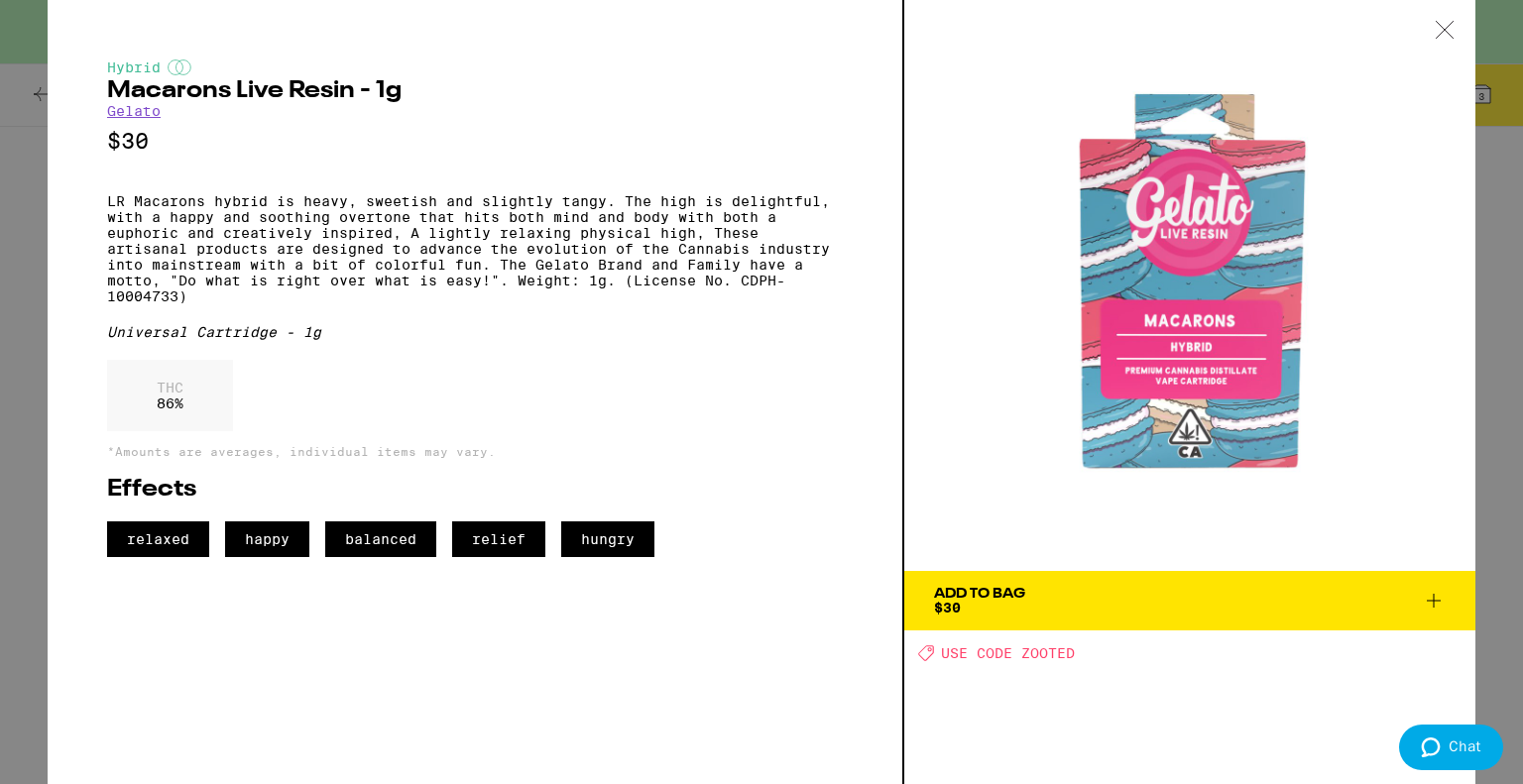 click on "Hybrid   Macarons Live Resin - 1g Gelato $30 LR Macarons hybrid is heavy, sweetish and slightly tangy. The high is delightful, with a happy and soothing overtone that hits both mind and body with both a euphoric and creatively inspired, A lightly relaxing physical high,
These artisanal products are designed to advance the evolution of the Cannabis industry into mainstream with a bit of colorful fun.
The Gelato Brand and Family have a motto, "Do what is right over what is easy!".
Weight: 1g. (License No. CDPH-10004733) Universal Cartridge - 1g THC 86 % *Amounts are averages, individual items may vary. Effects relaxed happy balanced relief hungry Add To Bag $30 Deal Created with Sketch. USE CODE ZOOTED" at bounding box center (762, 392) 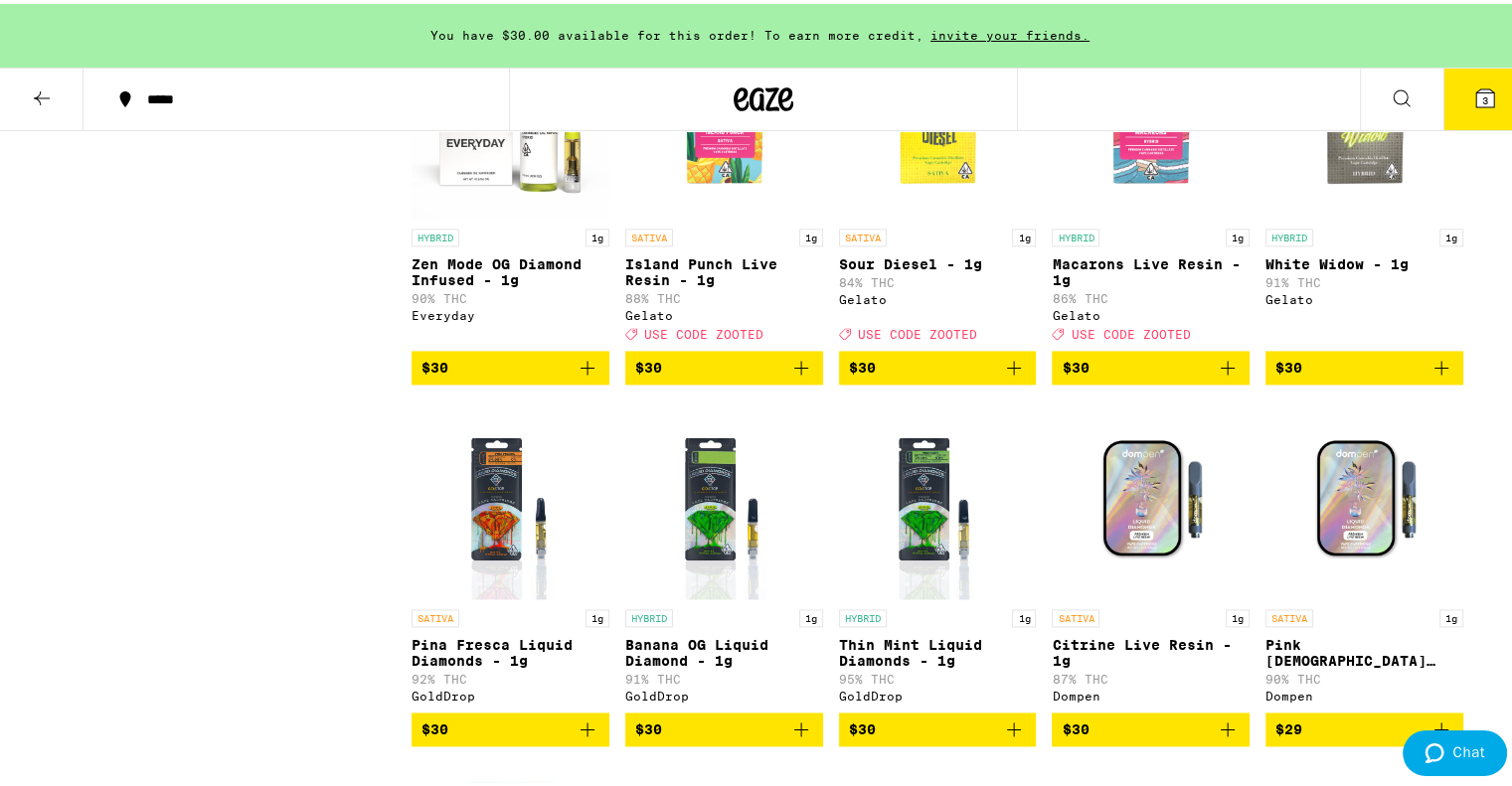 click on "$30" at bounding box center [1150, 364] 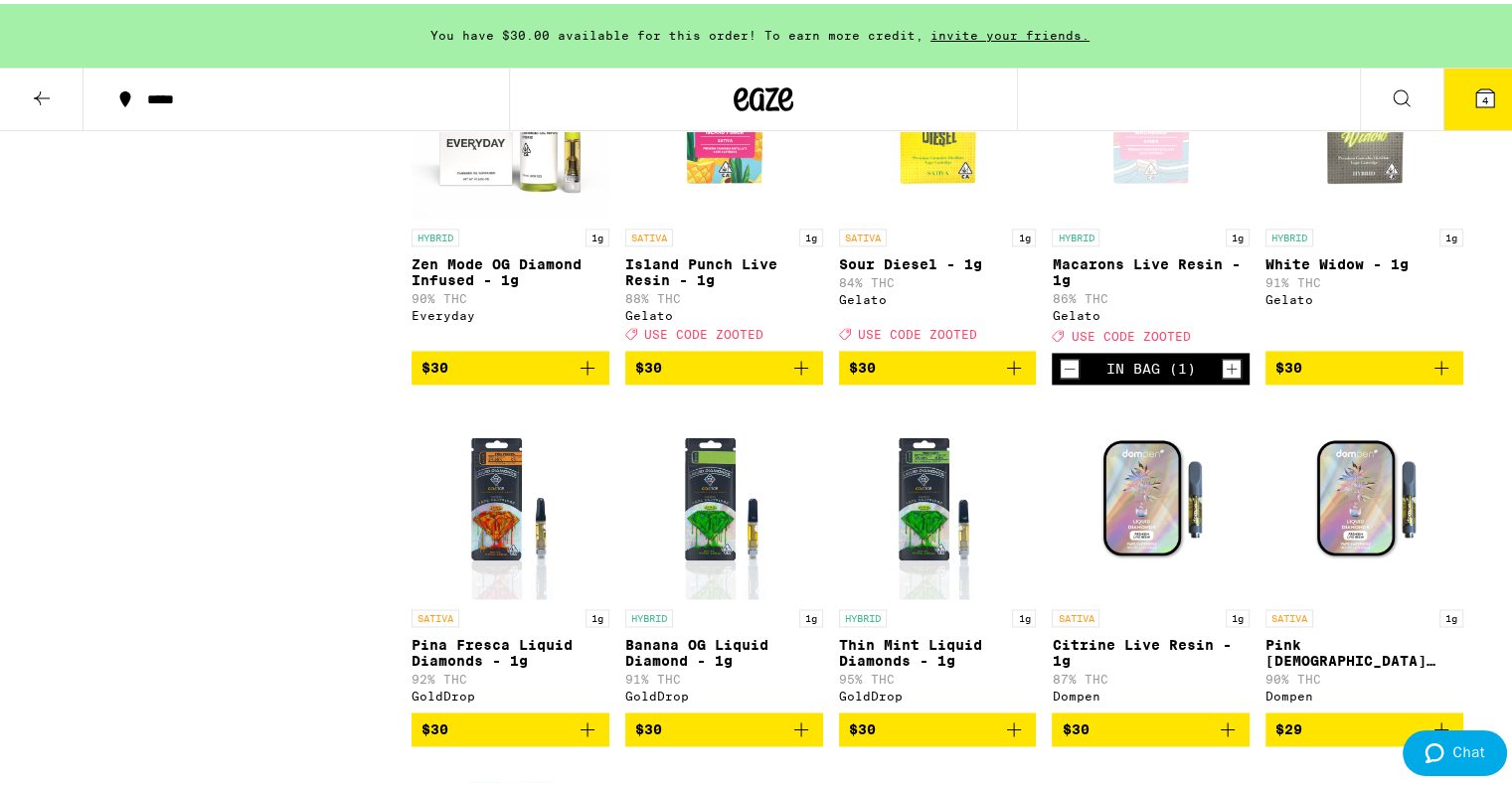 click on "Clear 3 filters Strain Type CBD CBD Dominant Hybrid Indica Sativa Subcategory Universal Cartridge - .5g Universal Cartridge - 1g Brand Alien Labs Allswell Animal Cannabiotix Circles Base Camp Cloud CLSICS Connected Cannabis Co Cookies Dompen Everyday Gelato GoldDrop Heavy Hitters [PERSON_NAME] Jetty Extracts Kurvana [PERSON_NAME] Punch Edibles Rove Surplus Timeless" at bounding box center [238, 394] 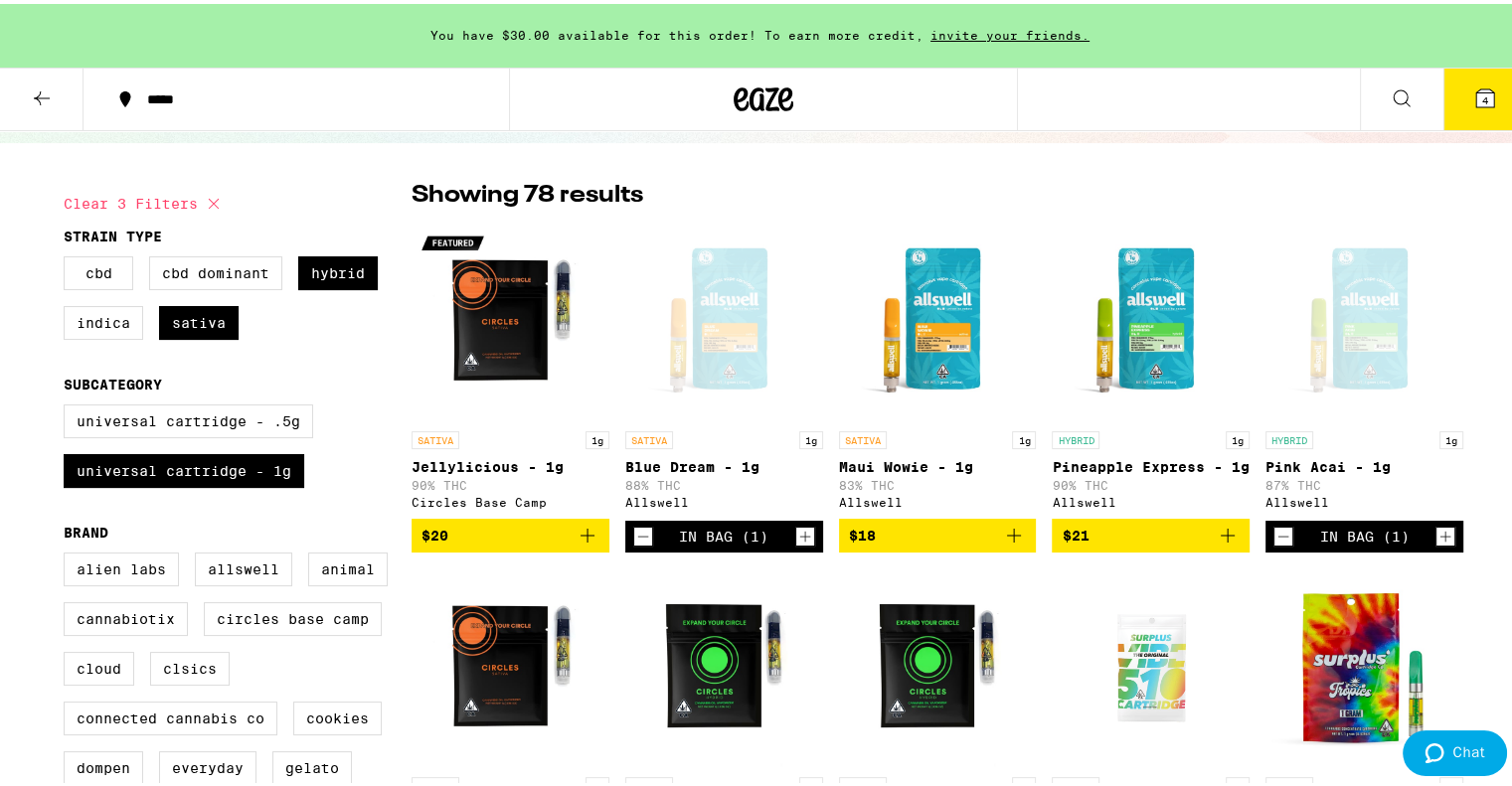 scroll, scrollTop: 0, scrollLeft: 0, axis: both 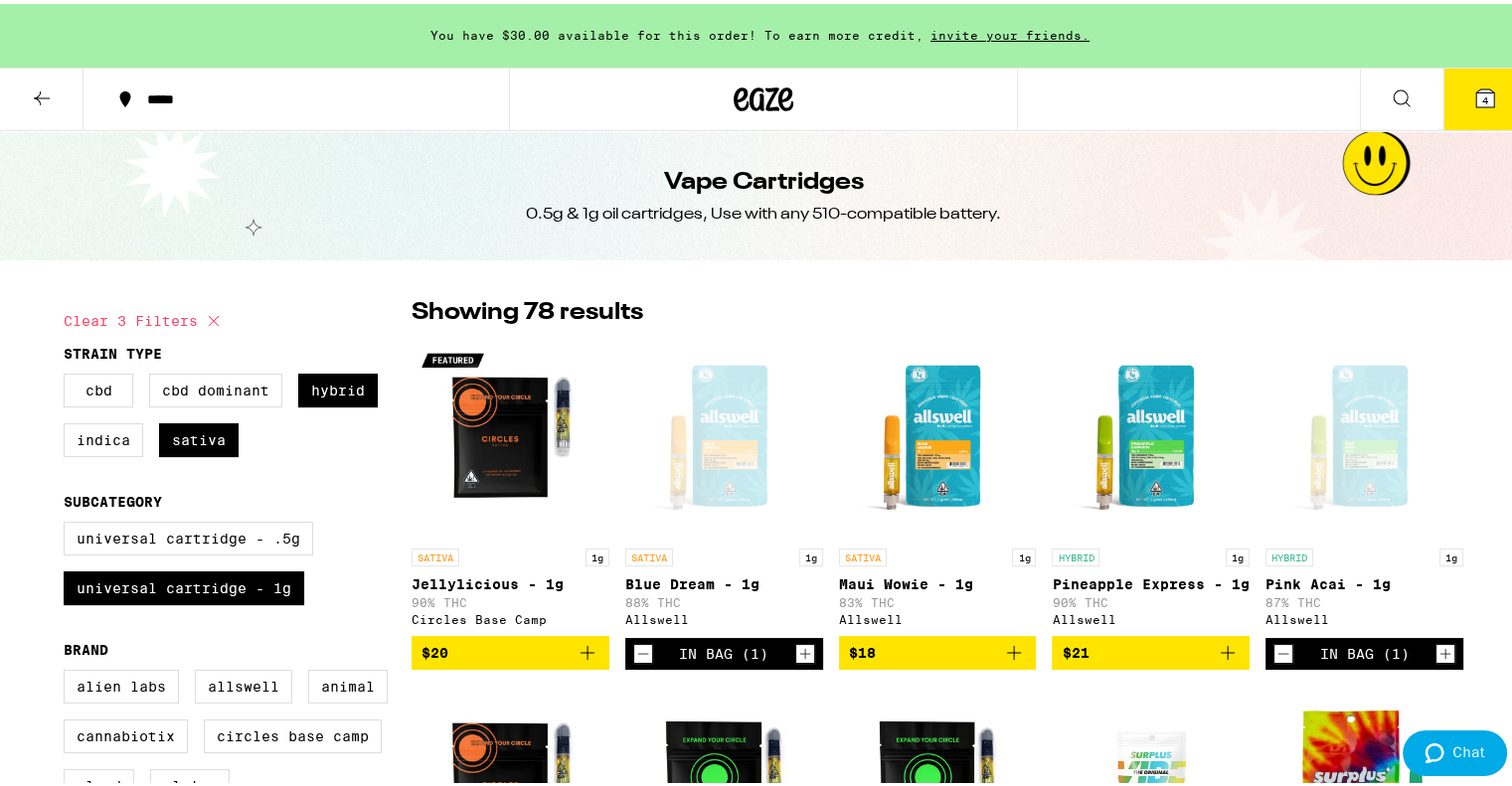click at bounding box center (42, 95) 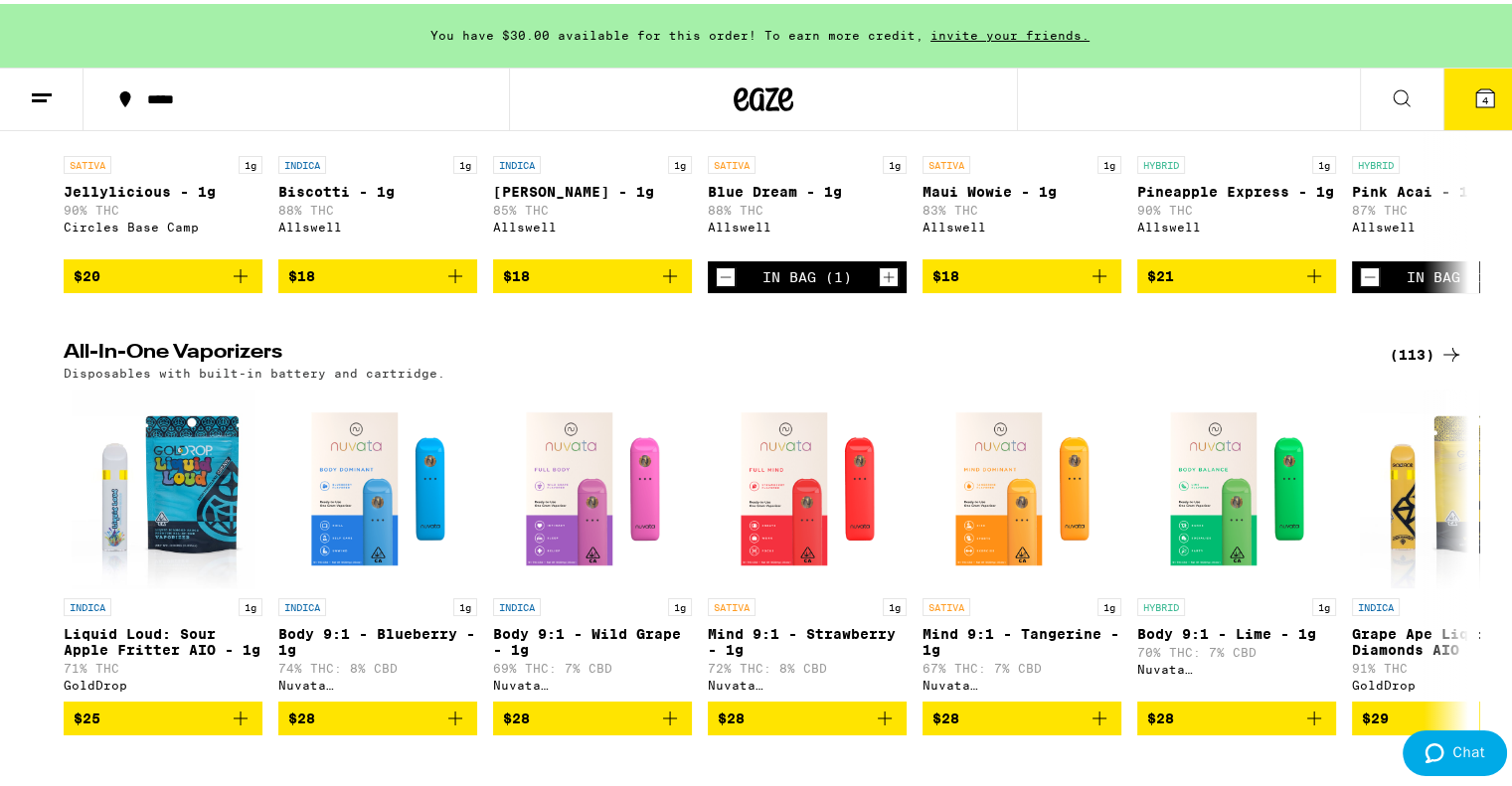 scroll, scrollTop: 445, scrollLeft: 0, axis: vertical 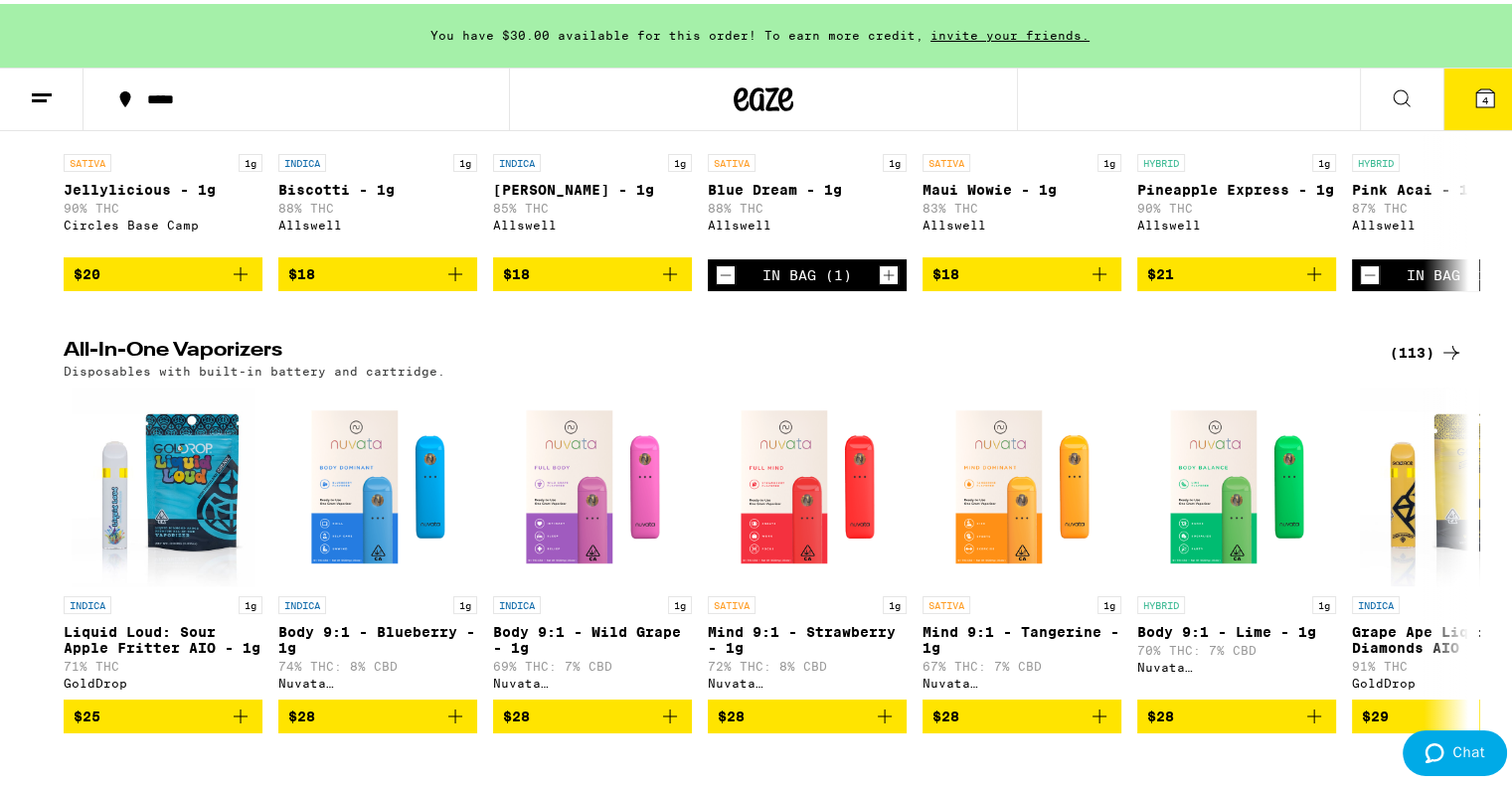 click on "All-In-One Vaporizers (113) Disposables with built-in battery and cartridge. INDICA 1g Liquid Loud: Sour Apple Fritter AIO - 1g 71% THC GoldDrop $25 INDICA 1g Body 9:1 - Blueberry - 1g 74% THC: 8% CBD Nuvata (CA) $28 INDICA 1g Body 9:1 - Wild Grape - 1g 69% THC: 7% CBD Nuvata ([GEOGRAPHIC_DATA]) $28 SATIVA 1g Mind 9:1 - Strawberry - 1g 72% THC: 8% CBD Nuvata ([GEOGRAPHIC_DATA]) $28 SATIVA 1g Mind 9:1 - Tangerine - 1g 67% THC: 7% CBD Nuvata ([GEOGRAPHIC_DATA]) $28 HYBRID 1g Body 9:1 - Lime - 1g 70% THC: 7% CBD Nuvata (CA) $28 INDICA 1g Grape Ape Liquid Diamonds AIO - 1g 91% THC GoldDrop $29 SATIVA 1g Sour [PERSON_NAME] Liquid Diamonds AIO - 1g 93% THC GoldDrop $29 HYBRID 1g Fruity Pebbles Liquid Diamonds AIO - 1g 94% THC GoldDrop $29 HYBRID 1g Melon Mojito Liquid Diamonds AIO - 1g 93% THC GoldDrop $29 SATIVA 1g Lemonchello AIO - 1g 88% THC [PERSON_NAME] $29" at bounding box center (763, 533) 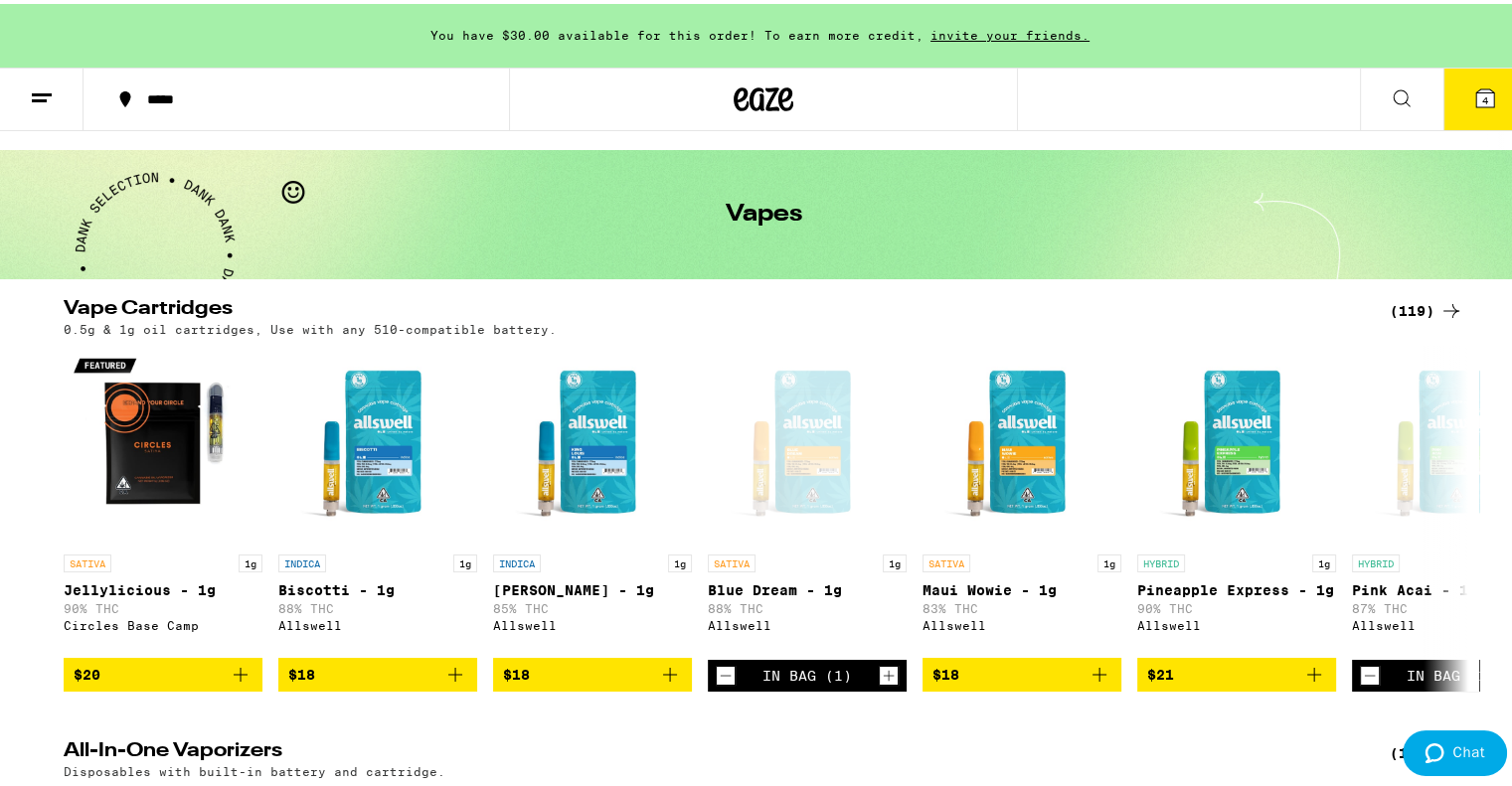 scroll, scrollTop: 0, scrollLeft: 0, axis: both 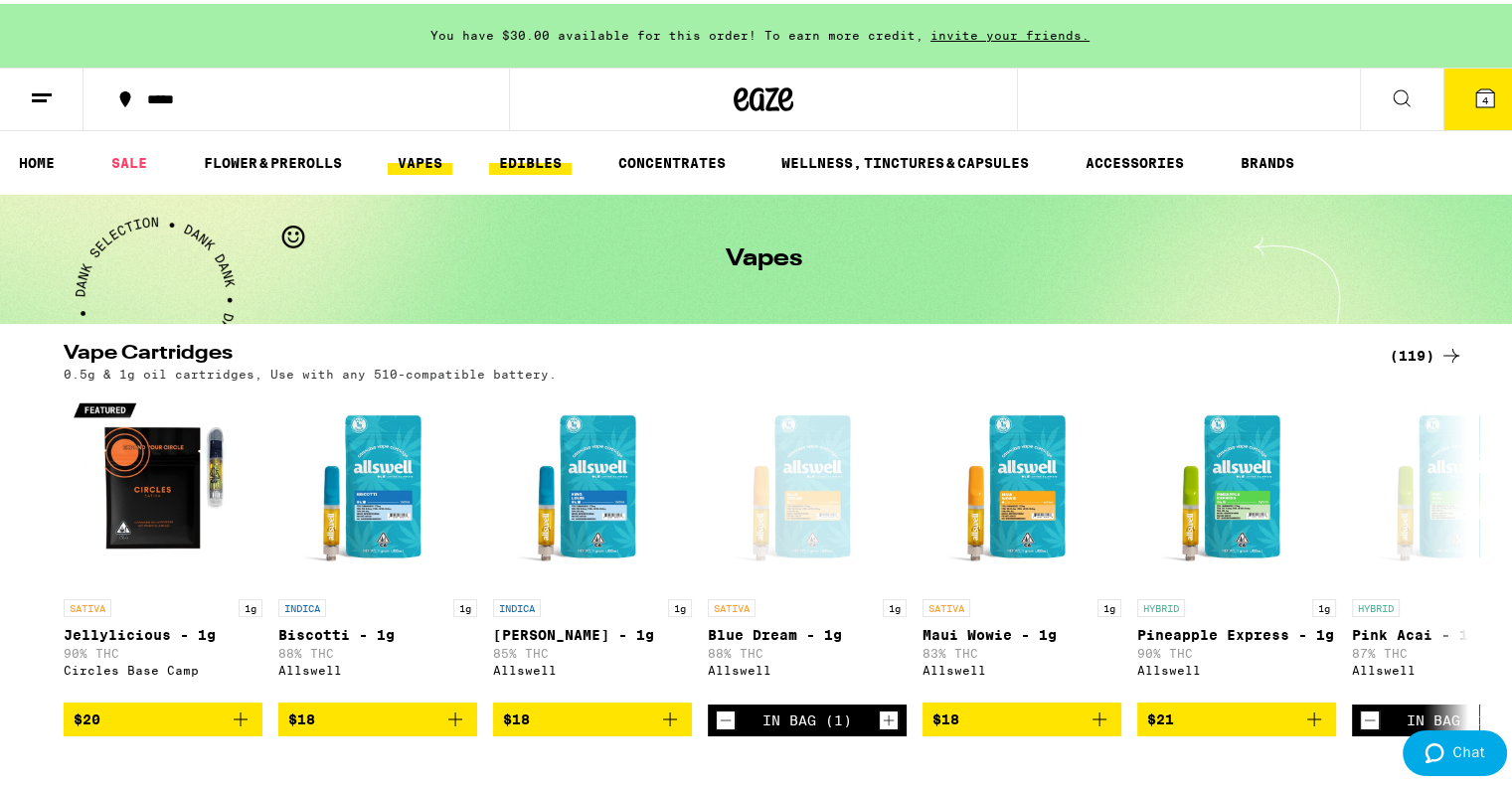 click on "EDIBLES" at bounding box center (530, 159) 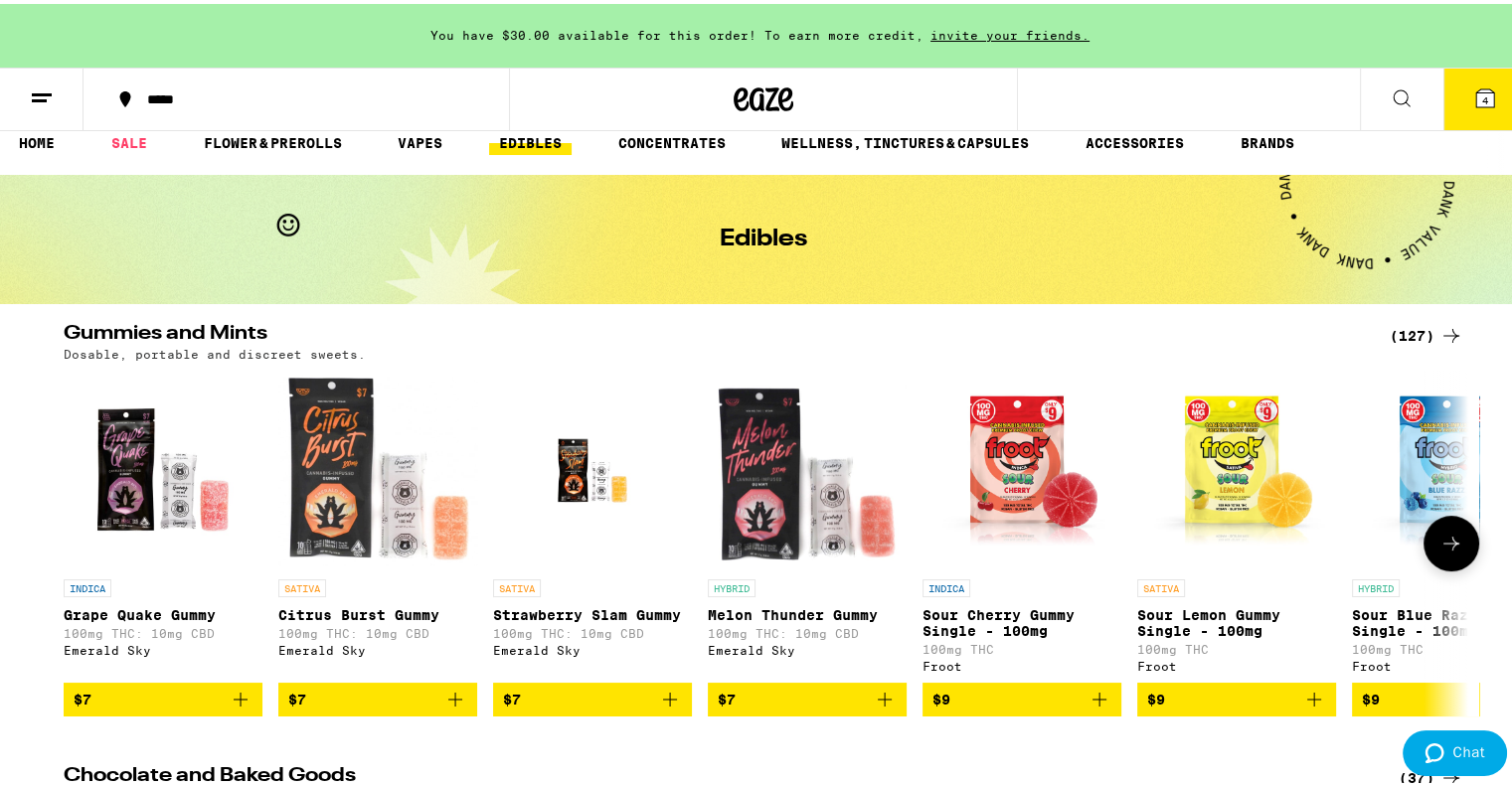 scroll, scrollTop: 0, scrollLeft: 0, axis: both 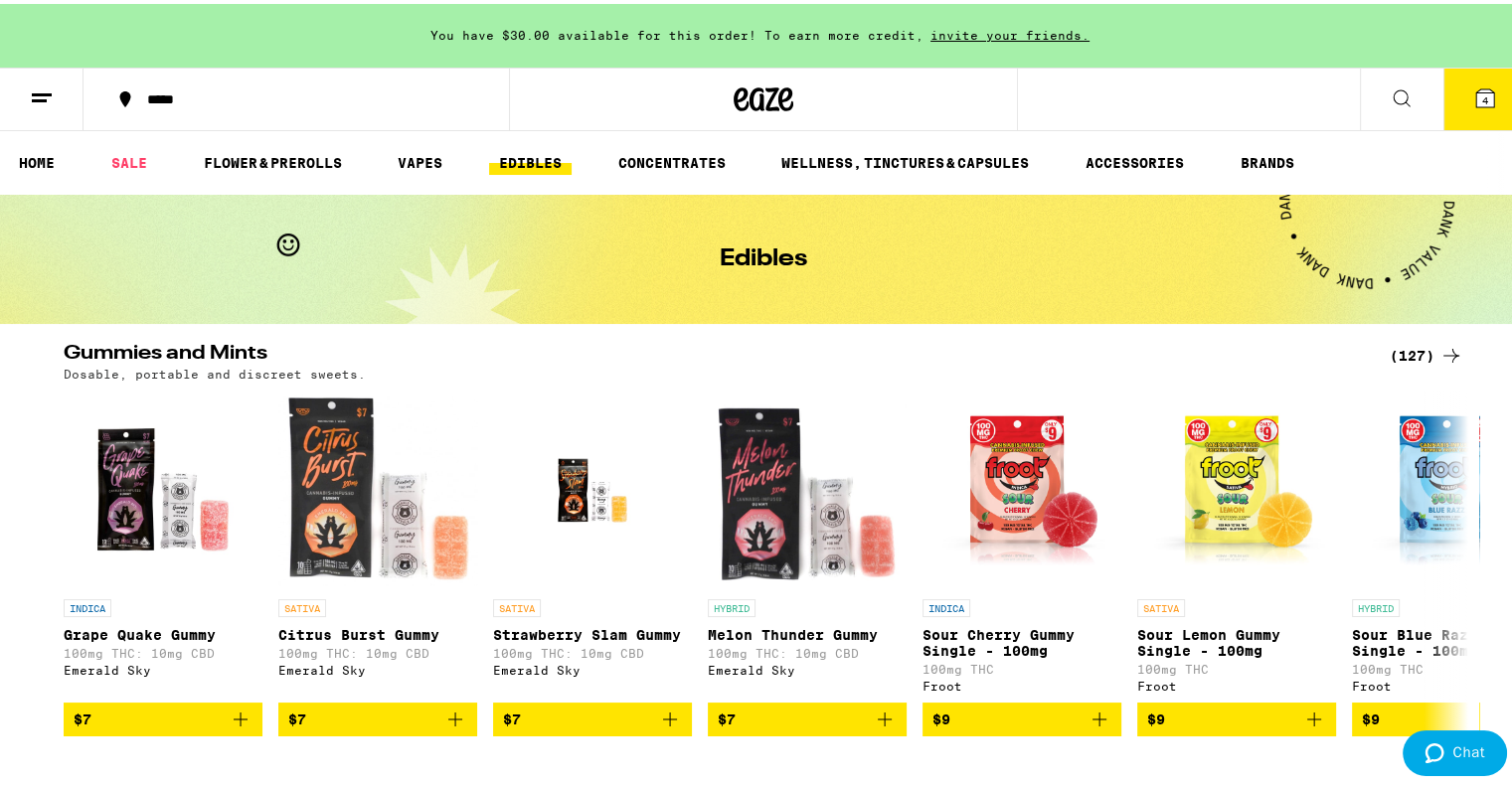 click on "(127)" at bounding box center [1427, 352] 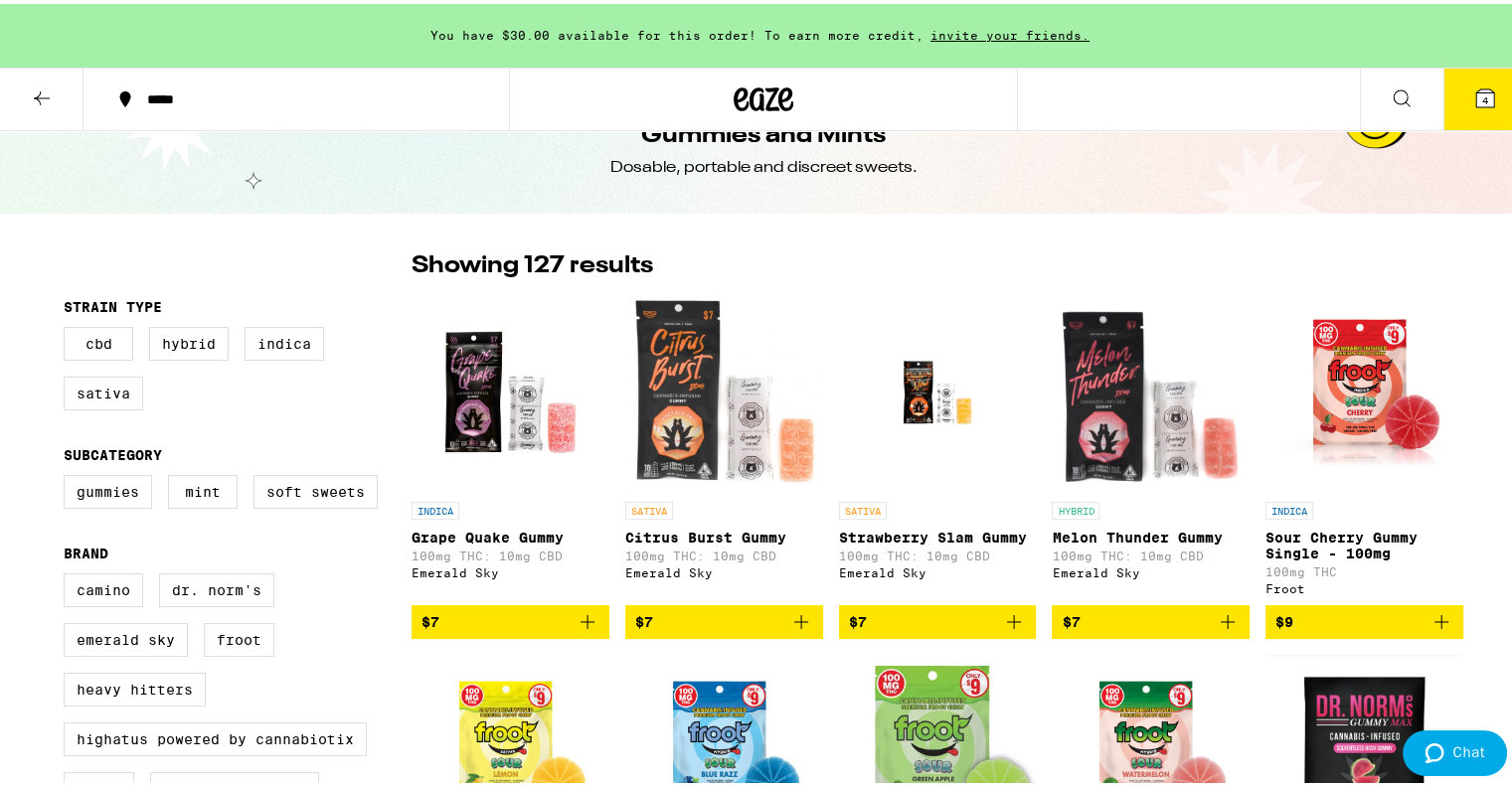 scroll, scrollTop: 0, scrollLeft: 0, axis: both 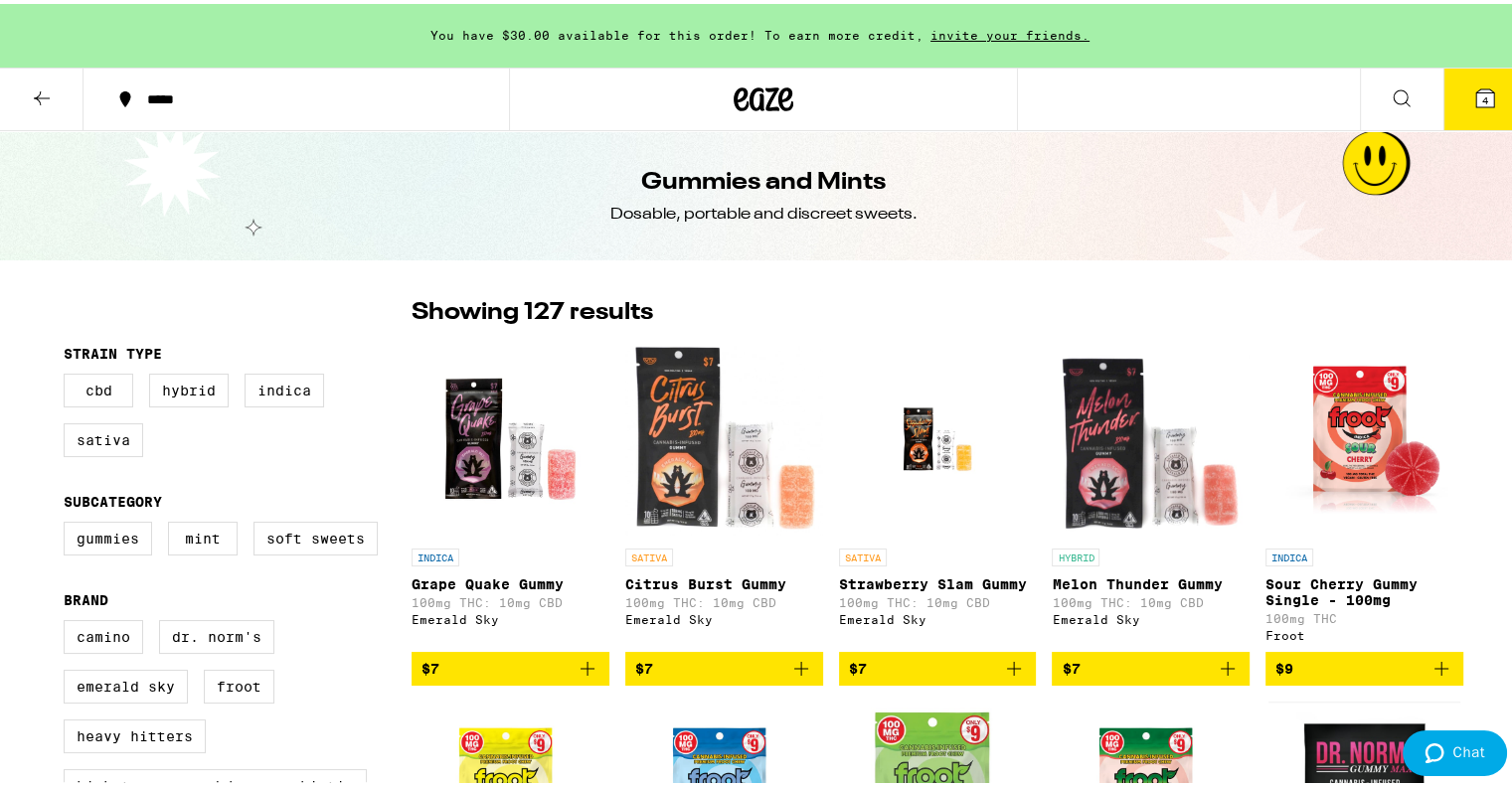 click at bounding box center [42, 95] 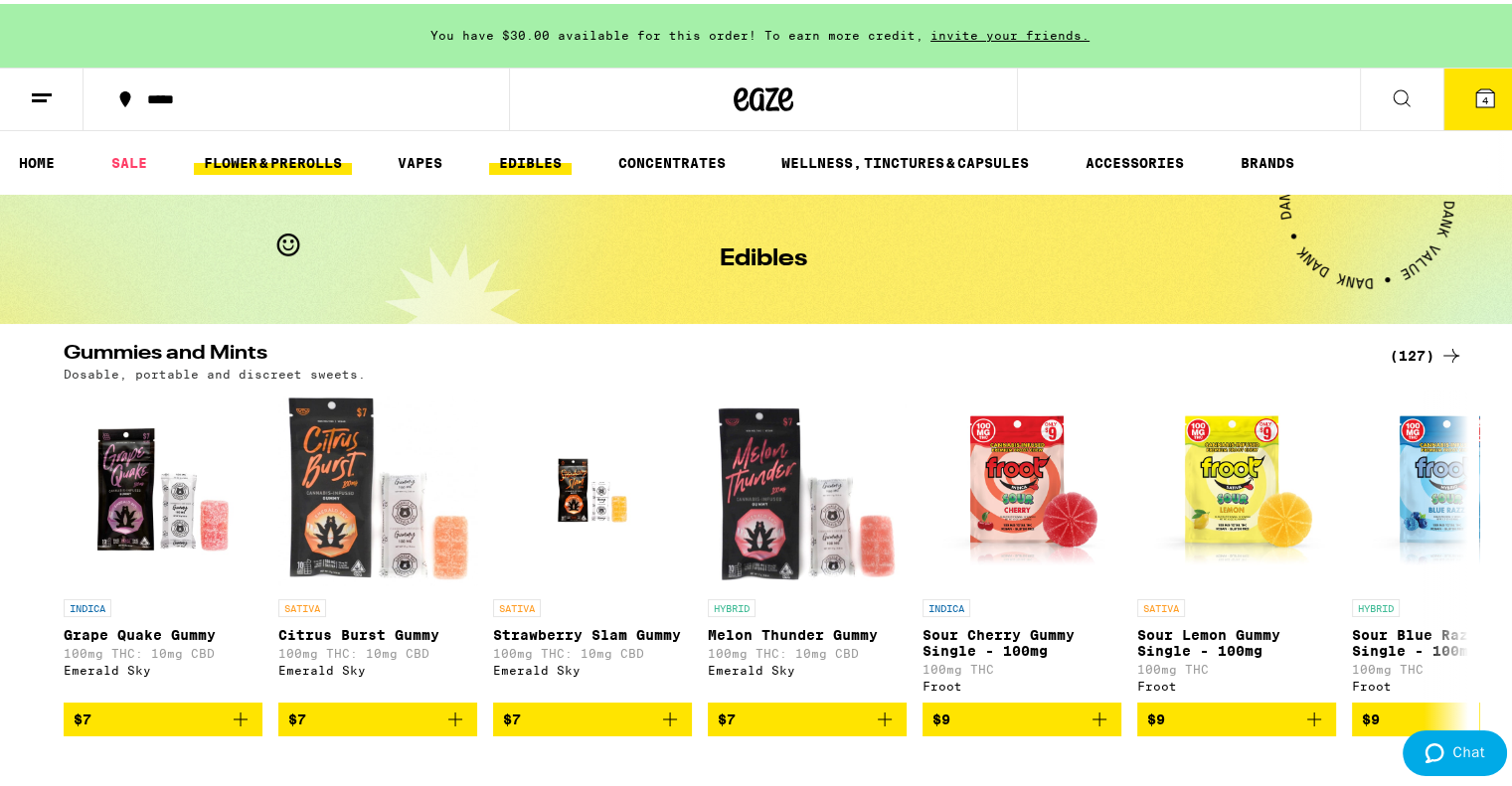 click on "FLOWER & PREROLLS" at bounding box center (272, 159) 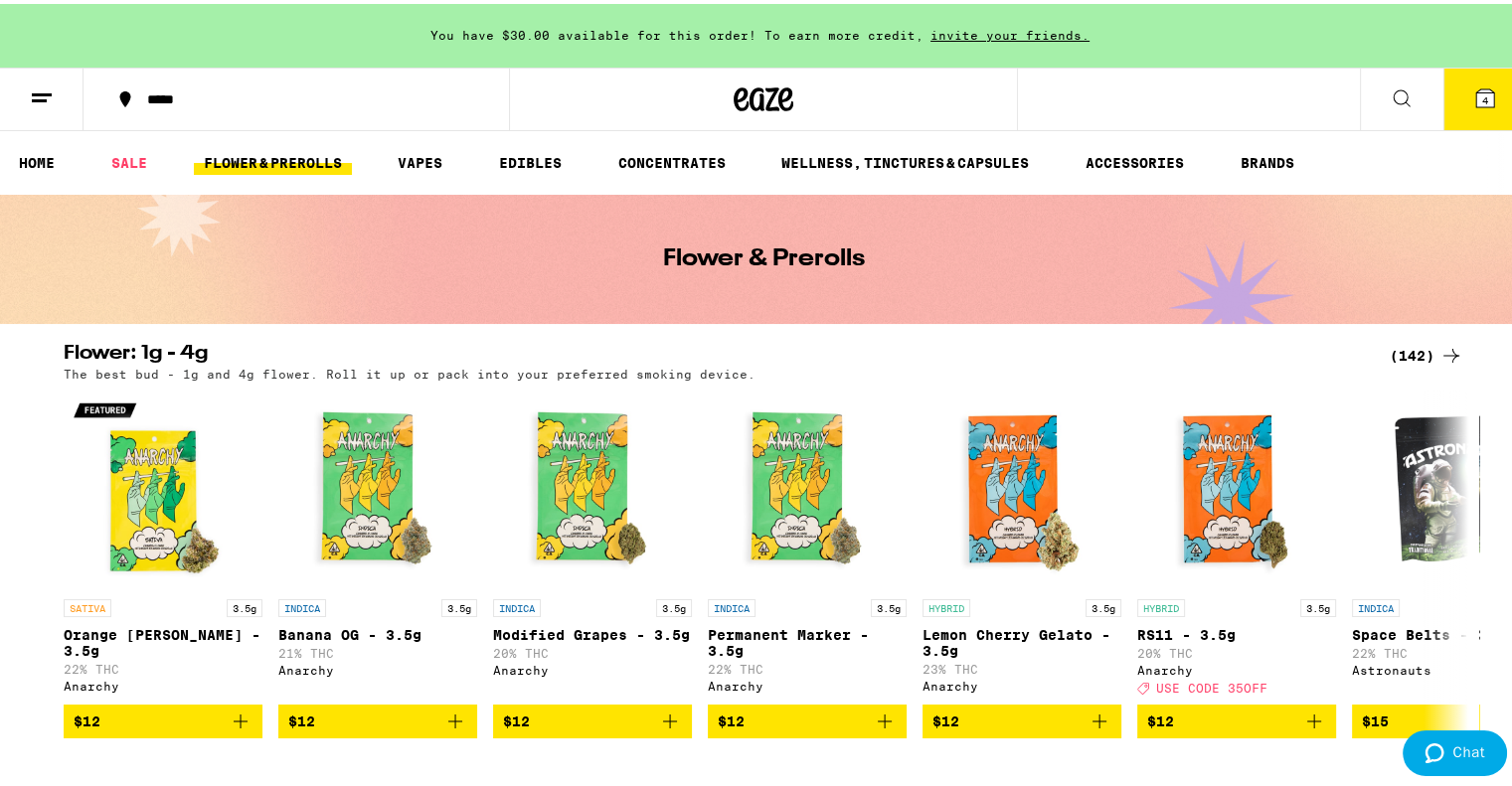 click on "FLOWER & PREROLLS" at bounding box center (272, 159) 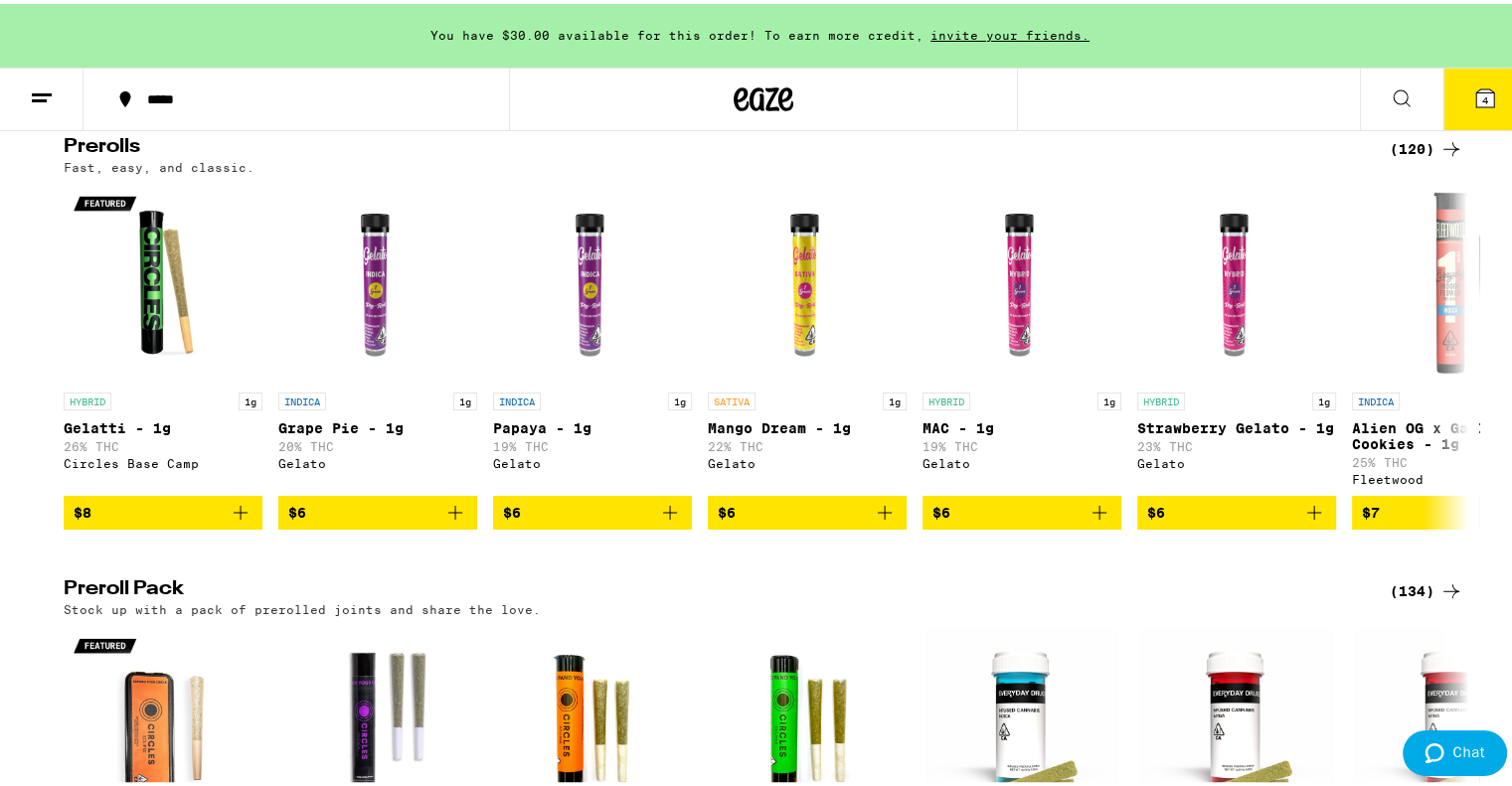 scroll, scrollTop: 1095, scrollLeft: 0, axis: vertical 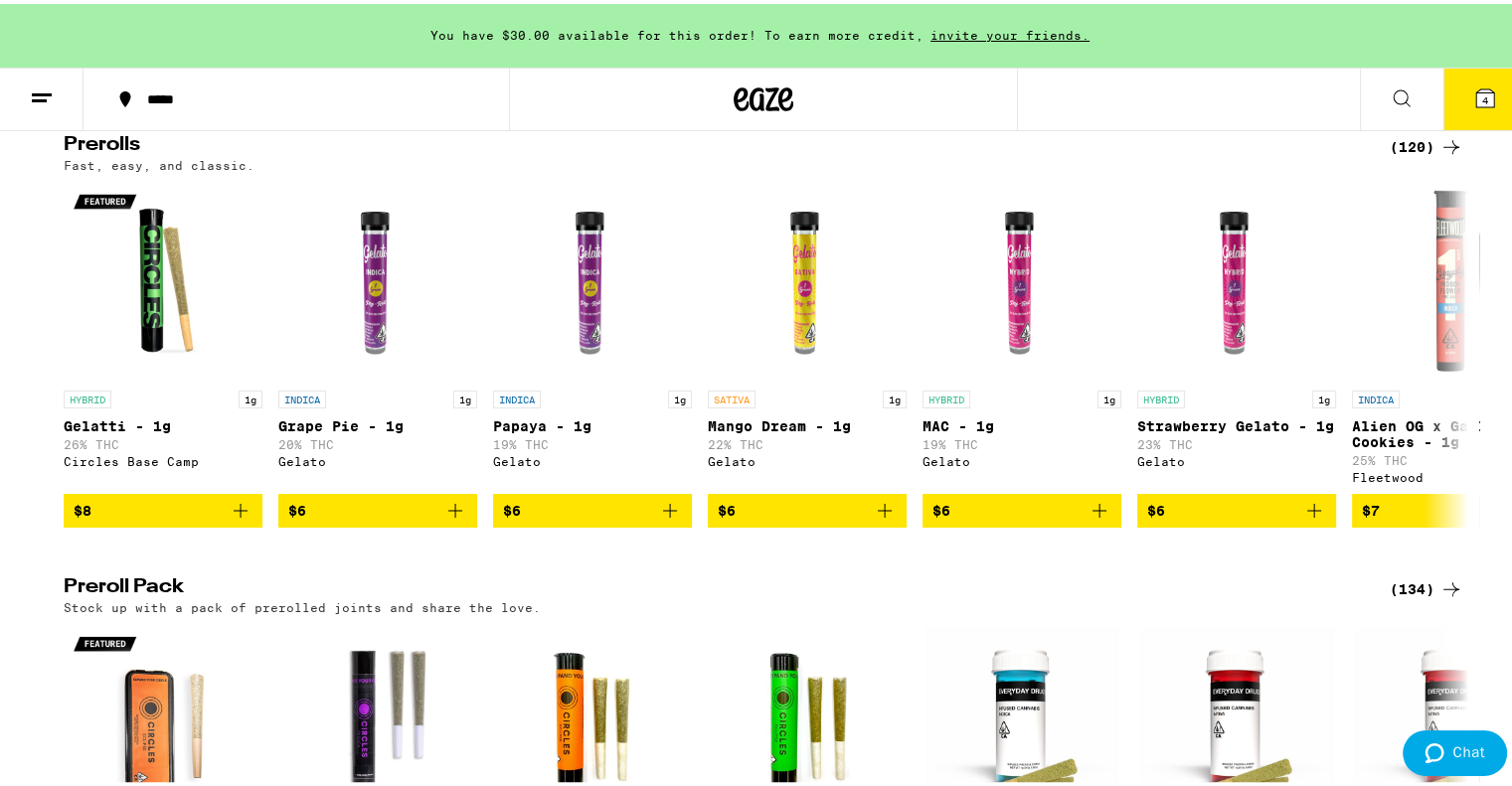 click on "(120)" at bounding box center (1427, 143) 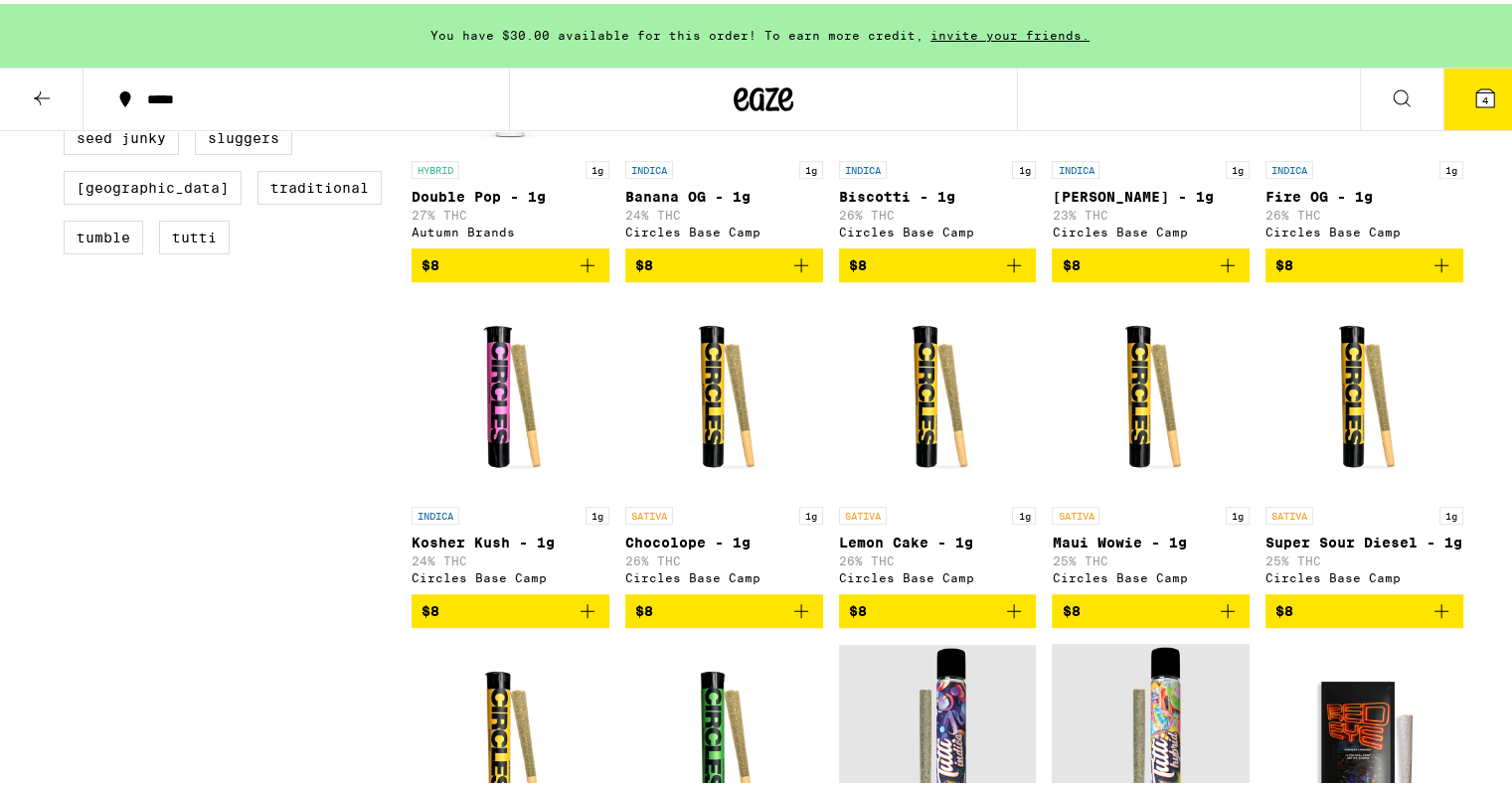 scroll, scrollTop: 0, scrollLeft: 0, axis: both 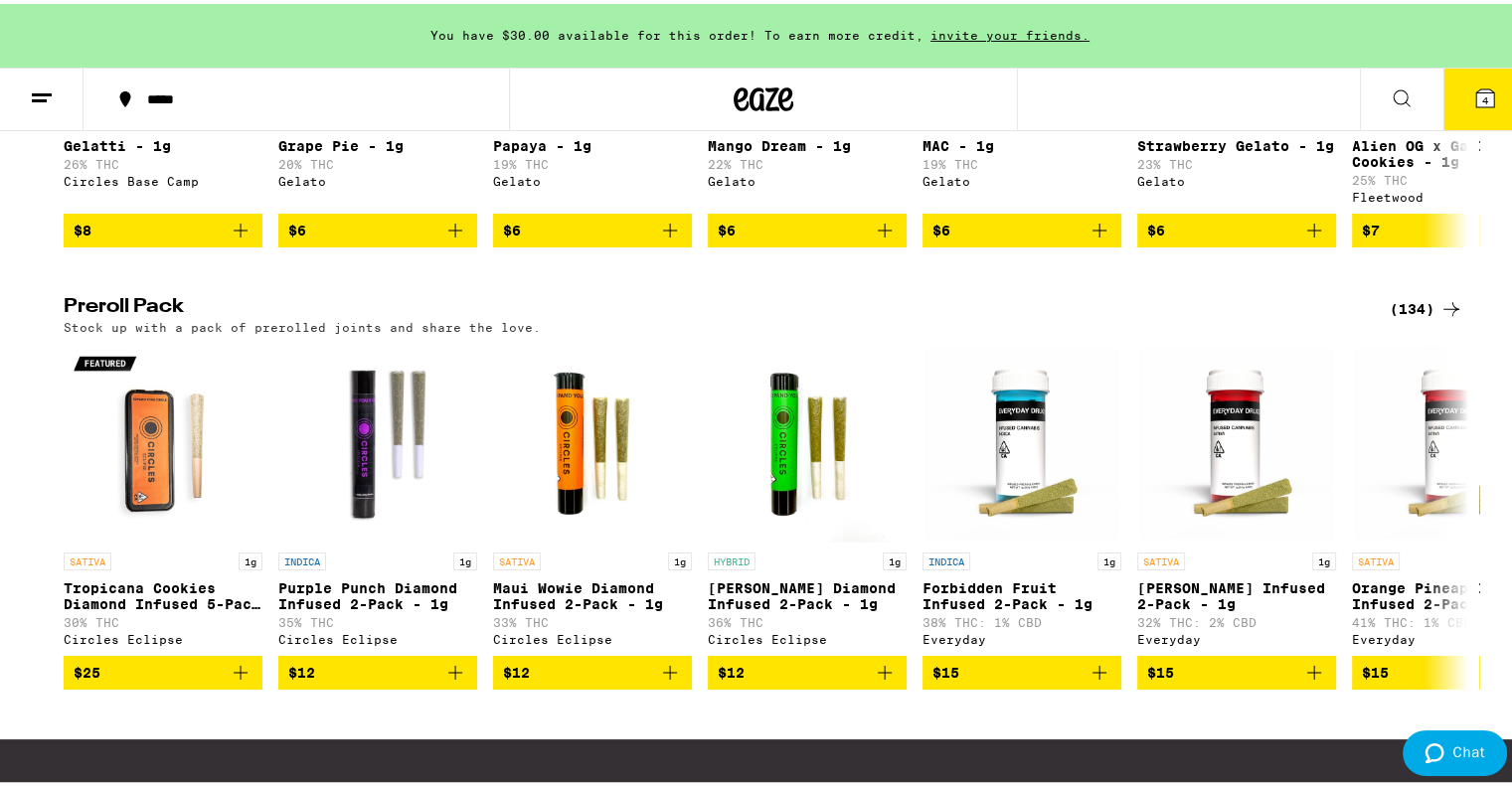 click on "(134)" at bounding box center [1427, 305] 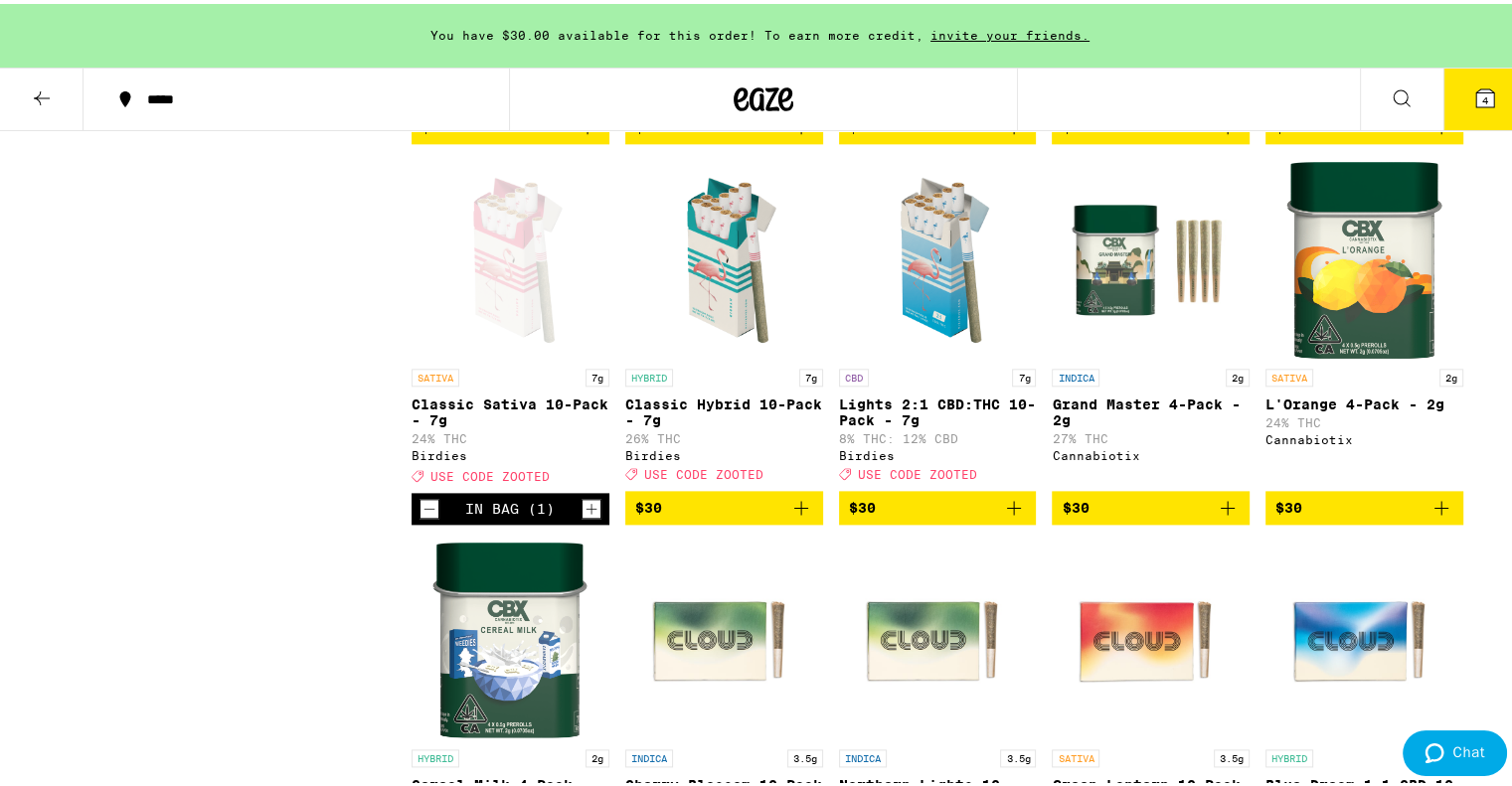 scroll, scrollTop: 2367, scrollLeft: 0, axis: vertical 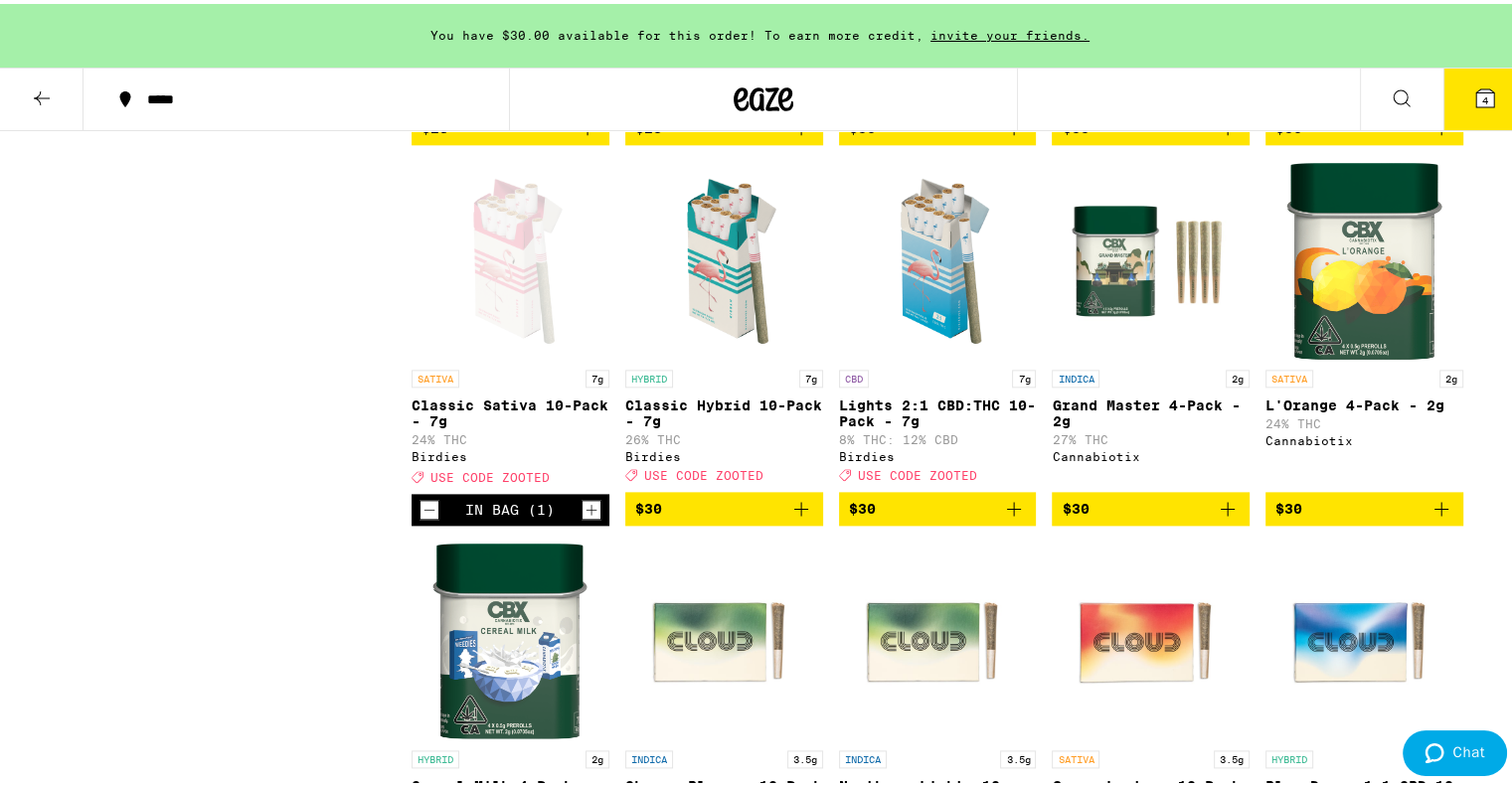 click 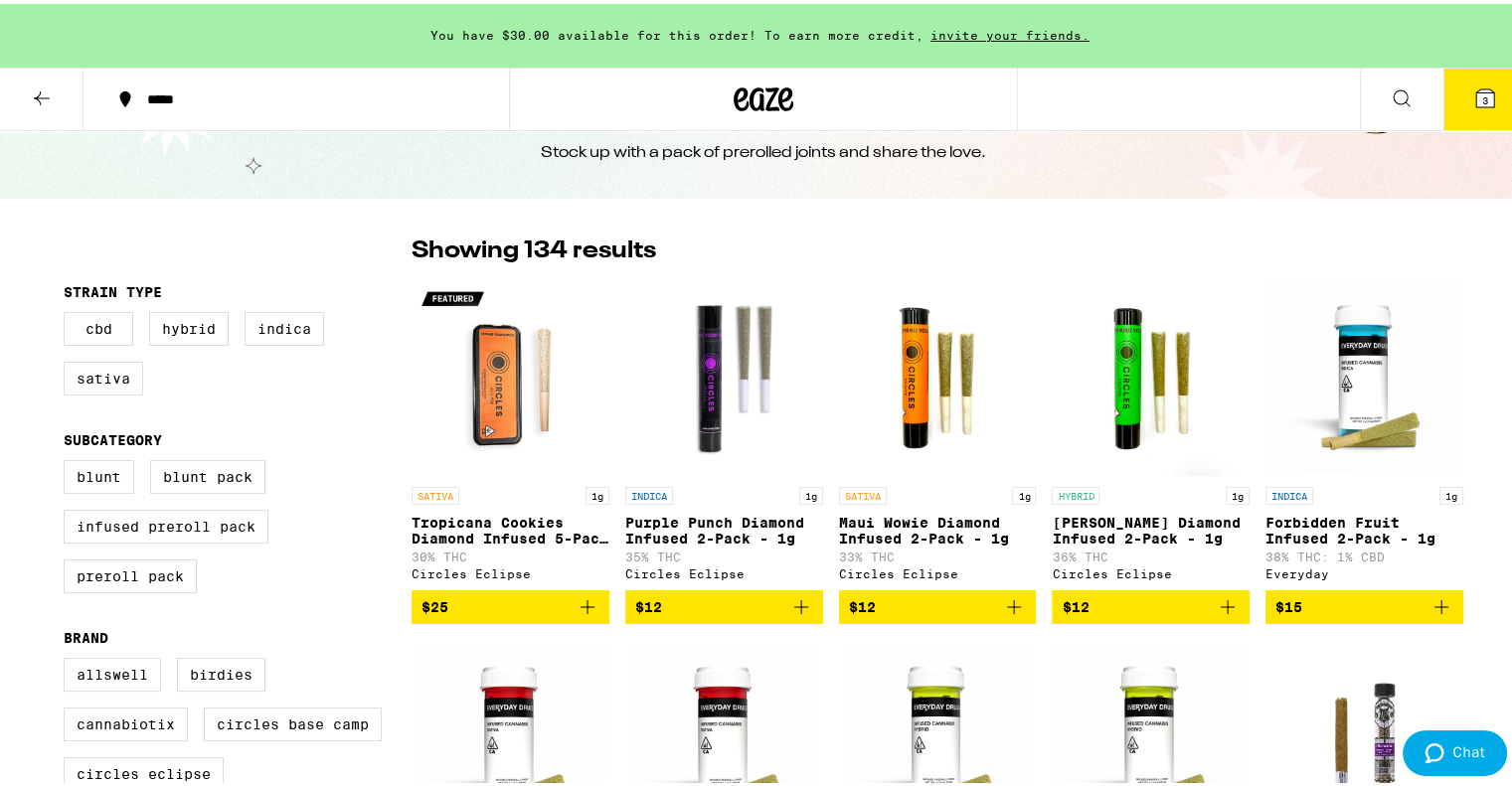 scroll, scrollTop: 0, scrollLeft: 0, axis: both 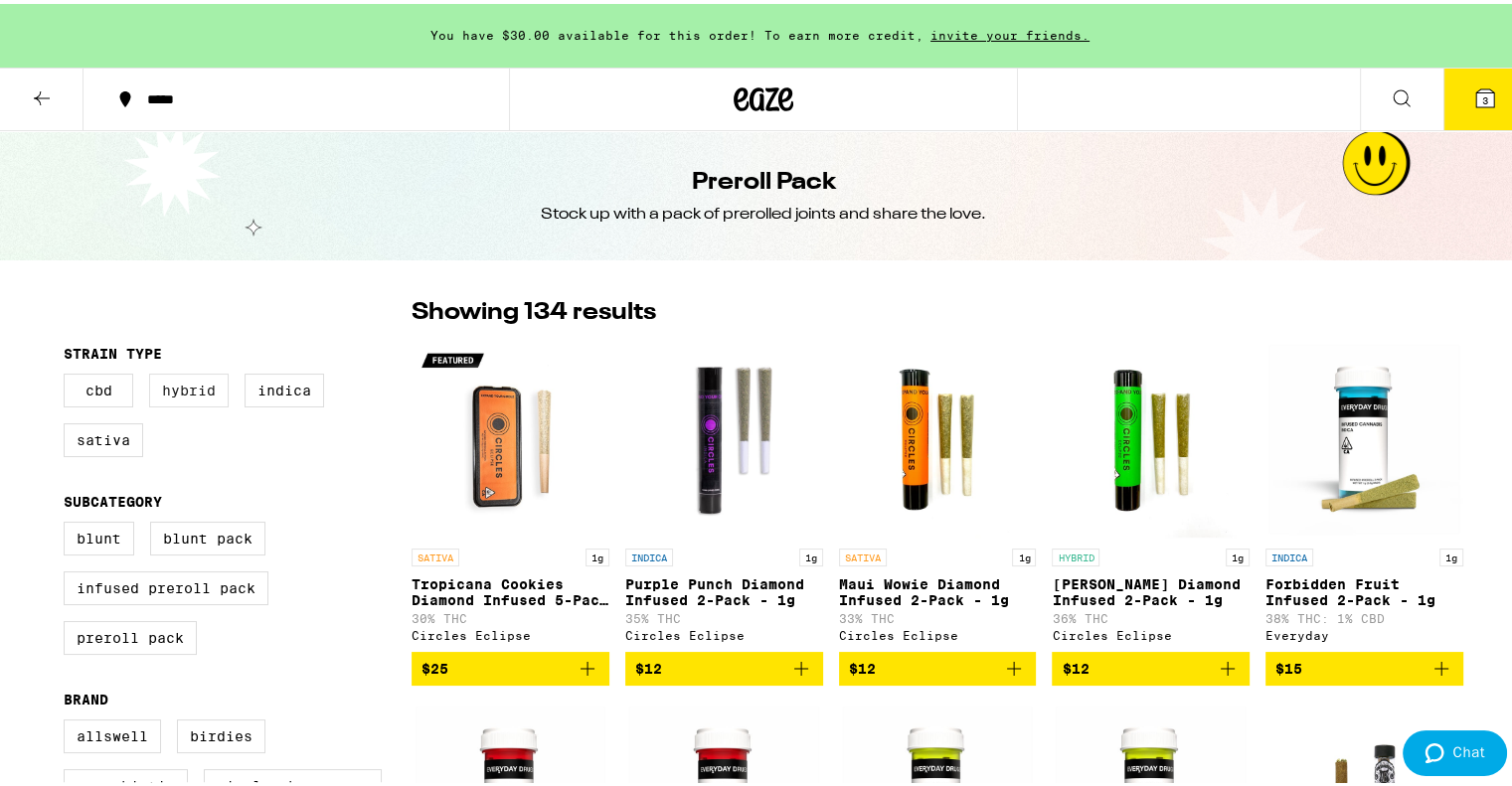 click on "Hybrid" at bounding box center (189, 387) 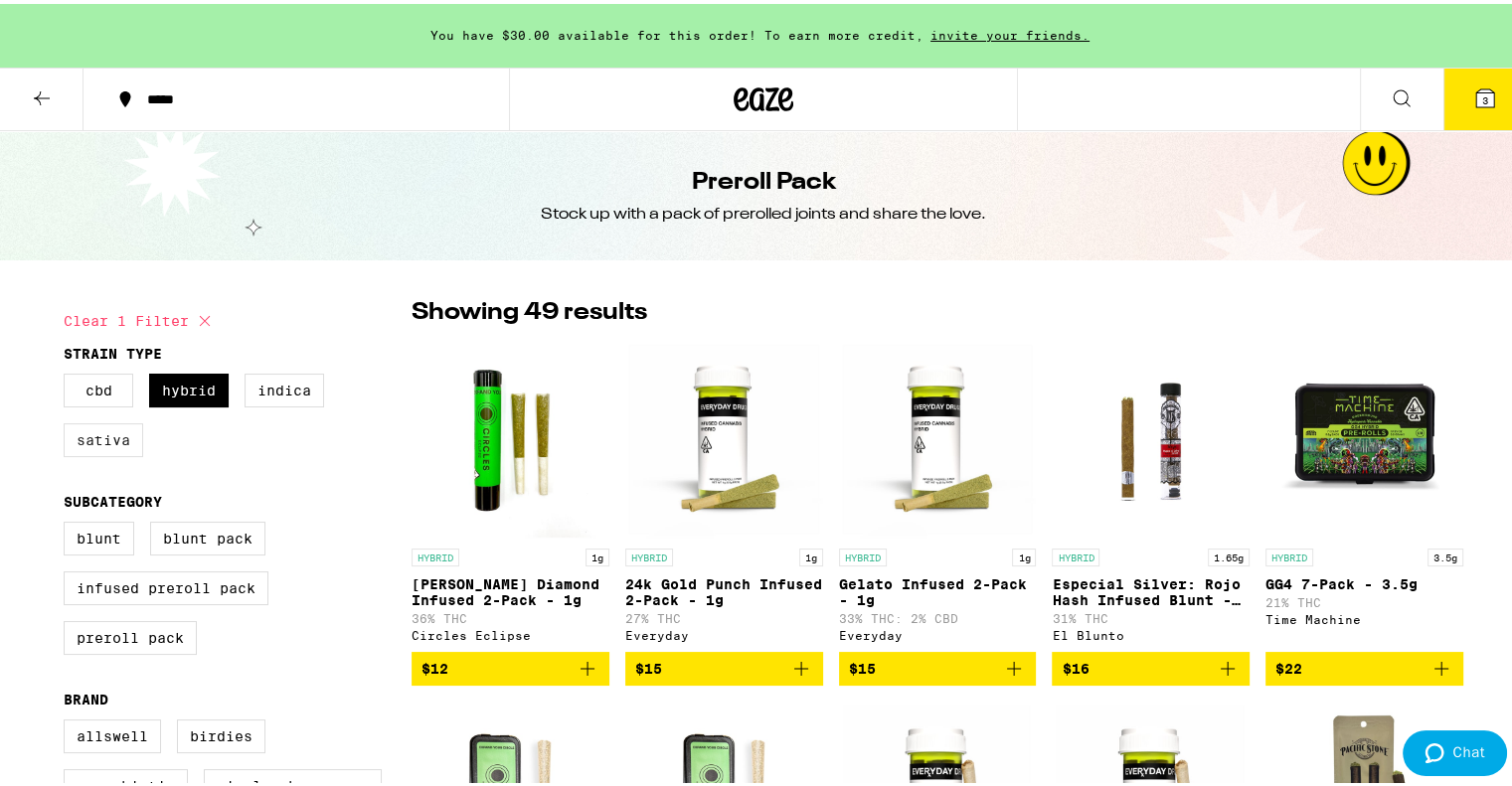 click on "Sativa" at bounding box center [103, 436] 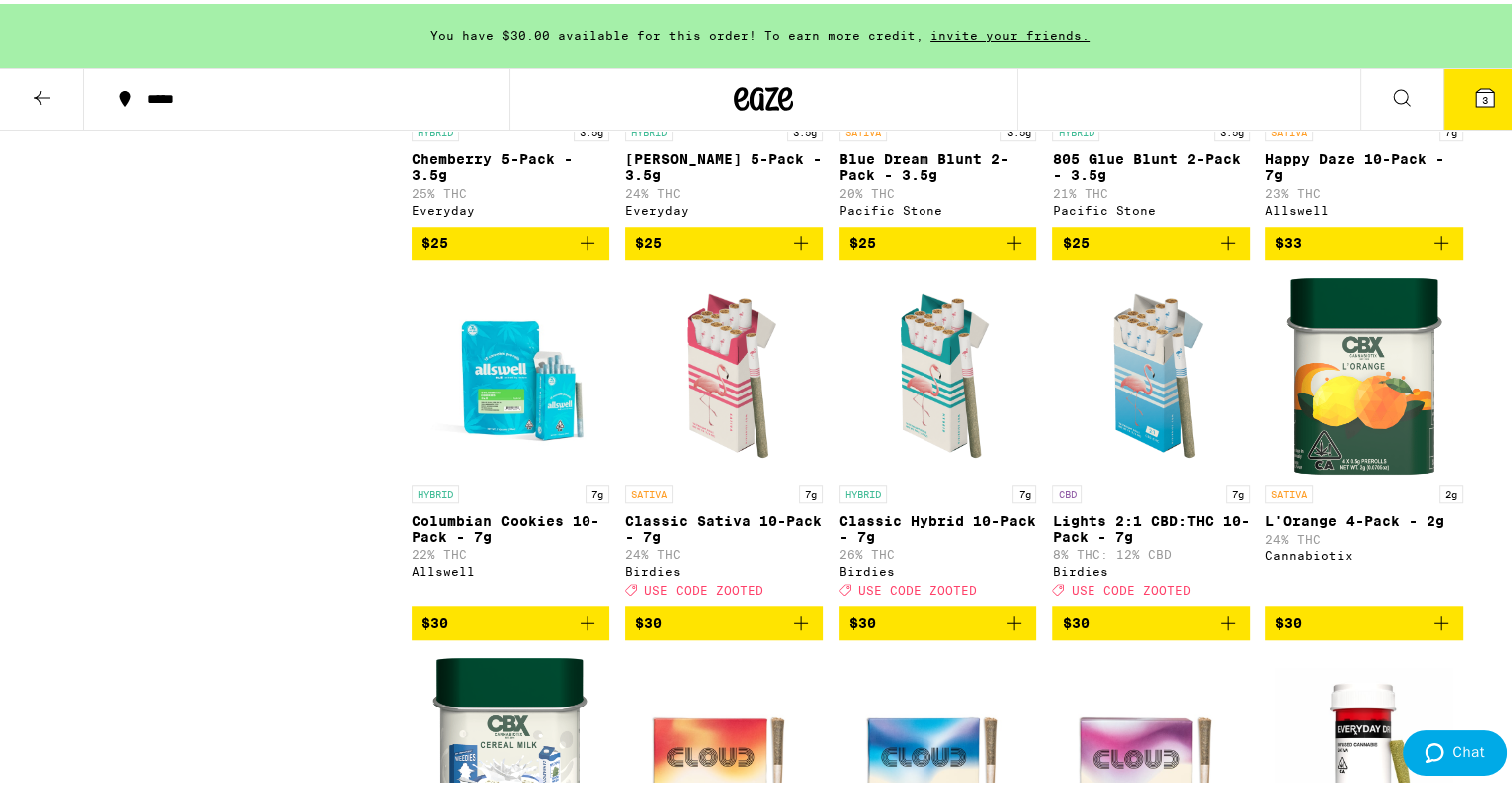 scroll, scrollTop: 1503, scrollLeft: 0, axis: vertical 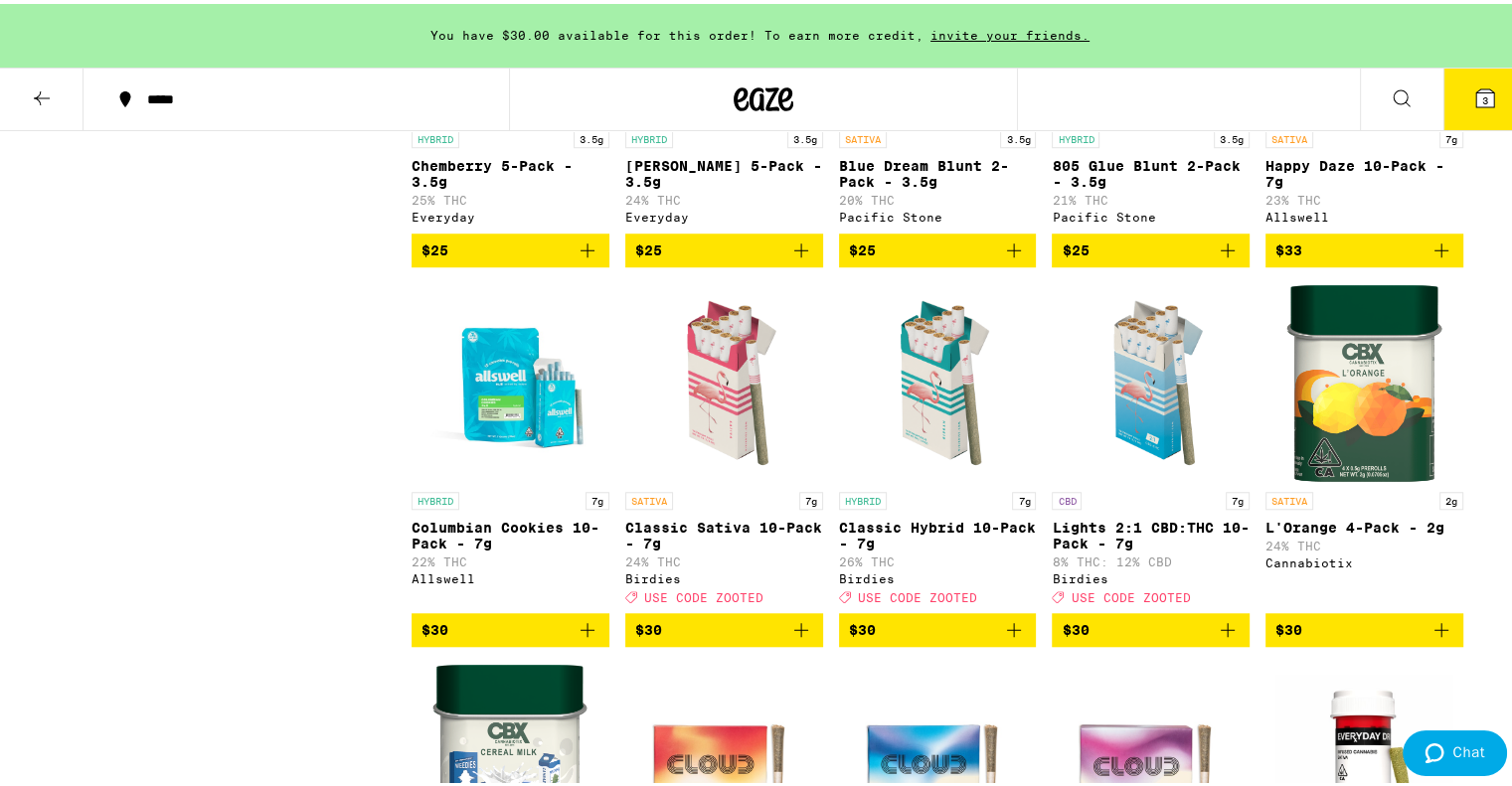 click at bounding box center [937, 379] 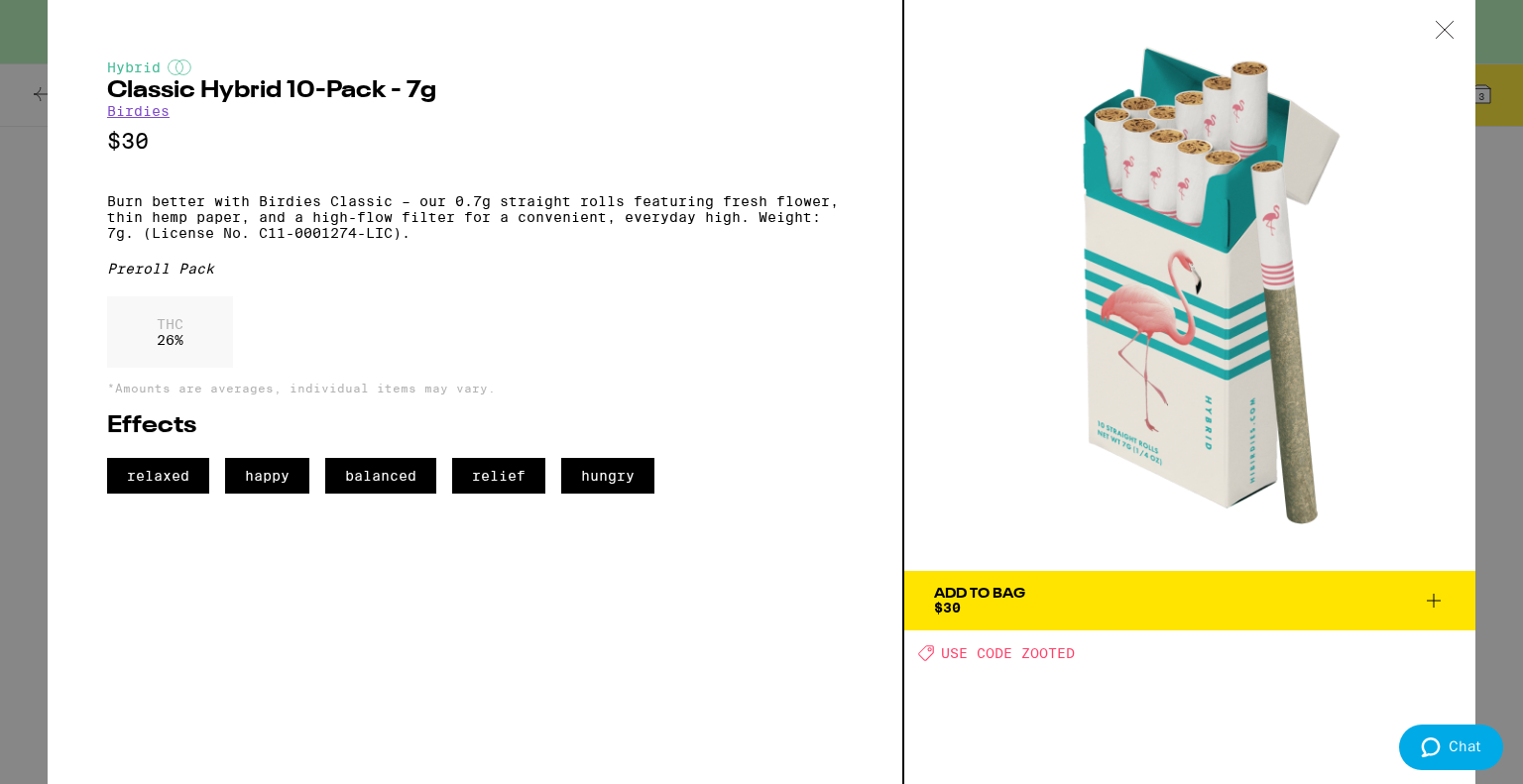 click on "Hybrid   Classic Hybrid 10-Pack - 7g Birdies $30 Burn better with Birdies Classic – our 0.7g straight rolls featuring fresh flower, thin hemp paper, and a high-flow filter for a convenient, everyday high.
Weight: 7g. (License No. C11-0001274-LIC).  Preroll Pack THC 26 % *Amounts are averages, individual items may vary. Effects relaxed happy balanced relief hungry Add To Bag $30 Deal Created with Sketch. USE CODE ZOOTED" at bounding box center [762, 392] 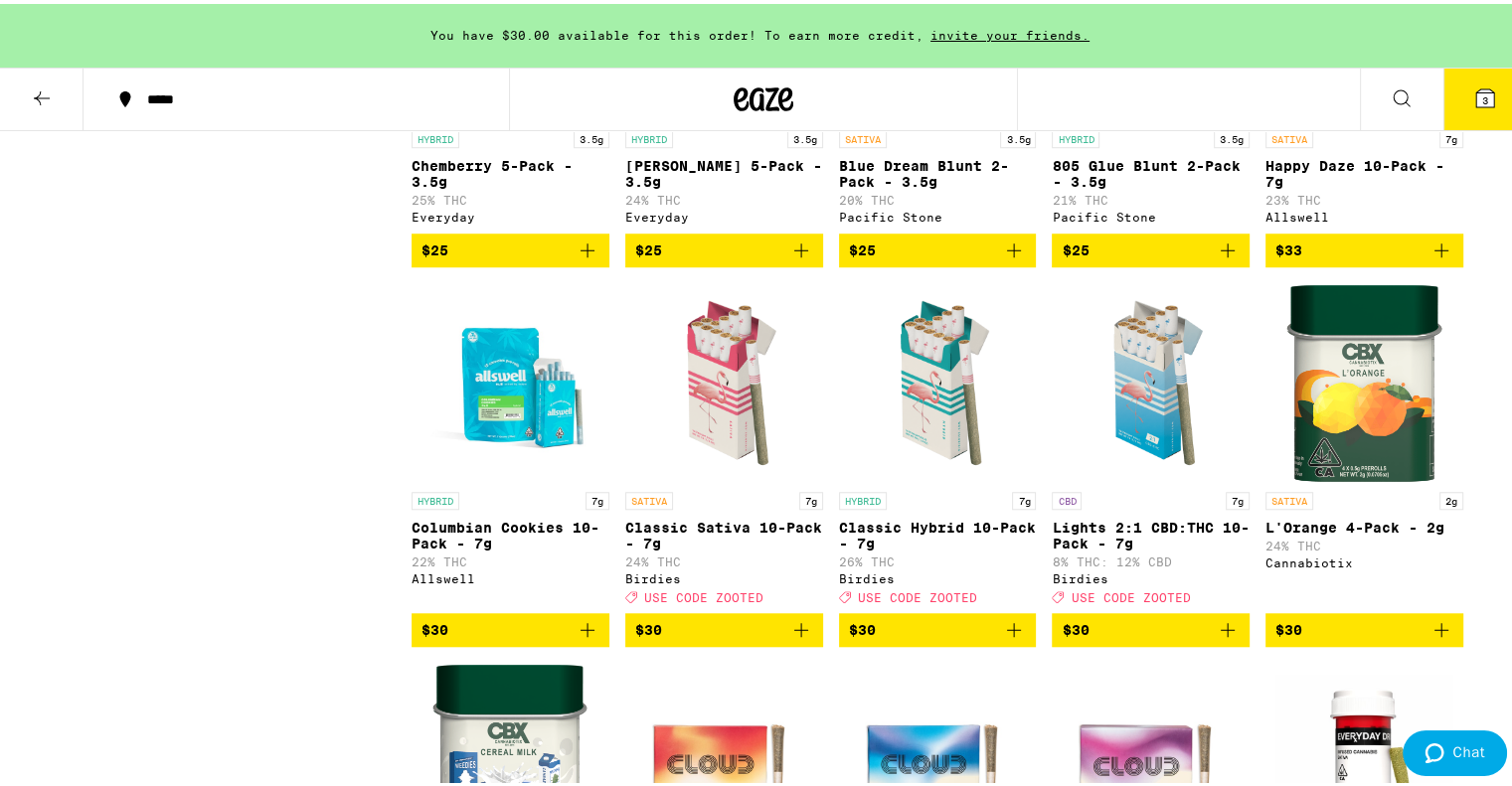 click at bounding box center [724, 379] 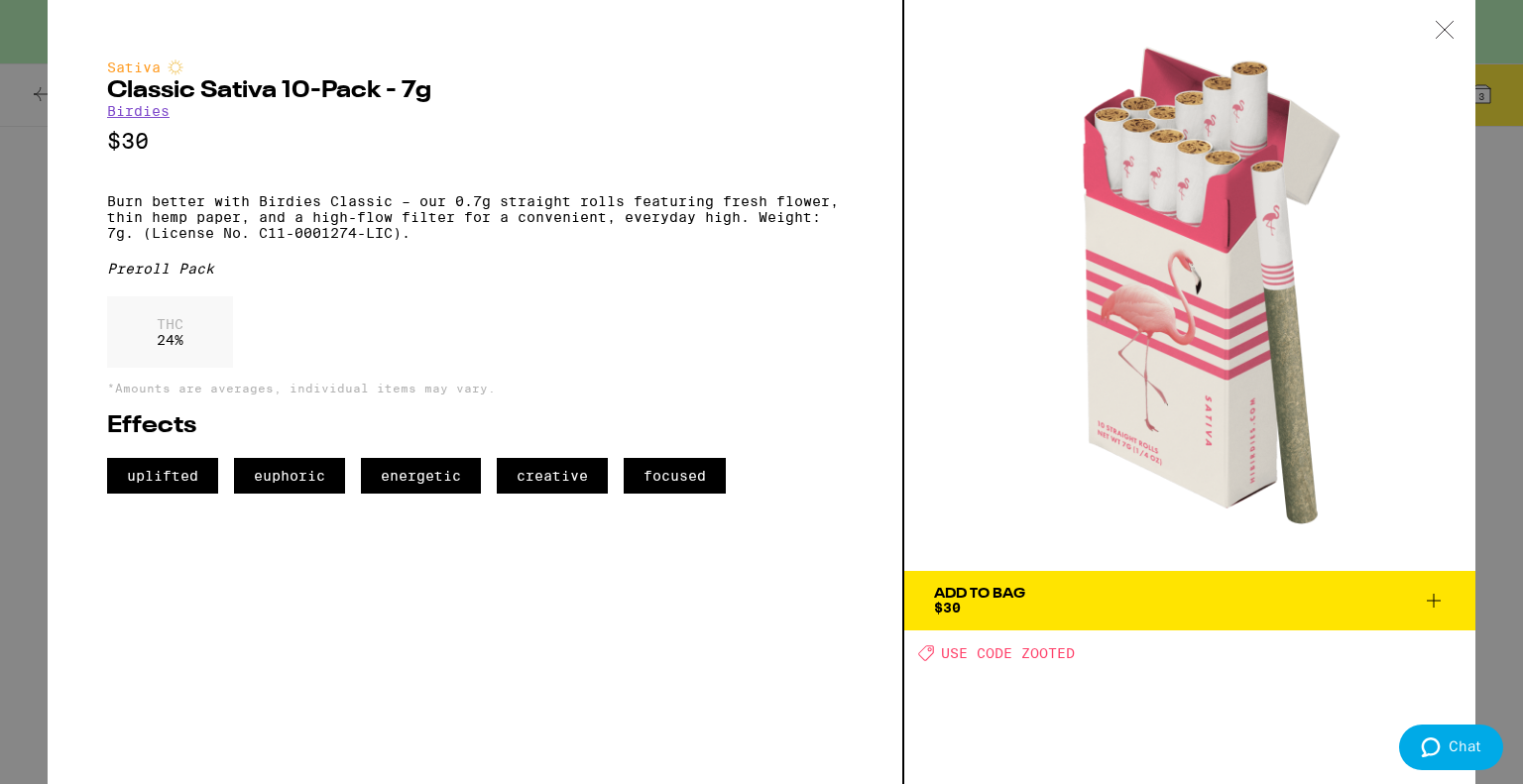 click on "Sativa   Classic Sativa 10-Pack - 7g Birdies $30 Burn better with Birdies Classic – our 0.7g straight rolls featuring fresh flower, thin hemp paper, and a high-flow filter for a convenient, everyday high.
Weight: 7g. (License No. C11-0001274-LIC).  Preroll Pack THC 24 % *Amounts are averages, individual items may vary. Effects uplifted euphoric energetic creative focused Add To Bag $30 Deal Created with Sketch. USE CODE ZOOTED" at bounding box center [762, 392] 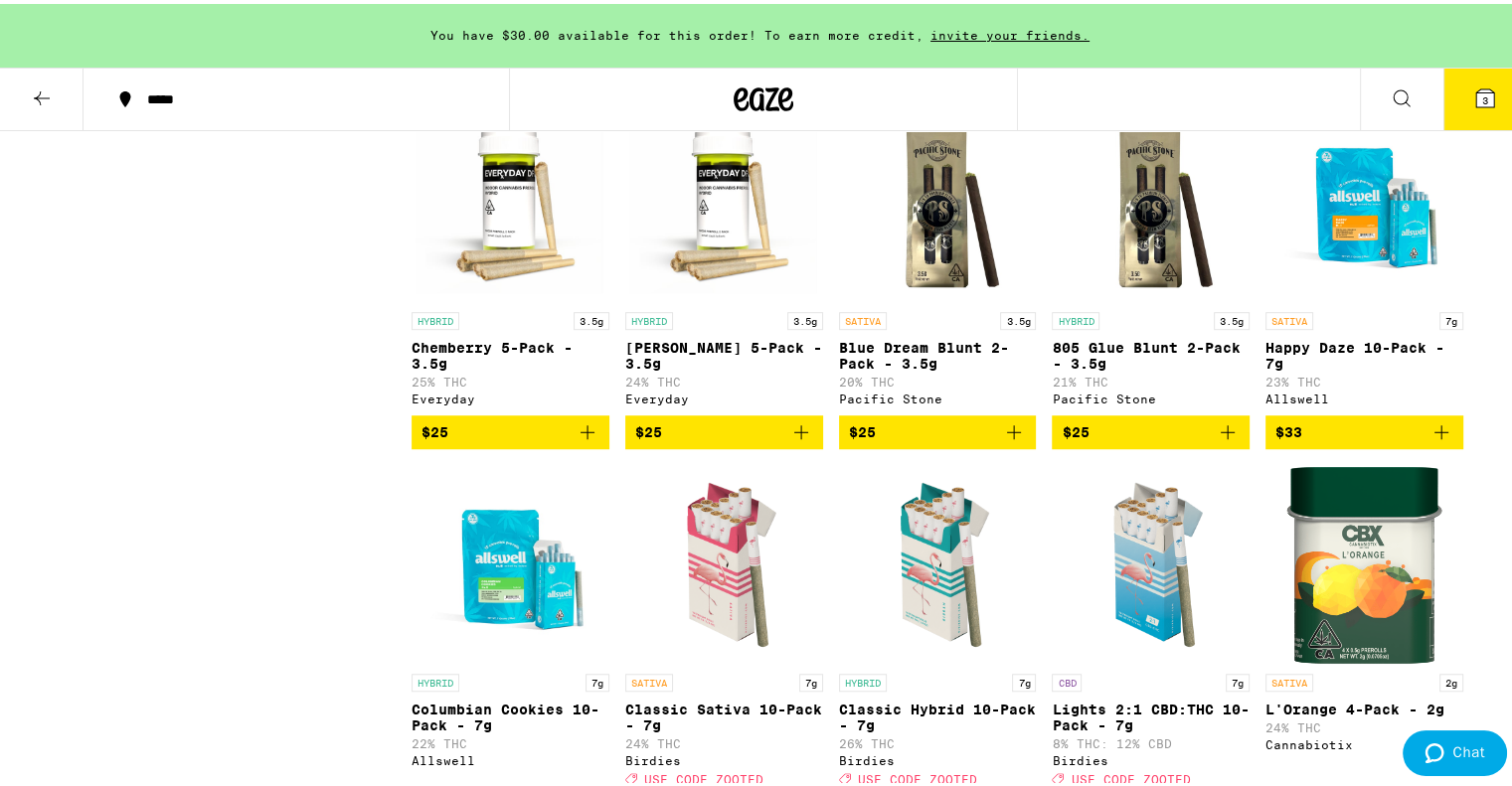 scroll, scrollTop: 1309, scrollLeft: 0, axis: vertical 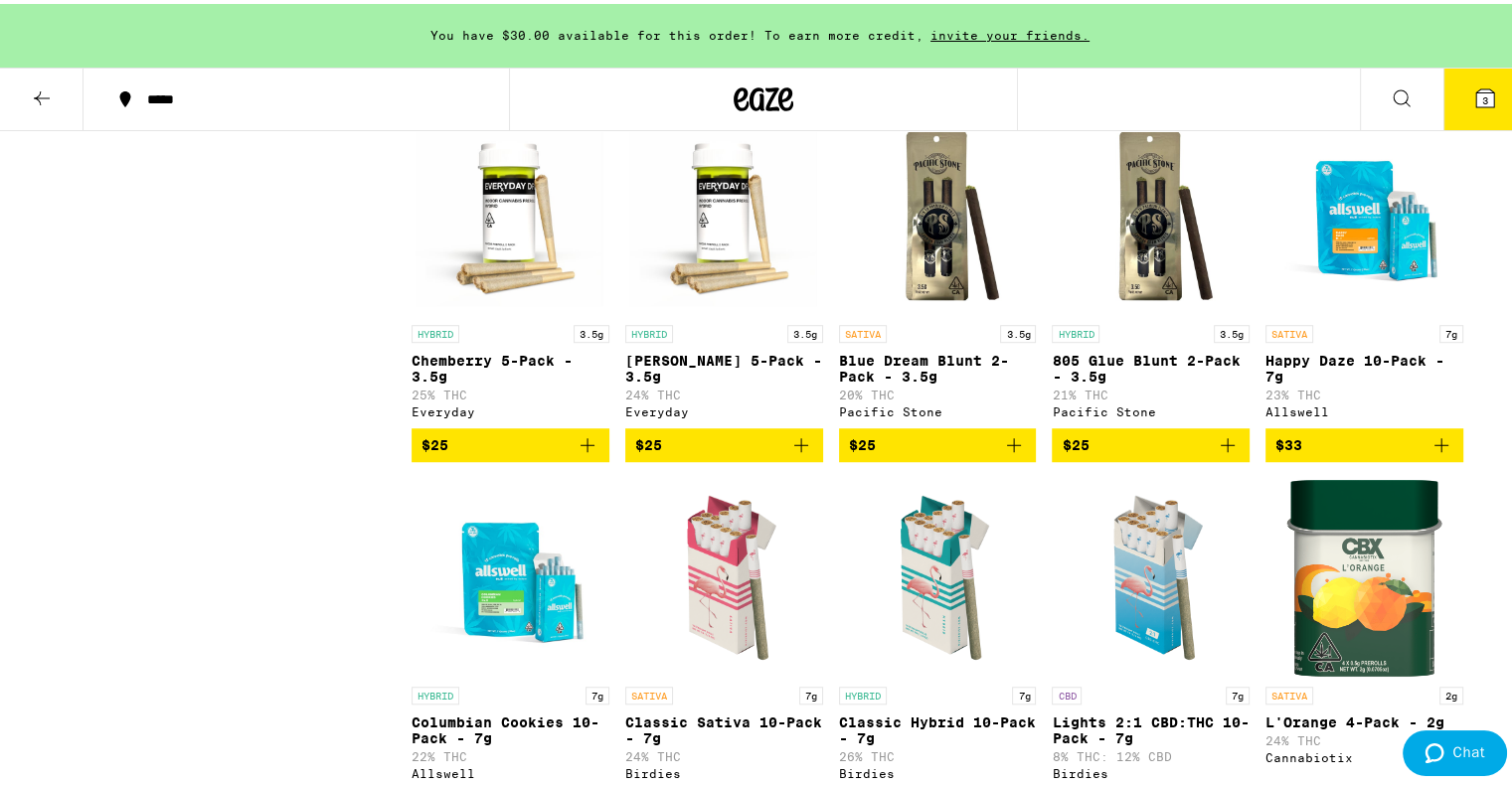 click at bounding box center [1364, 212] 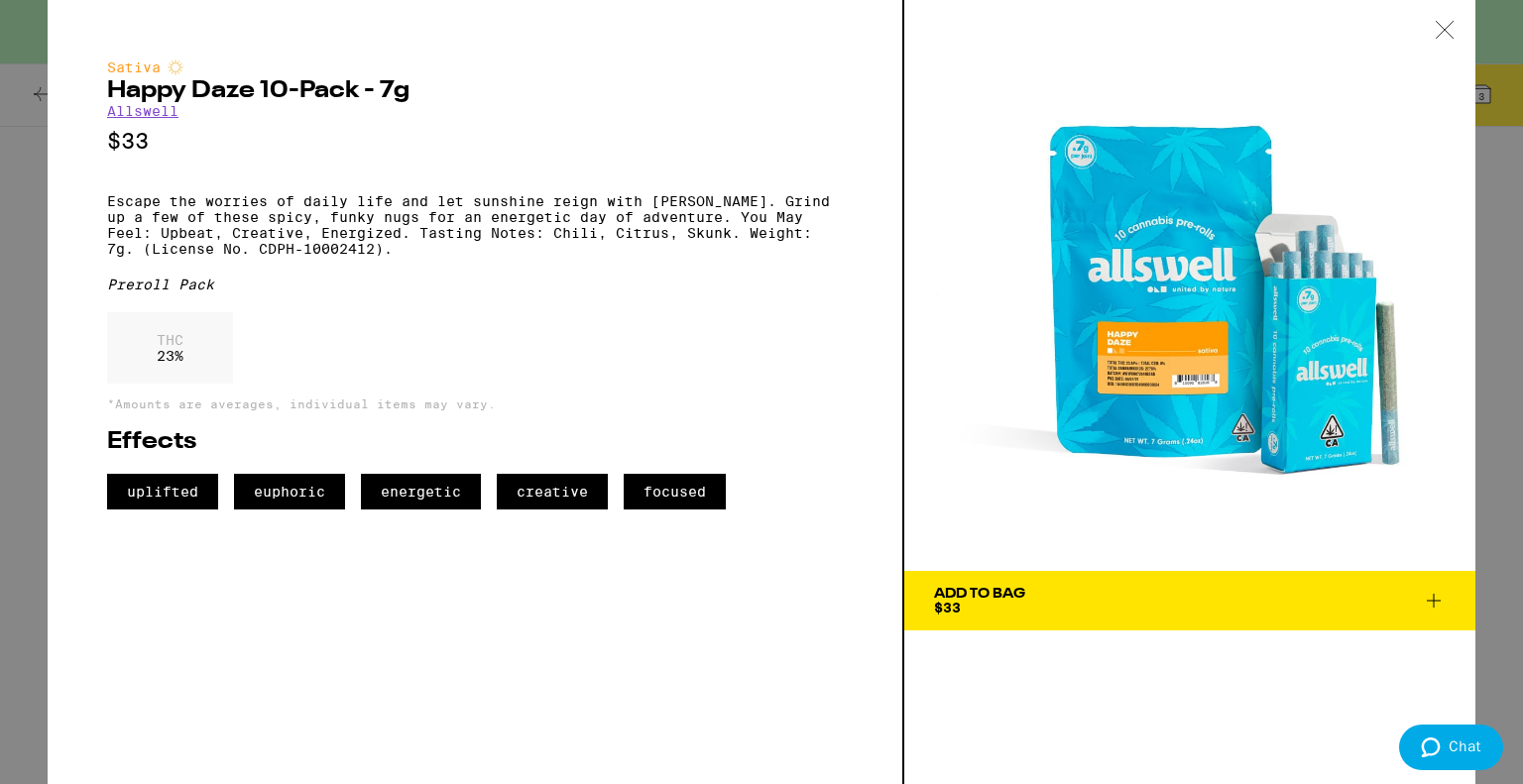 click on "Sativa   Happy Daze 10-Pack - 7g Allswell $33 Escape the worries of daily life and let sunshine reign with Happy Daze. Grind up a few of these spicy, funky nugs for an energetic day of adventure.
You May Feel: Upbeat, Creative, Energized.
Tasting Notes: Chili, Citrus, Skunk.
Weight: 7g. (License No. CDPH-10002412).  Preroll Pack THC 23 % *Amounts are averages, individual items may vary. Effects uplifted euphoric energetic creative focused Add To Bag $33" at bounding box center (762, 392) 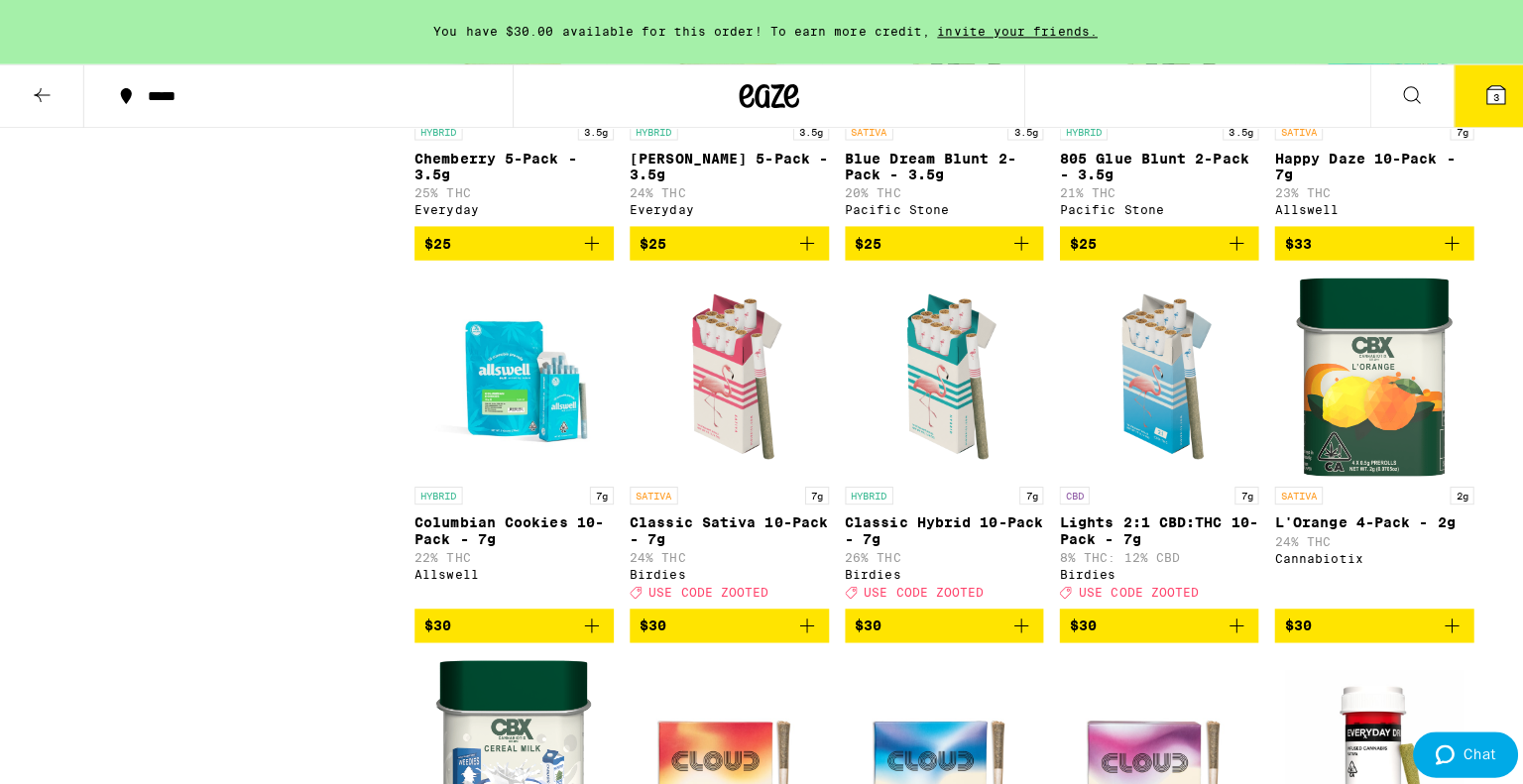 scroll, scrollTop: 1507, scrollLeft: 0, axis: vertical 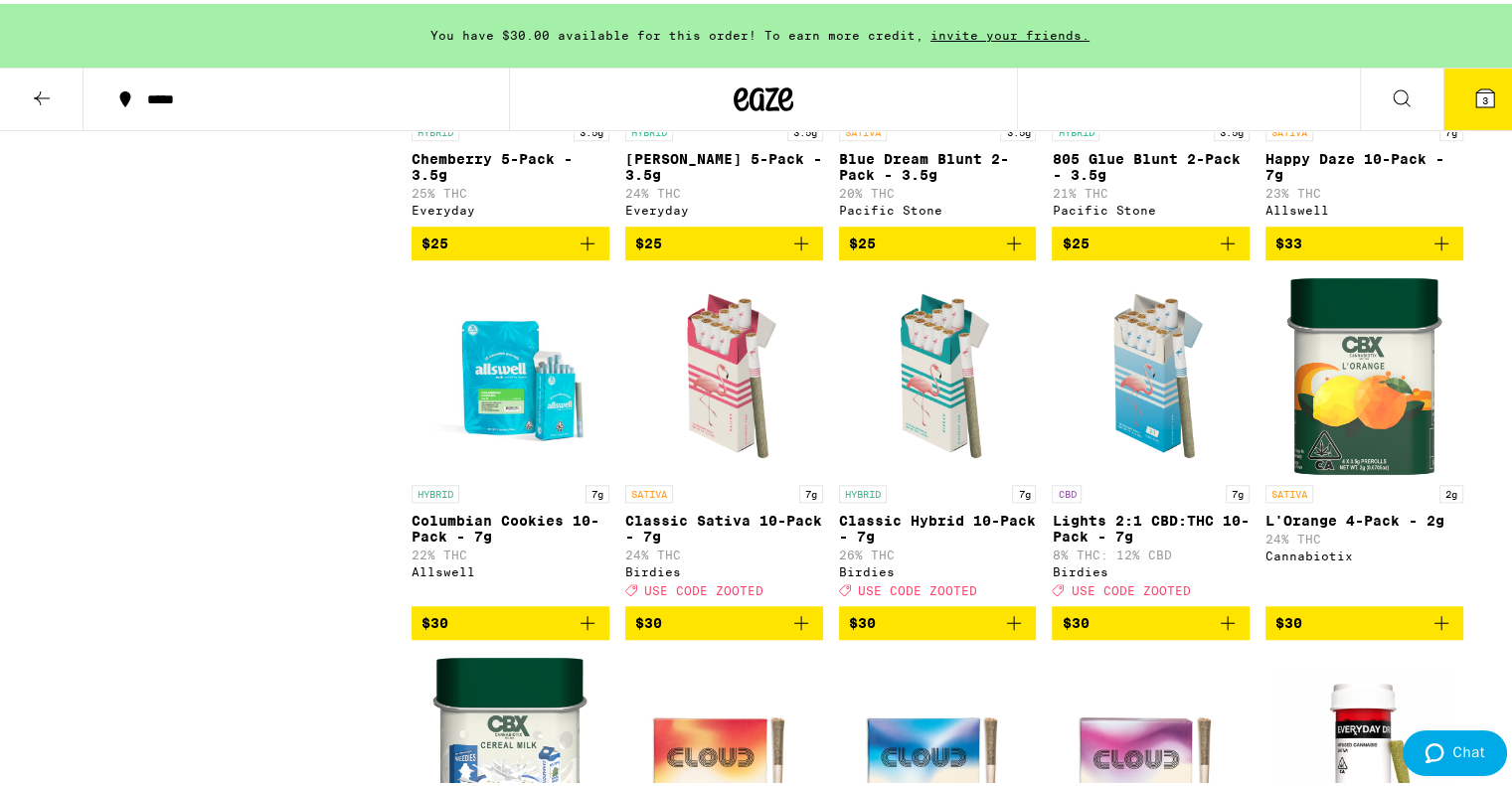 click on "$30" at bounding box center (937, 619) 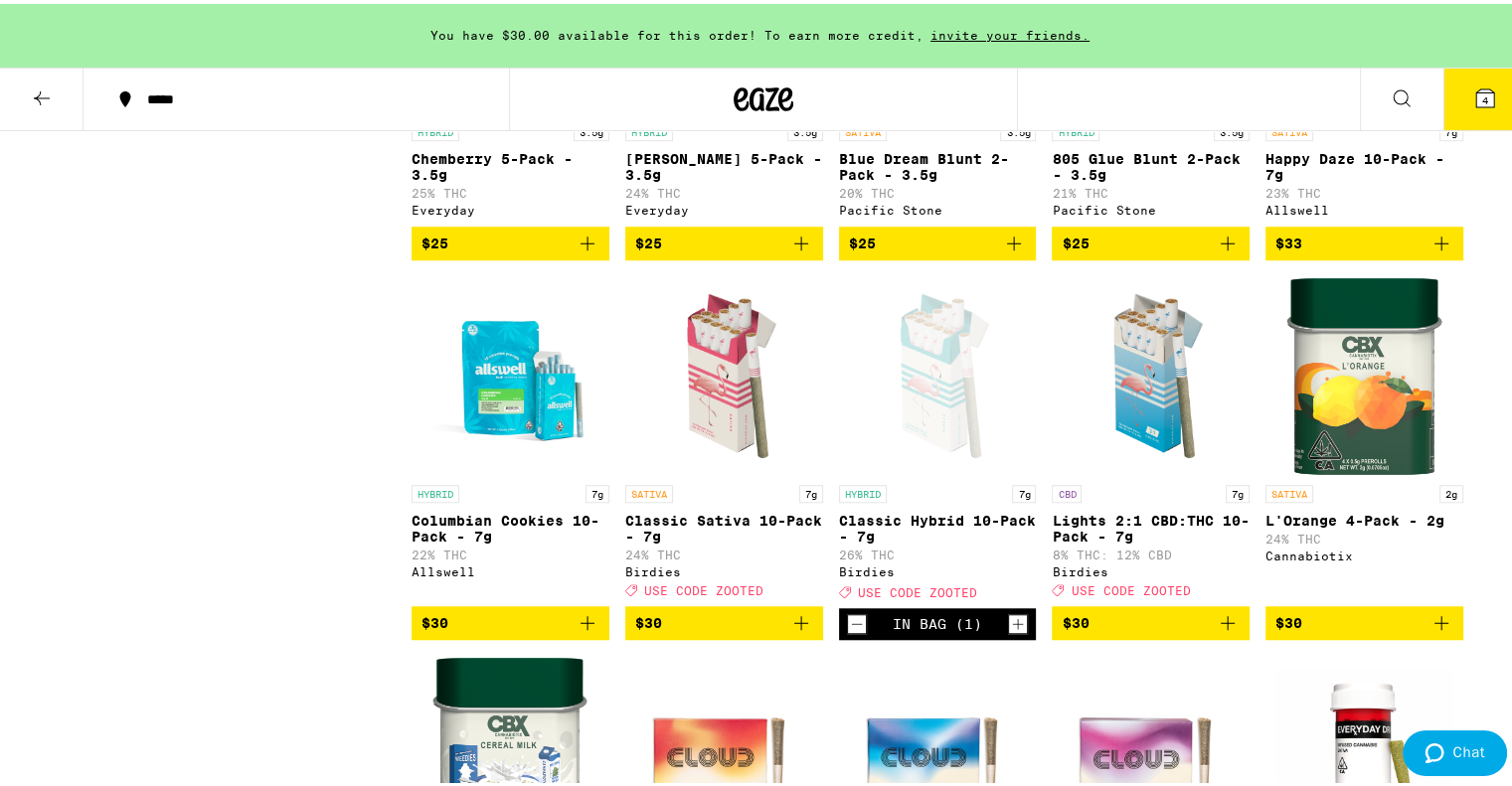 click on "4" at bounding box center [1485, 96] 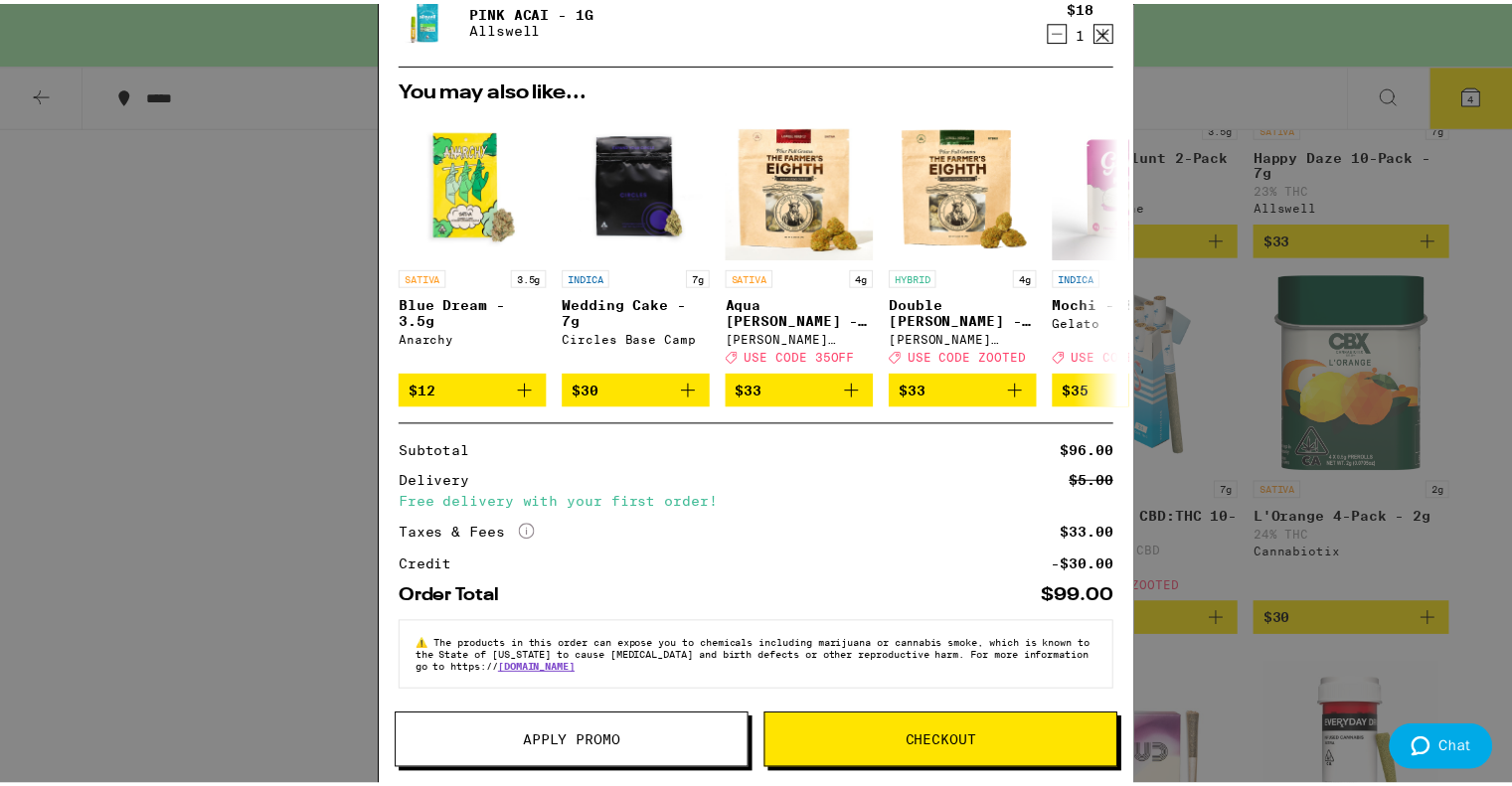 scroll, scrollTop: 370, scrollLeft: 0, axis: vertical 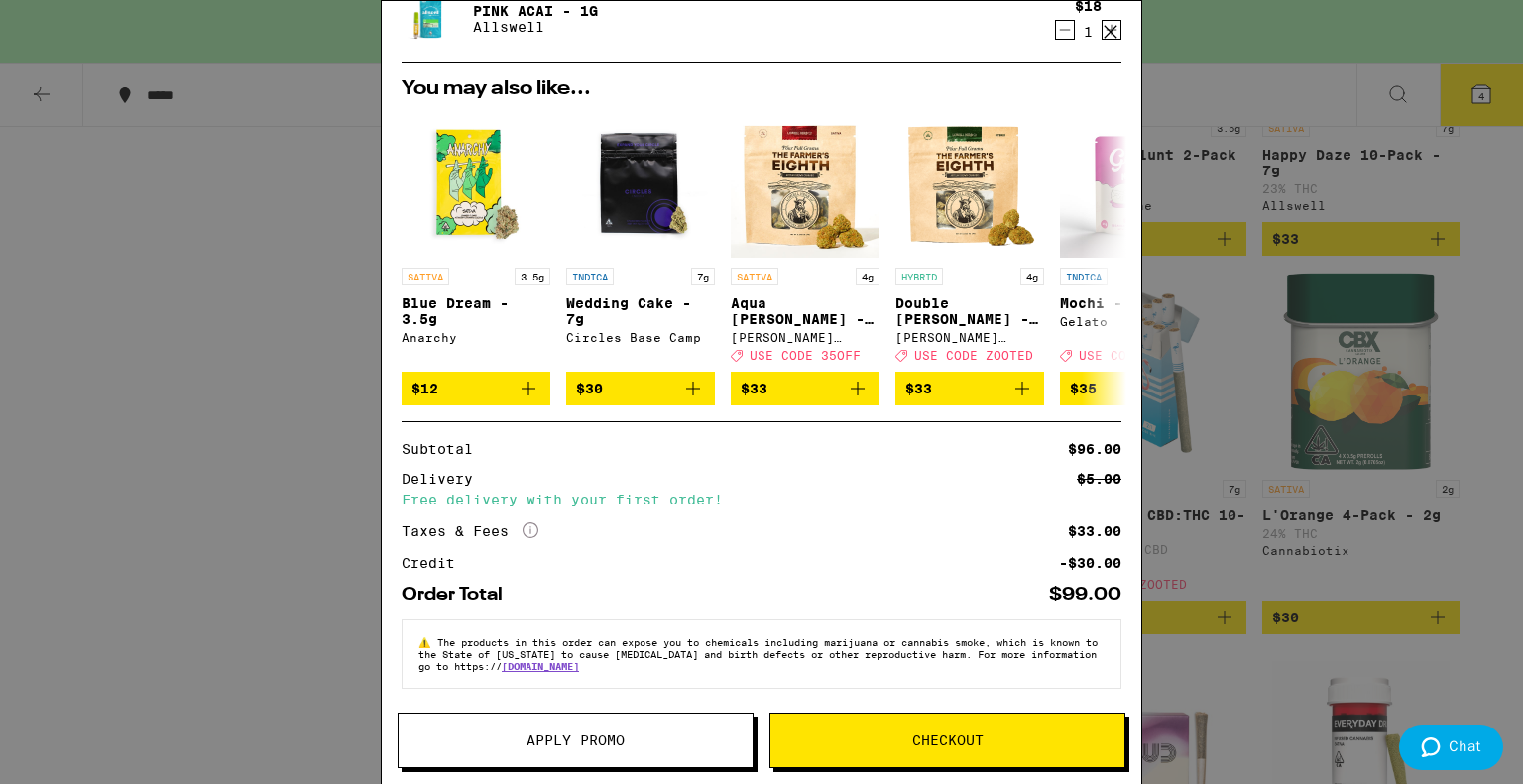 click on "Your Cart You have $30.00 available for this order! To earn more credit, invite your friends. Classic Hybrid 10-Pack - 7g Birdies $30 1 Blue Dream - 1g Allswell $18 1 Macarons Live Resin - 1g Gelato $30 1 Pink Acai - 1g Allswell $18 1 You may also like... SATIVA 3.5g Blue Dream - 3.5g Anarchy $12 INDICA 7g Wedding Cake - 7g Circles Base Camp $30 SATIVA 4g Aqua [PERSON_NAME] - 4g [PERSON_NAME] Farms Deal Created with Sketch. USE CODE 35OFF $33 HYBRID 4g Double [PERSON_NAME] - 4g [PERSON_NAME] Farms Deal Created with Sketch. USE CODE ZOOTED $33 INDICA 3.5g Mochi - 3.5g Gelato Deal Created with Sketch. USE CODE ZOOTED $35 SATIVA 3.5g Blackberry Diesel - 3.5g Gelato Deal Created with Sketch. USE CODE ZOOTED $35 SATIVA 3.5g Lemonhead - 3.5g Gelato Deal Created with Sketch. USE CODE ZOOTED $35 HYBRID 3.5g Melonade - 3.5g Gelato Deal Created with Sketch. USE CODE ZOOTED $35 HYBRID 3.5g Pineapple Pound Cake - 3.5g Gelato Deal Created with Sketch. USE CODE ZOOTED $35 INDICA 3.5g Wild Cherry - 3.5g Seed Junky Deal Created with Sketch. $40 Subtotal" at bounding box center [762, 392] 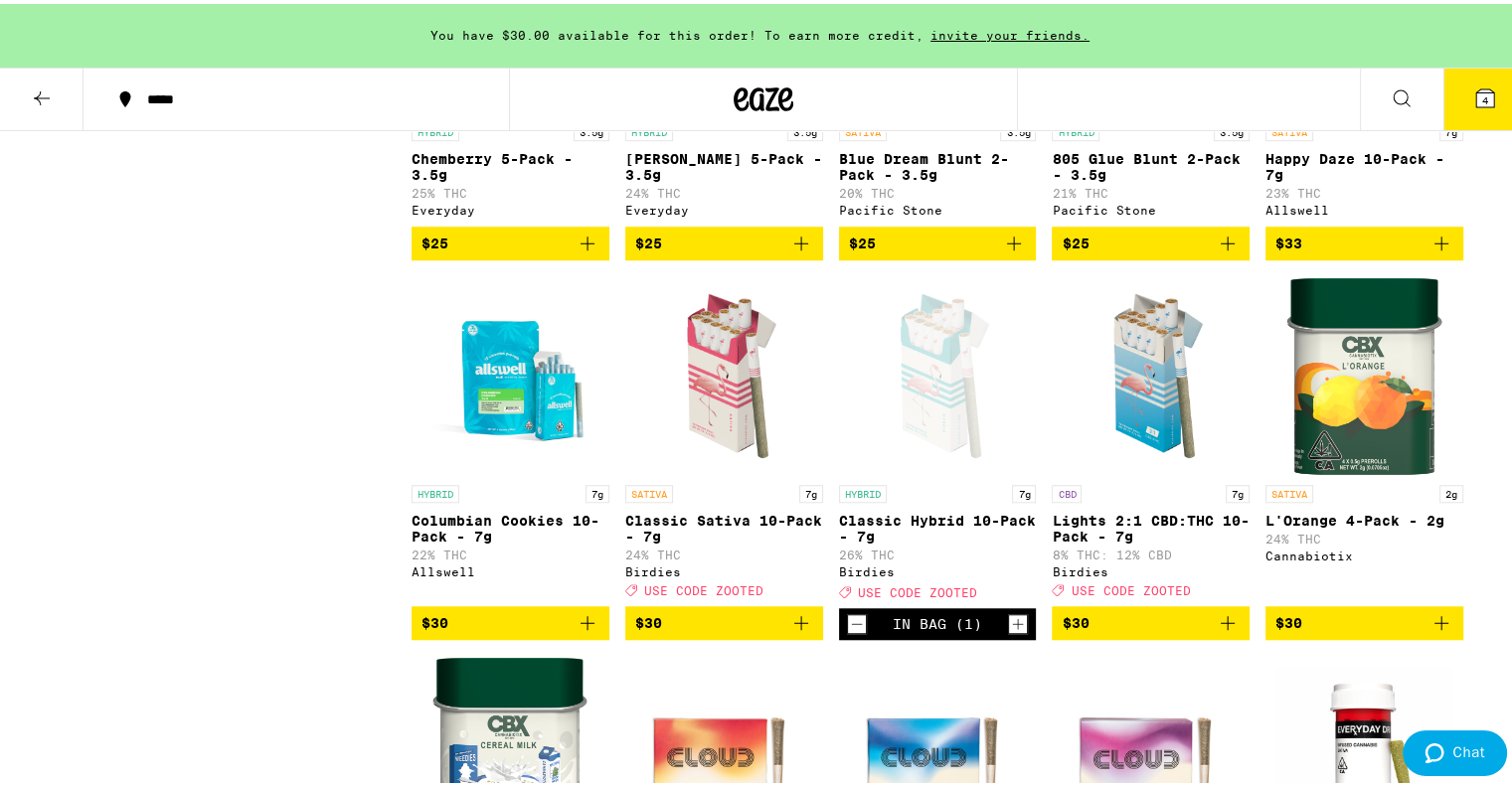 click on "4" at bounding box center (1485, 95) 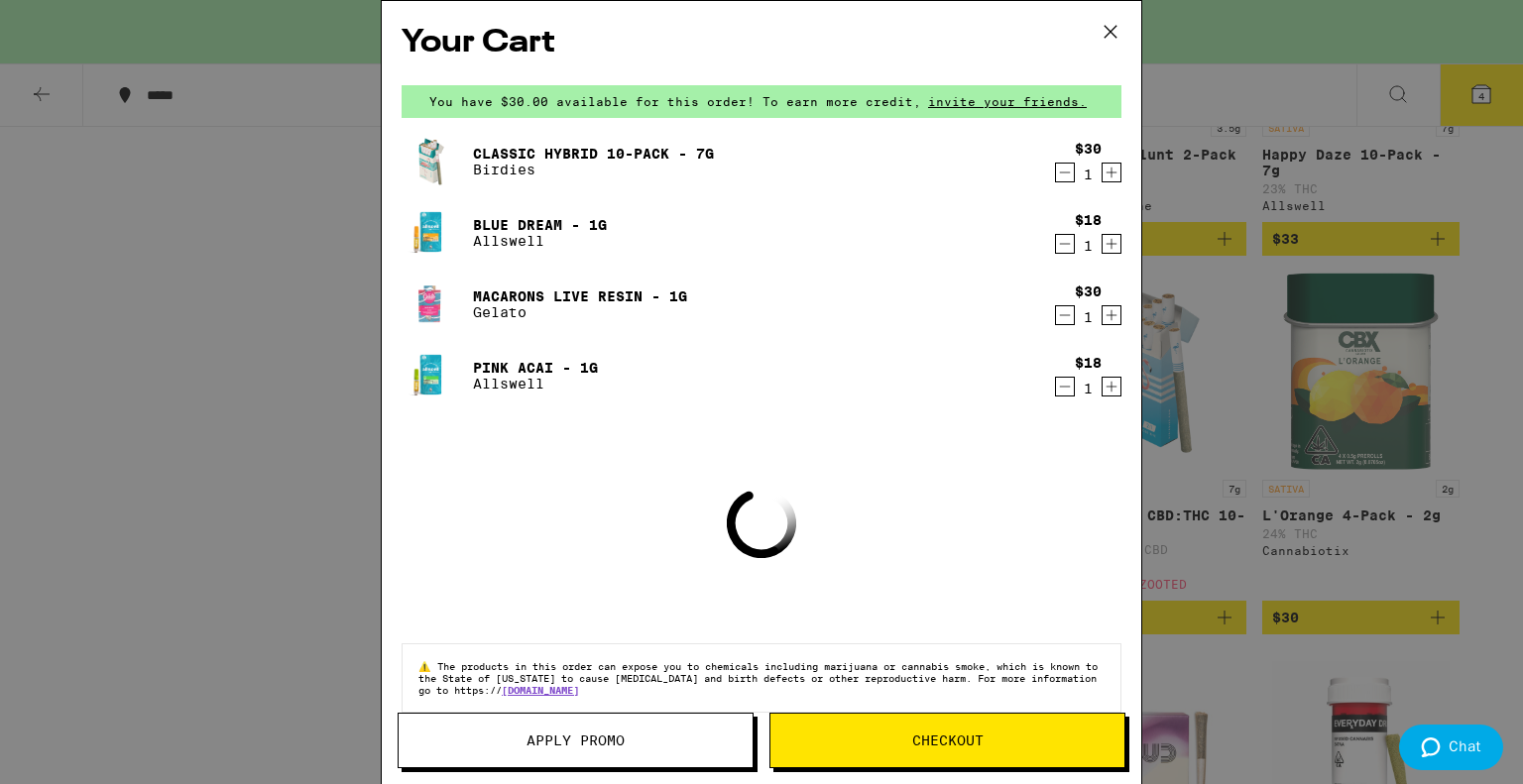 click on "Apply Promo" at bounding box center [575, 740] 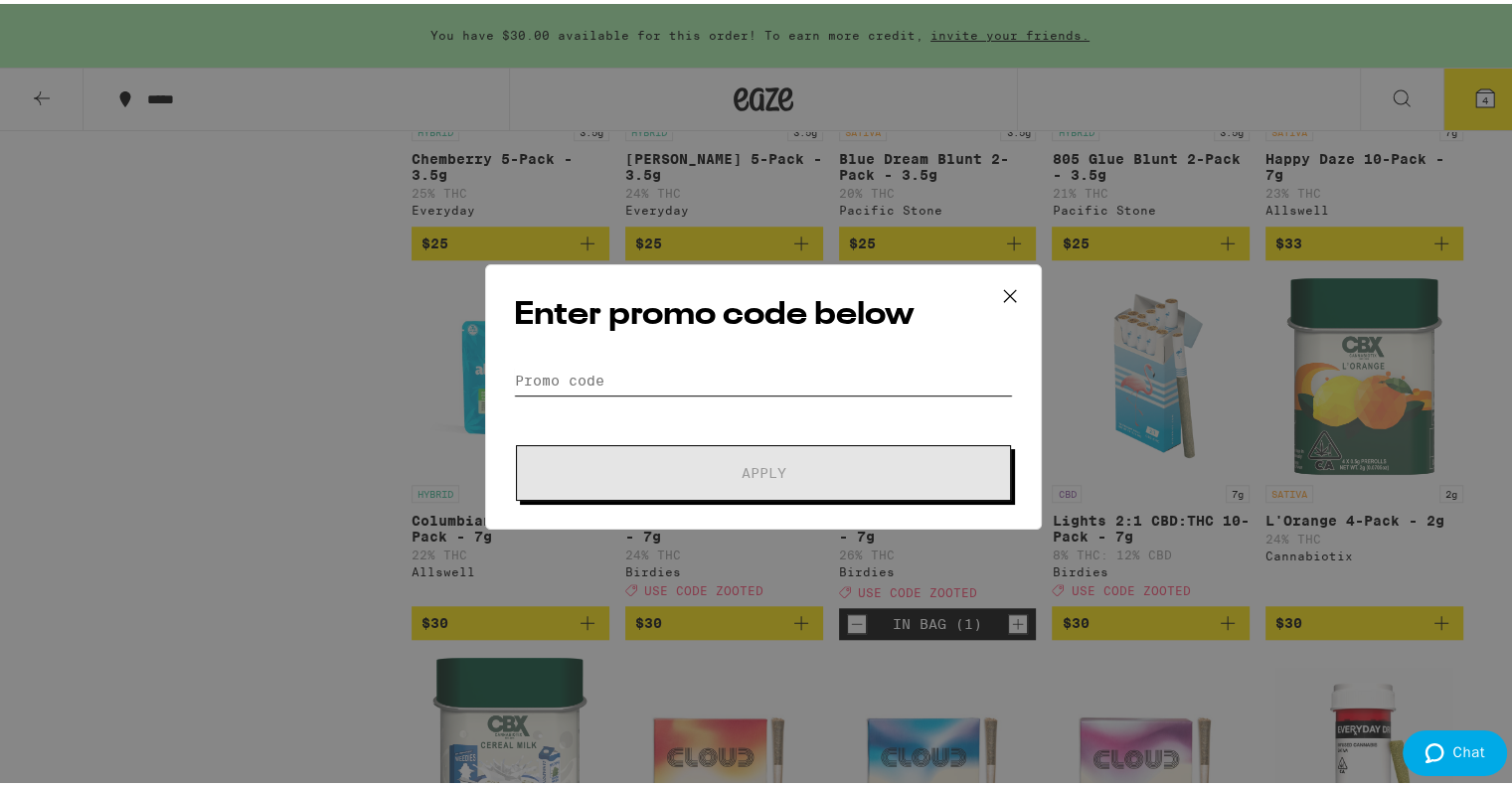 click on "Promo Code" at bounding box center [763, 377] 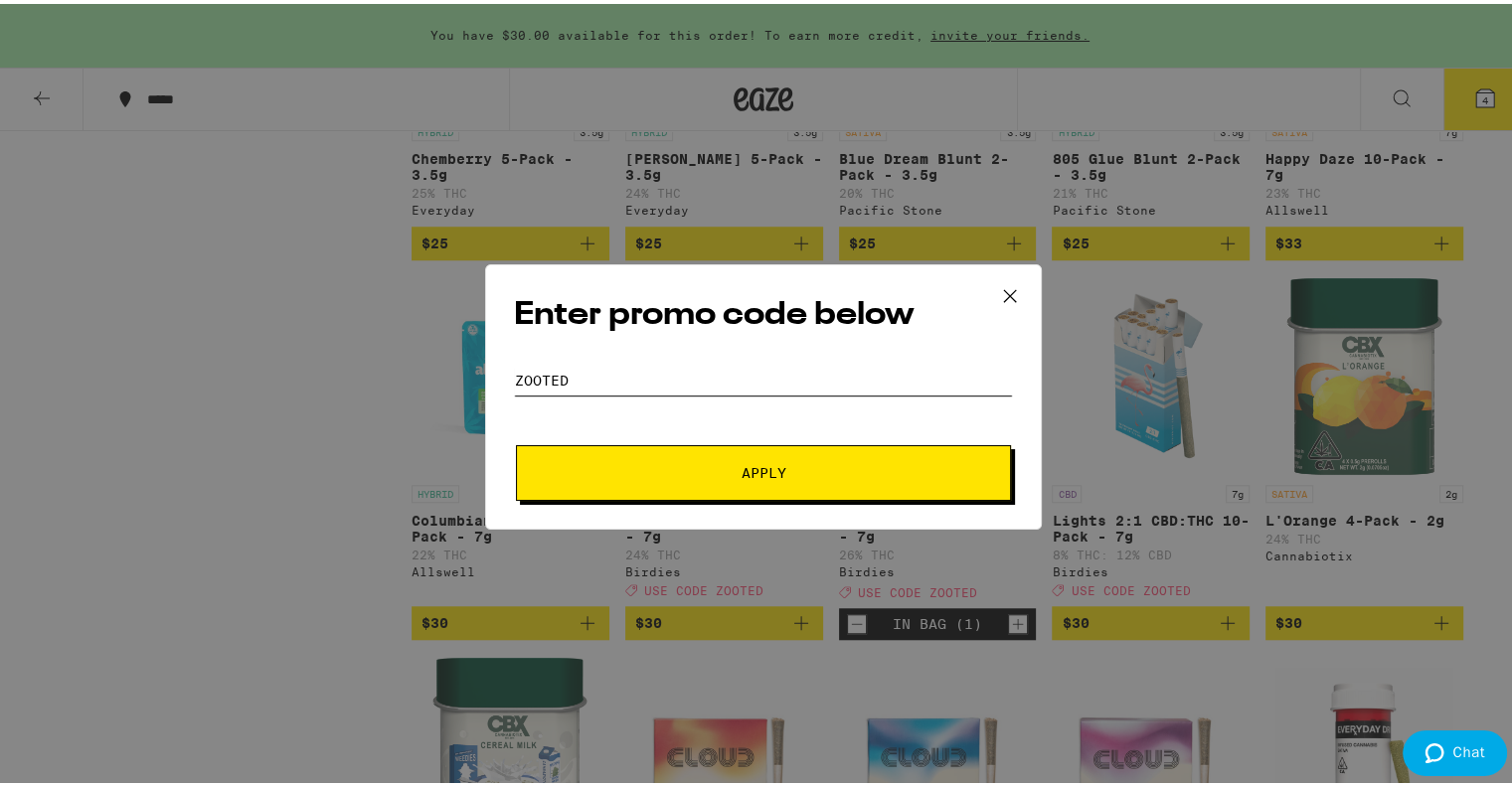 type on "ZOOTED" 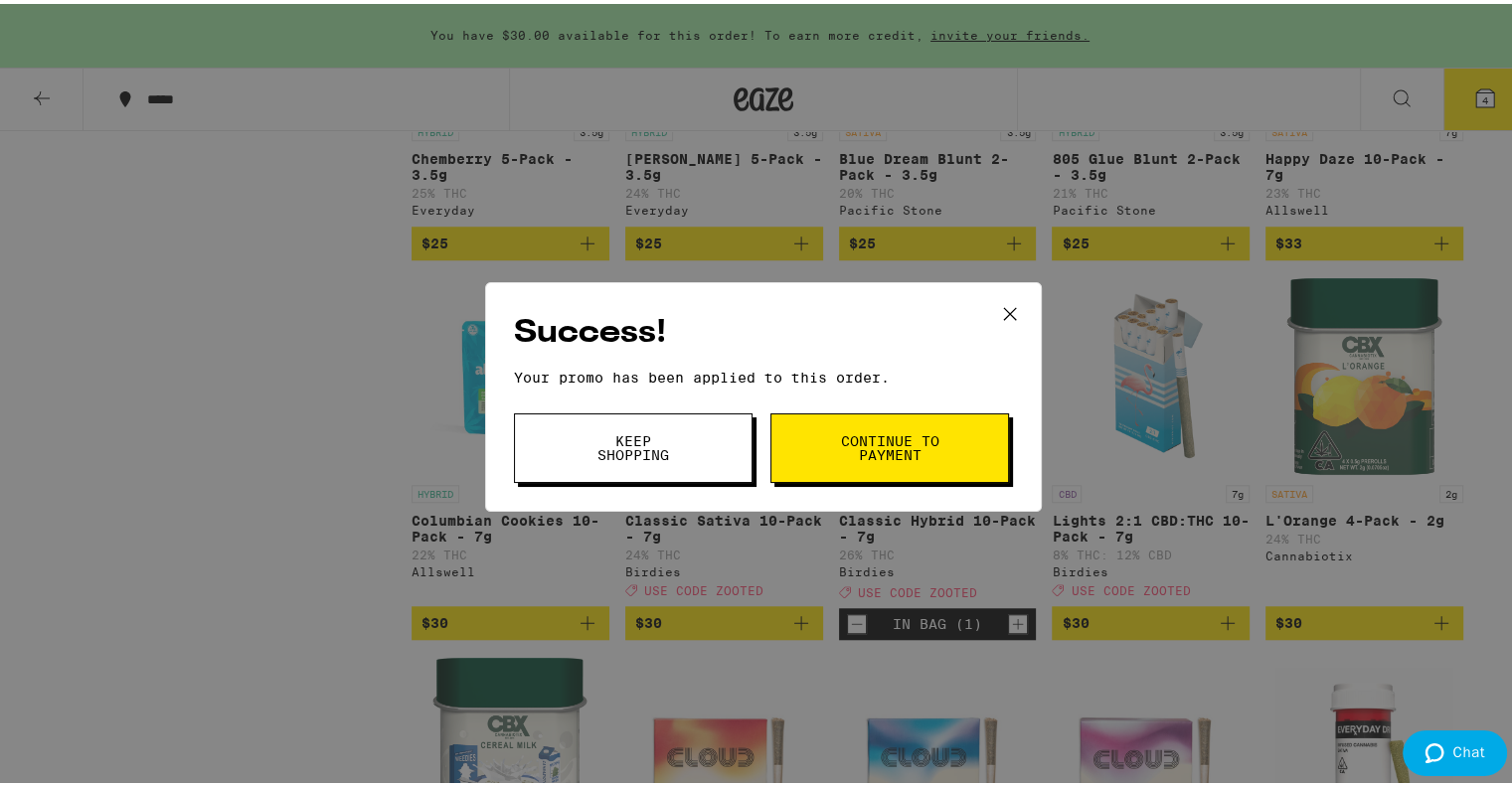 click on "Continue to payment" at bounding box center [890, 444] 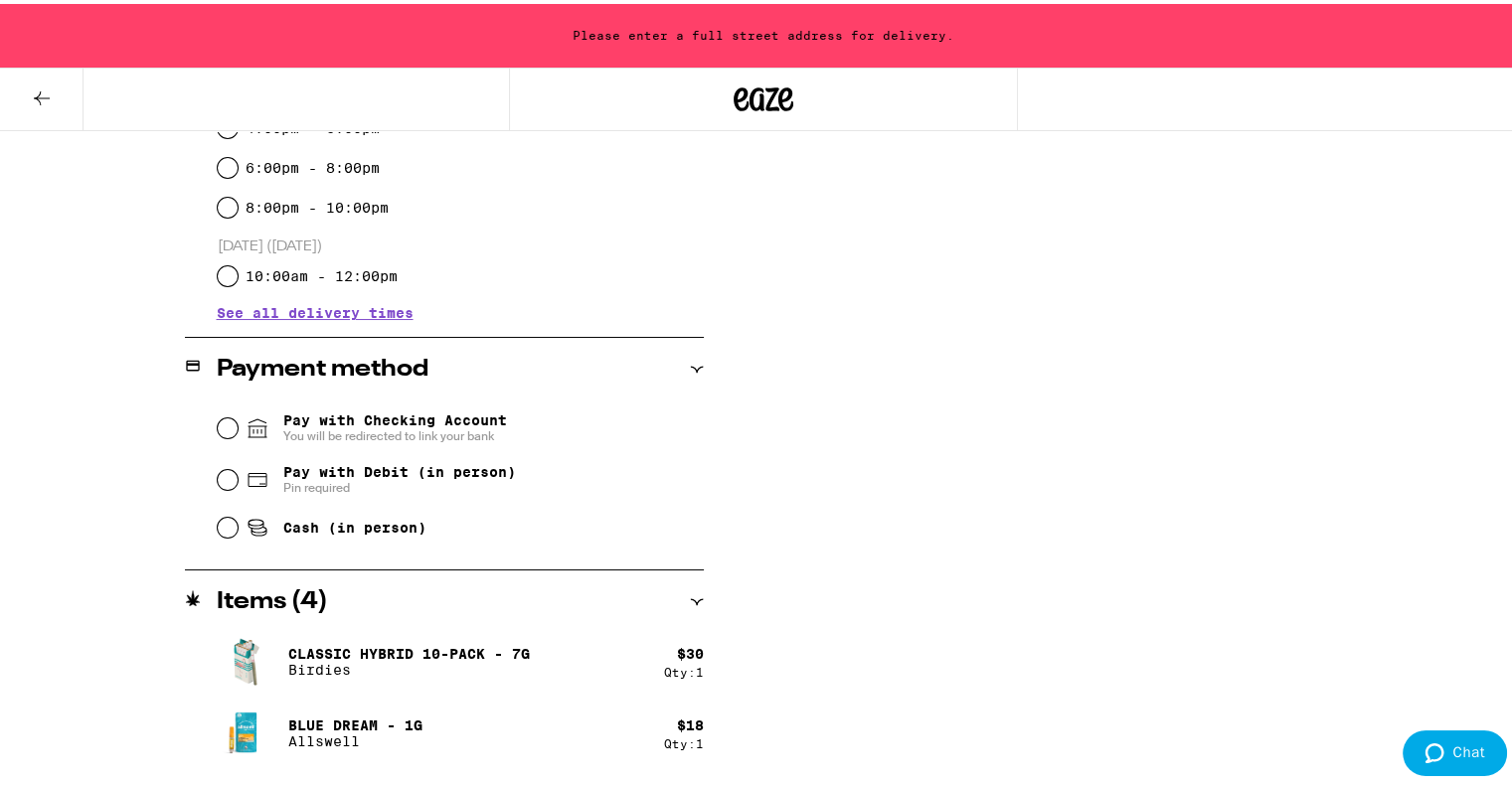 scroll, scrollTop: 642, scrollLeft: 0, axis: vertical 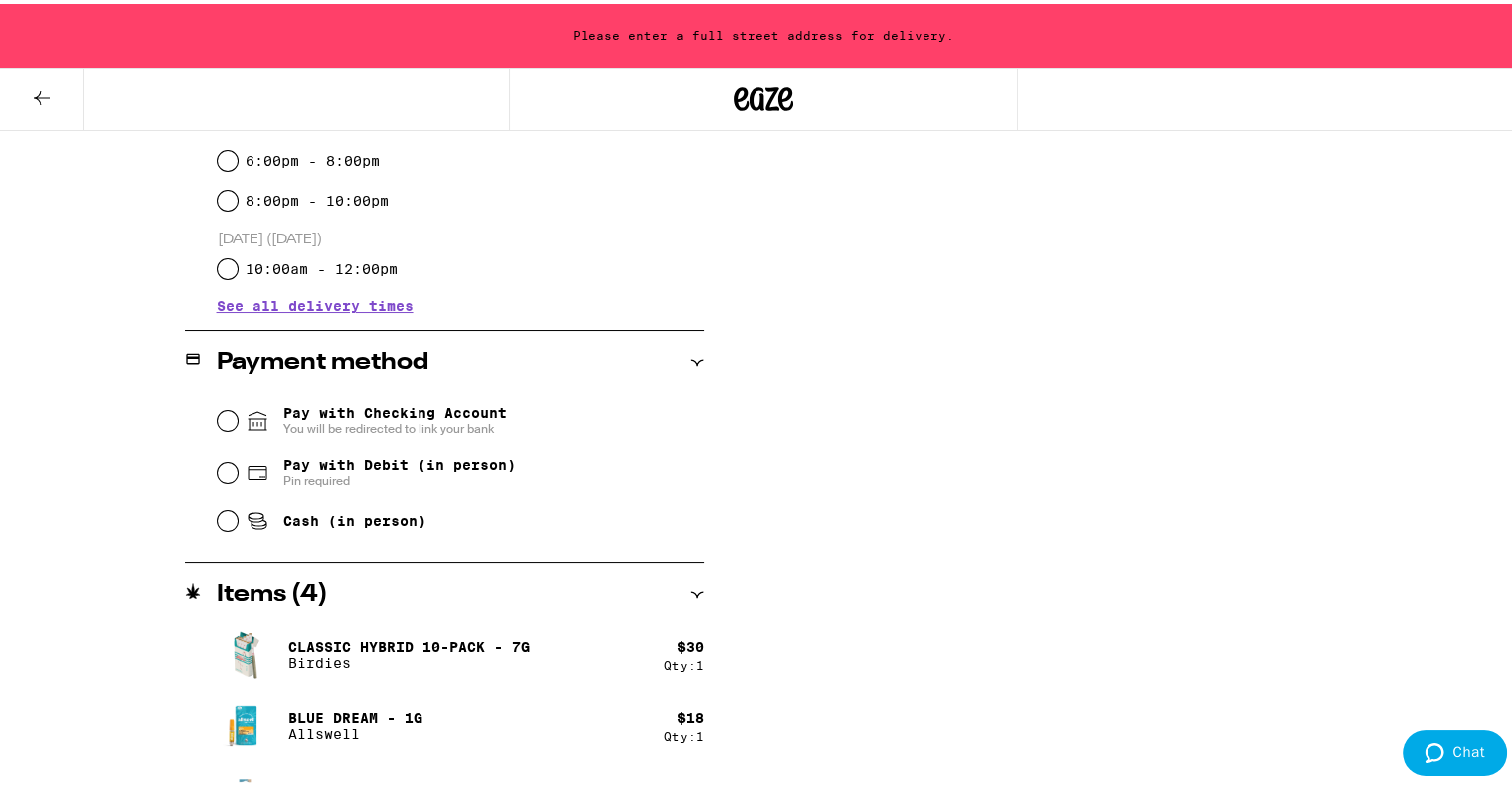 click on "Cash (in person)" at bounding box center (355, 517) 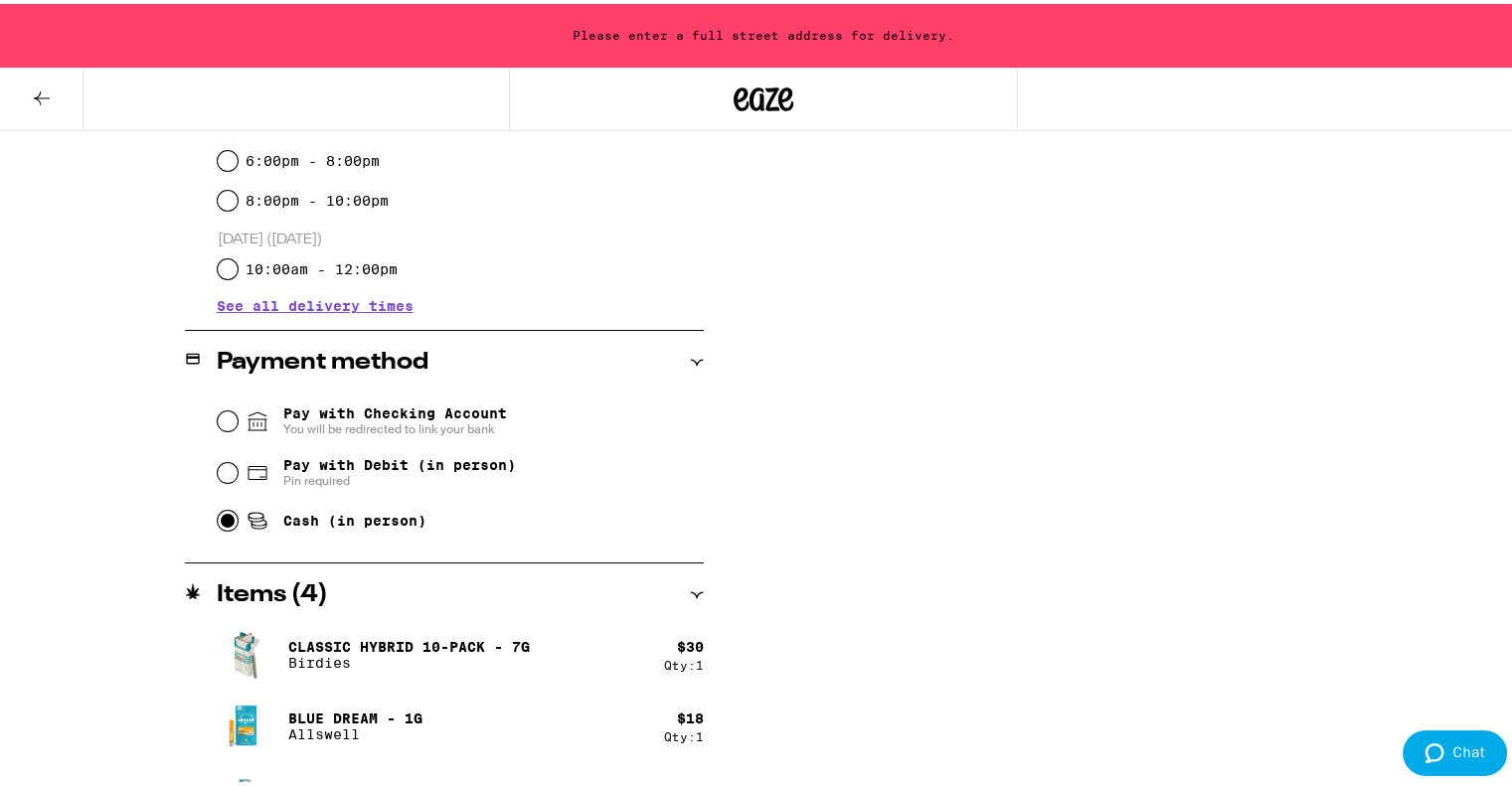 click on "Cash (in person)" at bounding box center (228, 517) 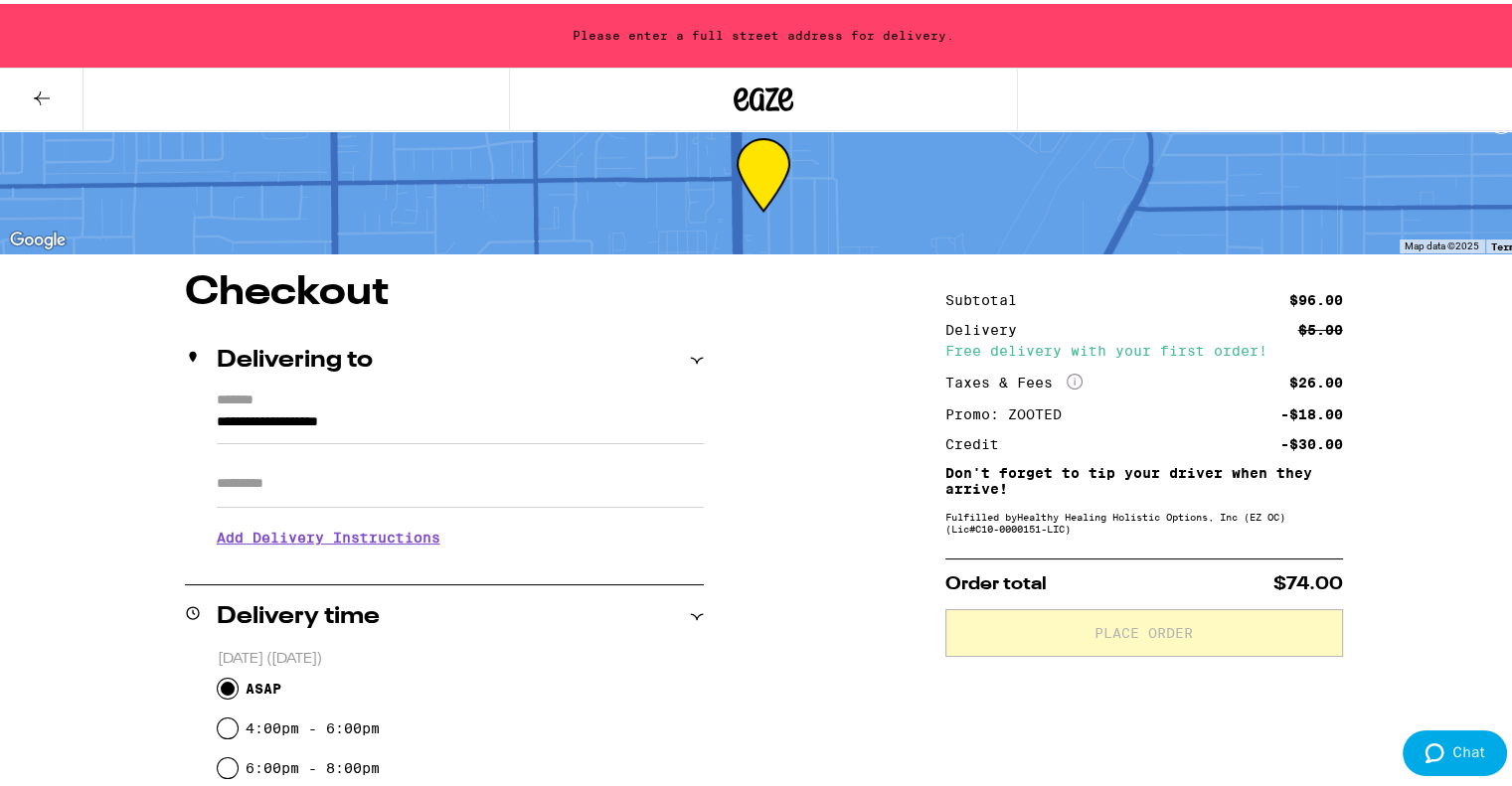 scroll, scrollTop: 36, scrollLeft: 0, axis: vertical 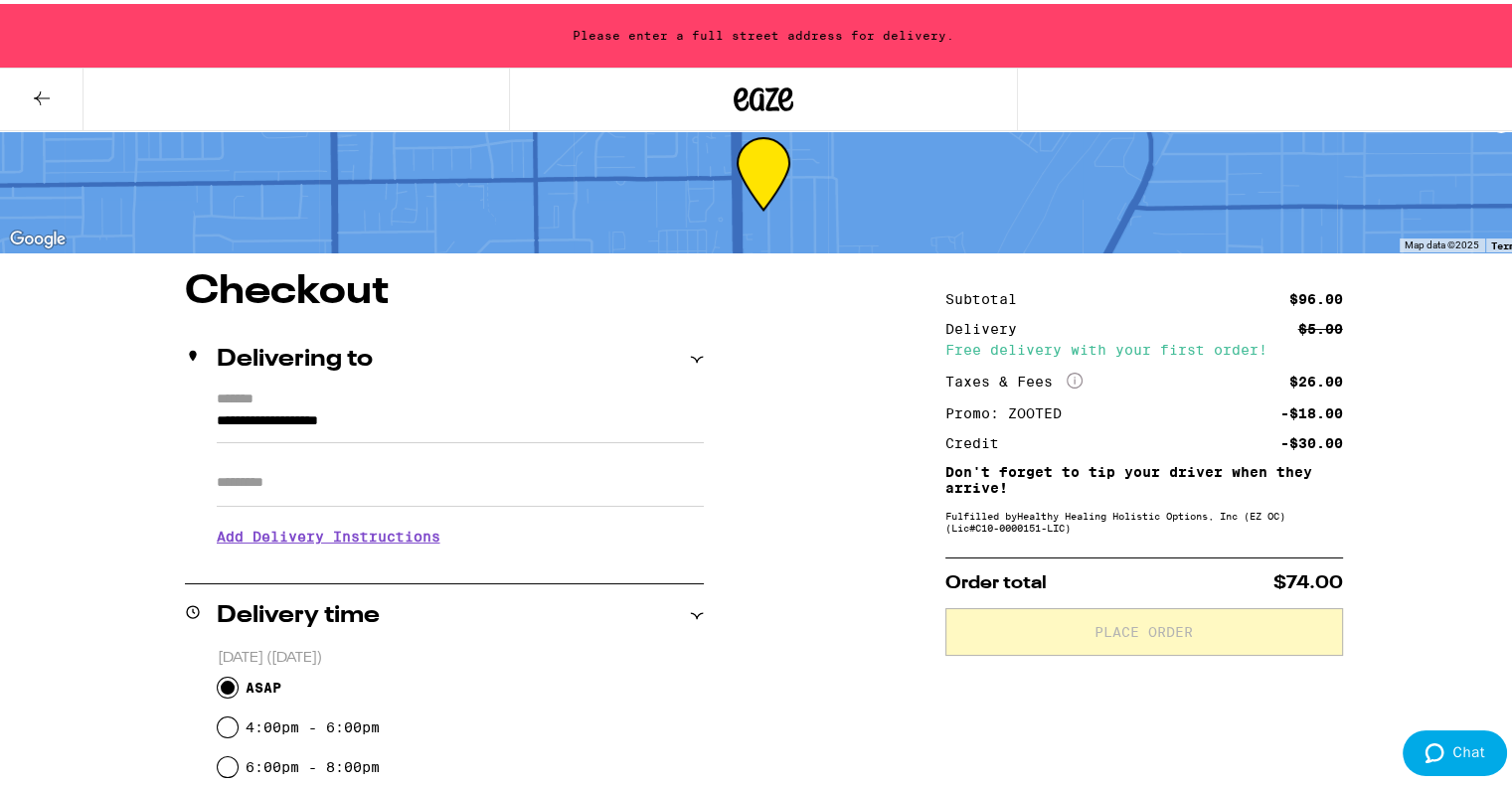 click on "*******" at bounding box center (460, 396) 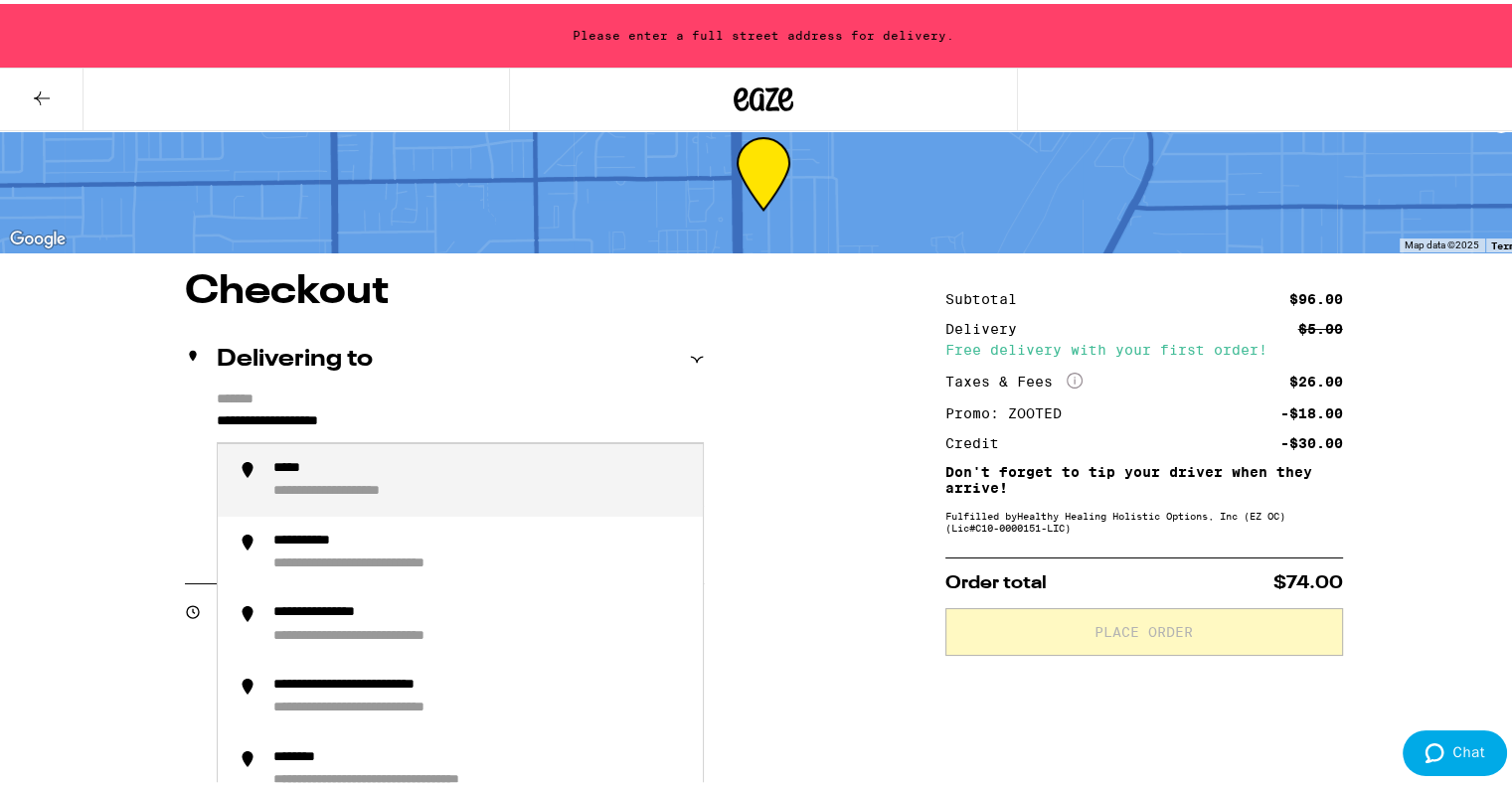click on "**********" at bounding box center [460, 422] 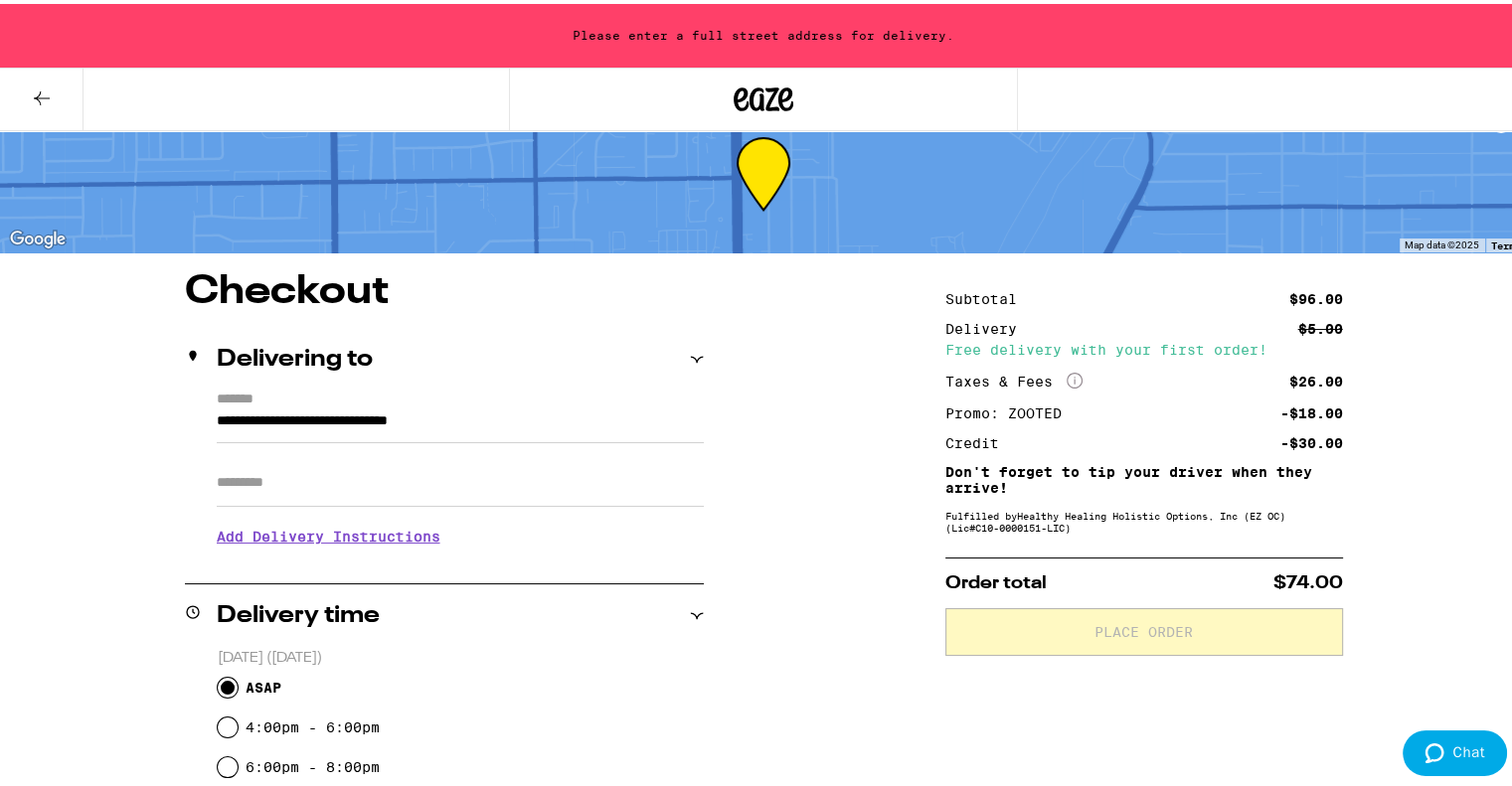 type on "**********" 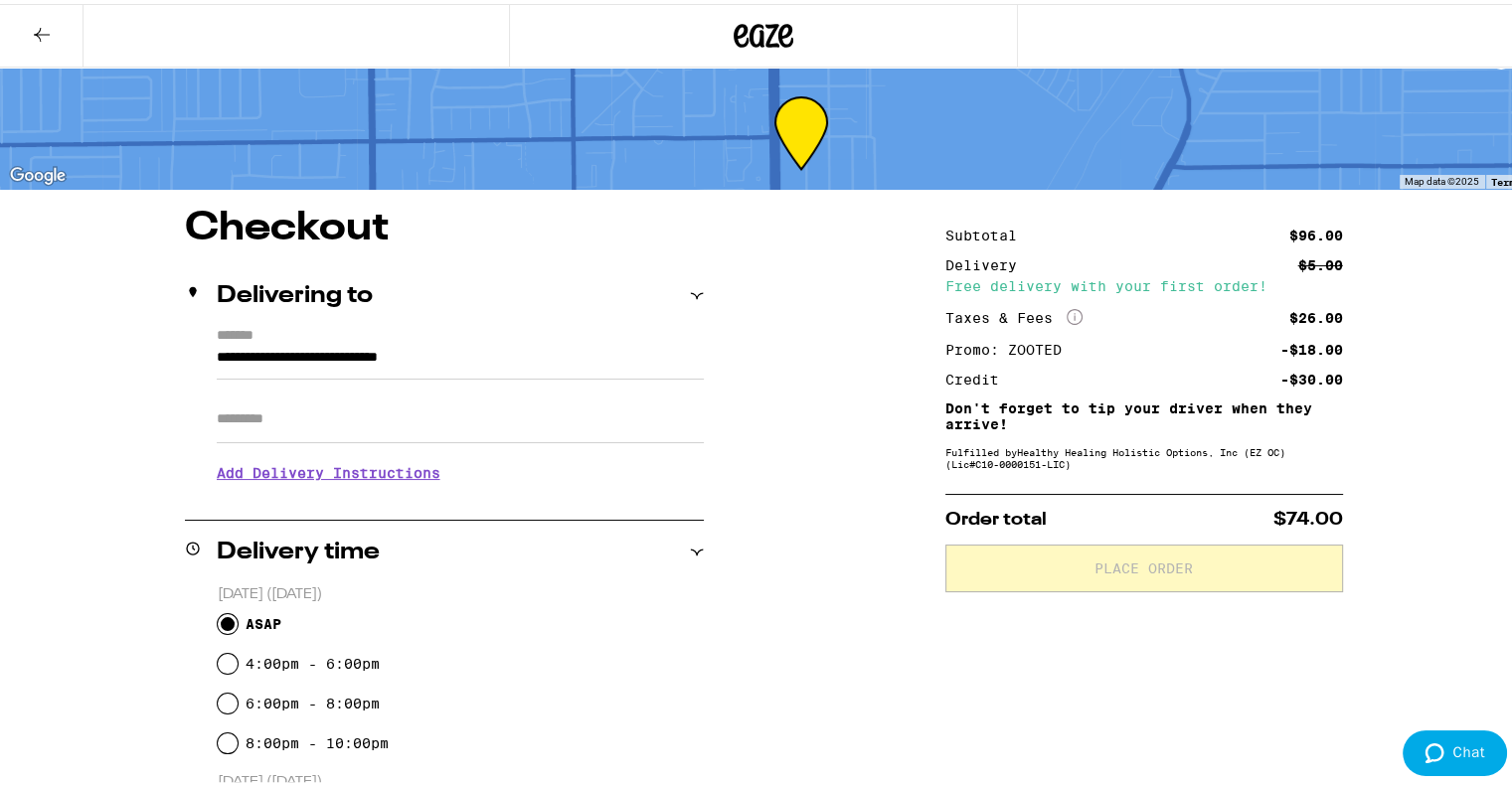 scroll, scrollTop: 0, scrollLeft: 0, axis: both 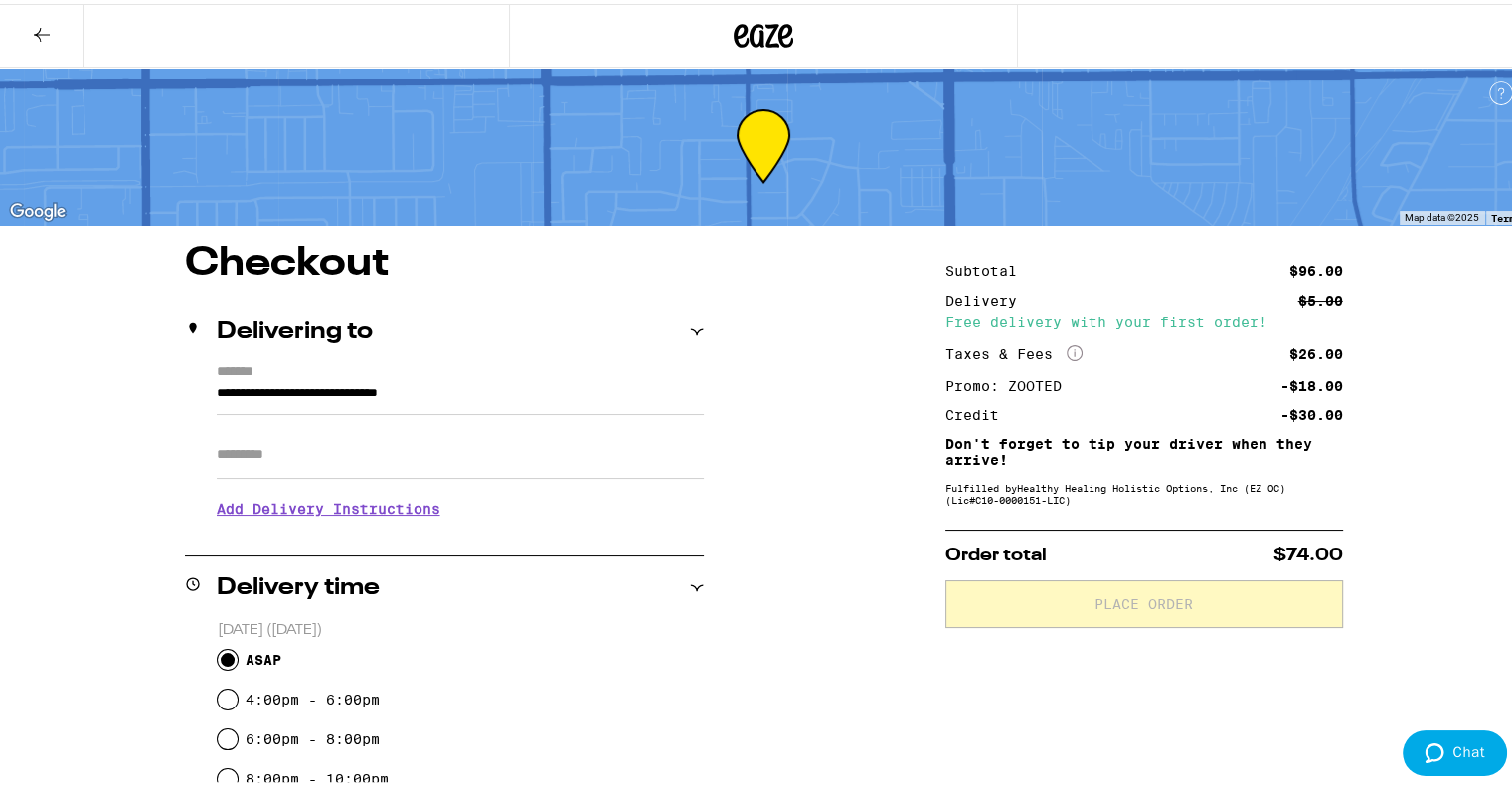 click on "Add Delivery Instructions" at bounding box center [460, 505] 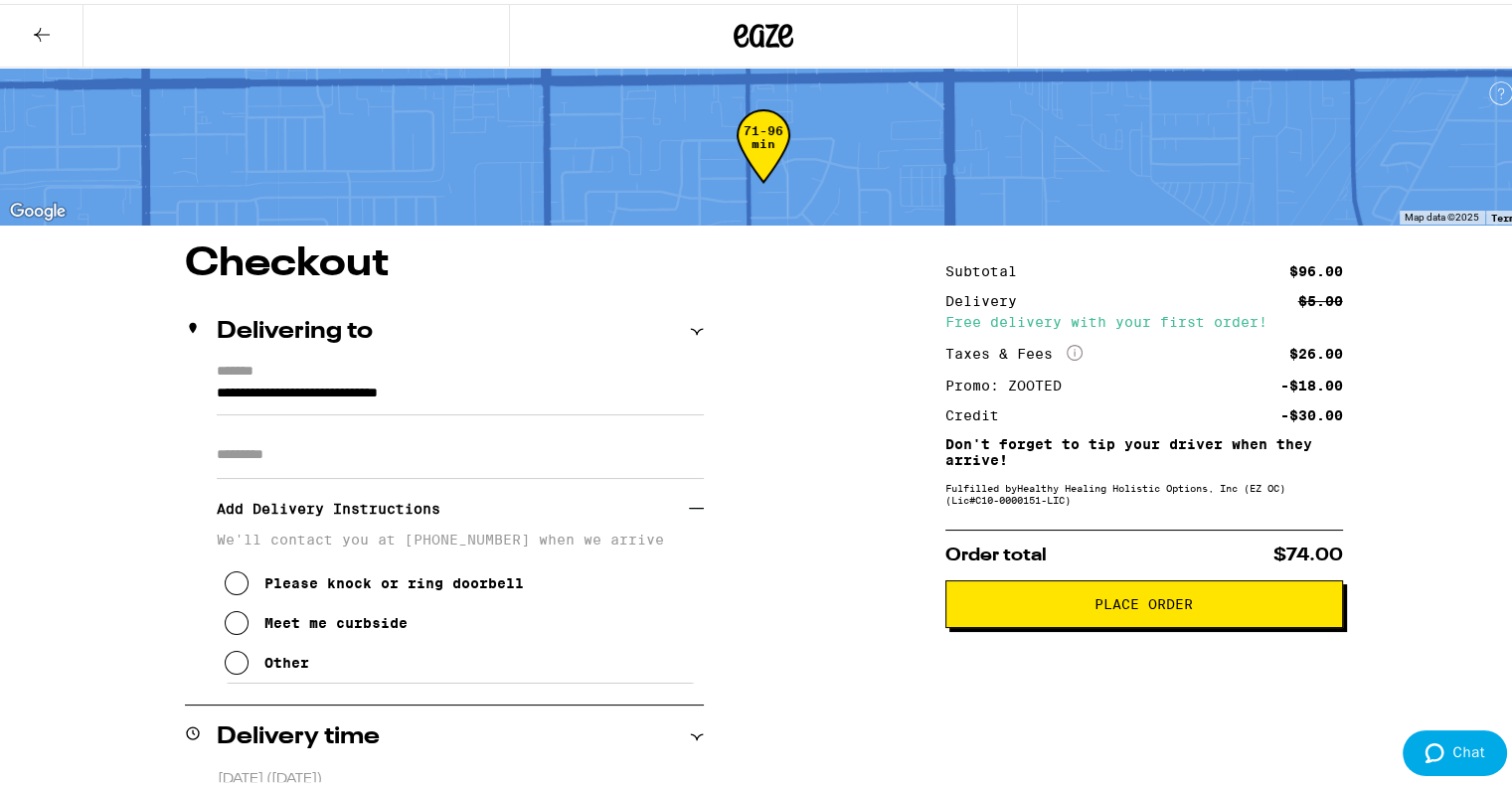 click on "Meet me curbside" at bounding box center [336, 619] 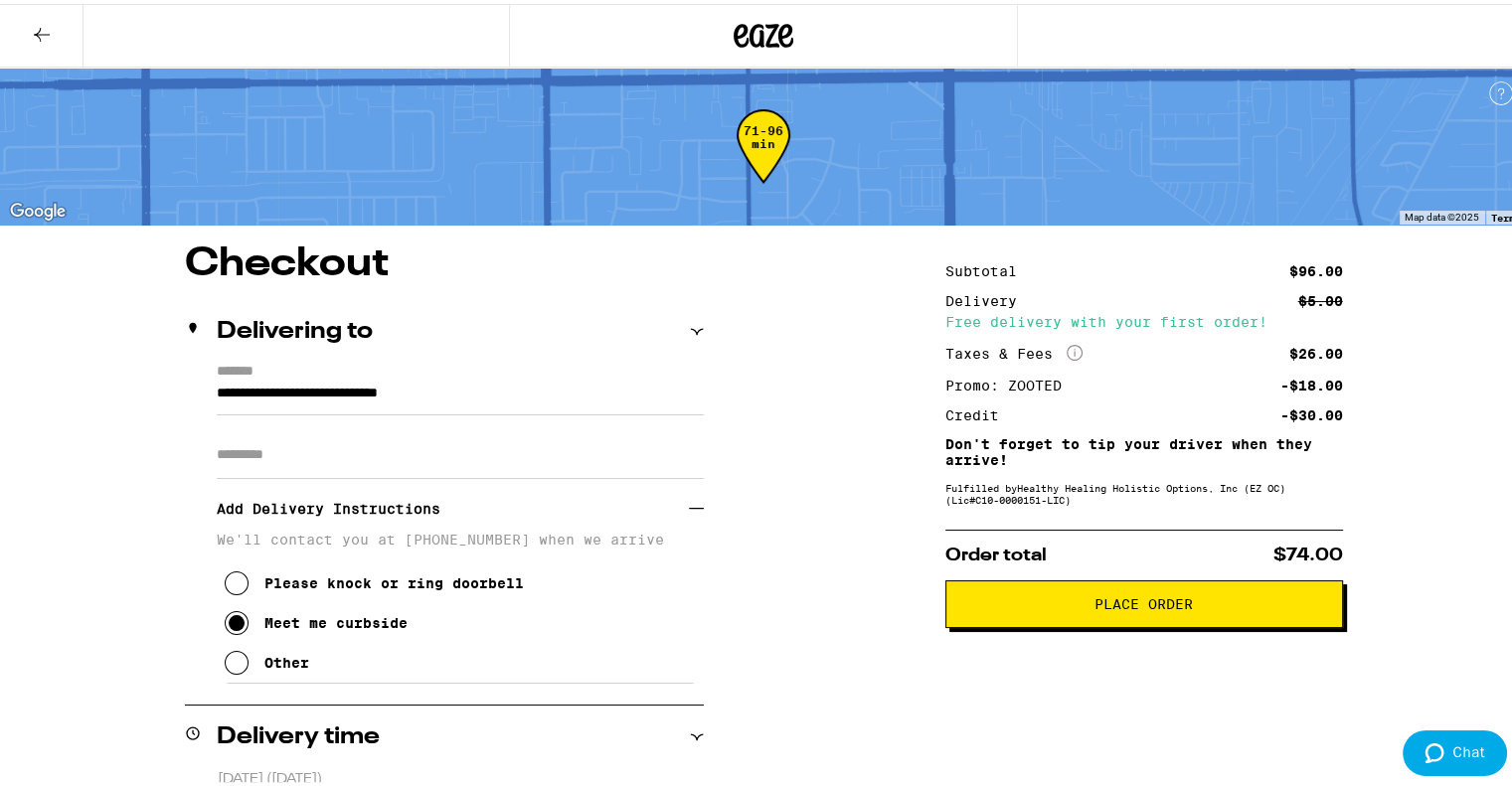 drag, startPoint x: 86, startPoint y: 667, endPoint x: 65, endPoint y: 669, distance: 21.095023 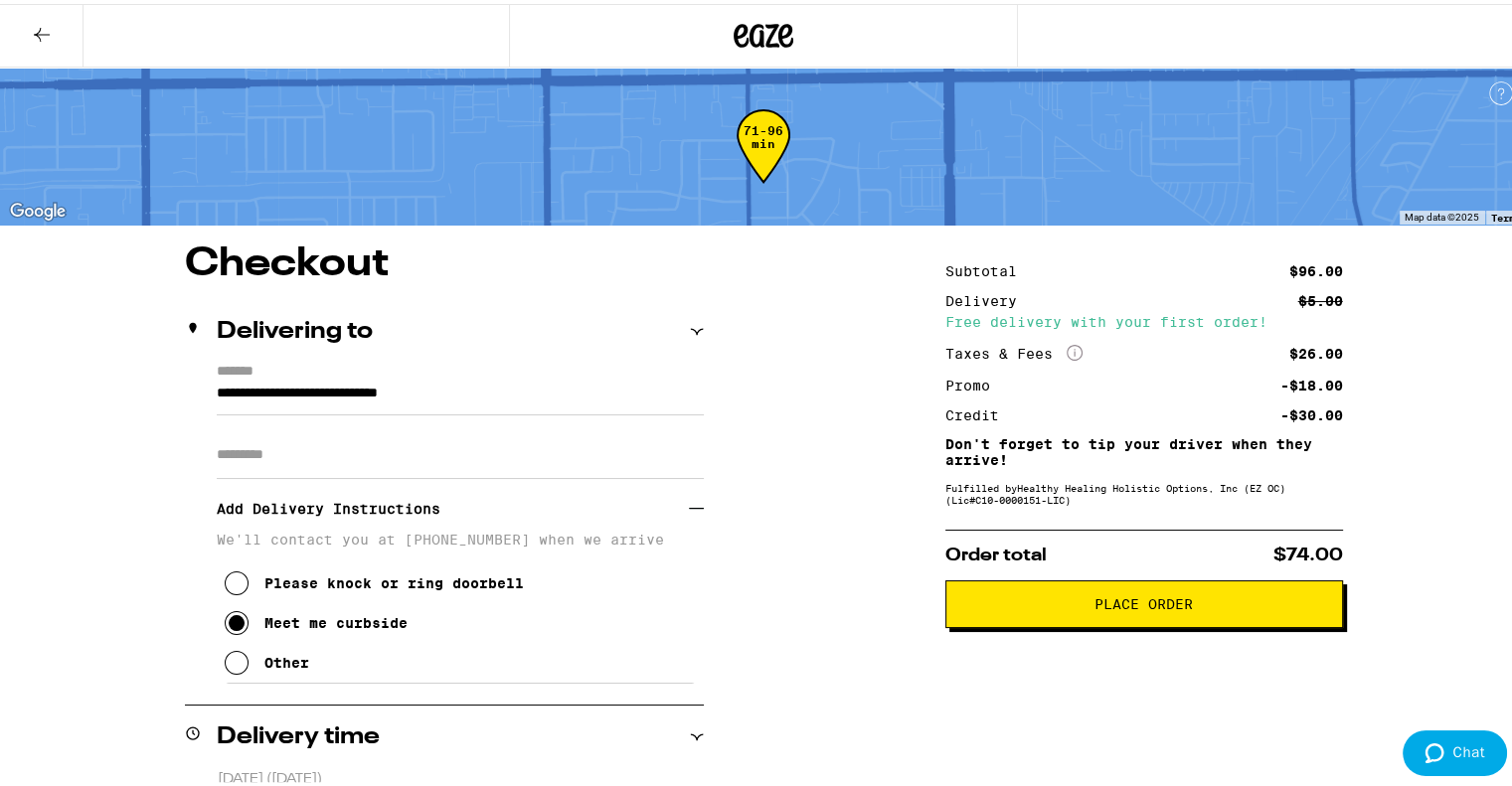 scroll, scrollTop: 0, scrollLeft: 0, axis: both 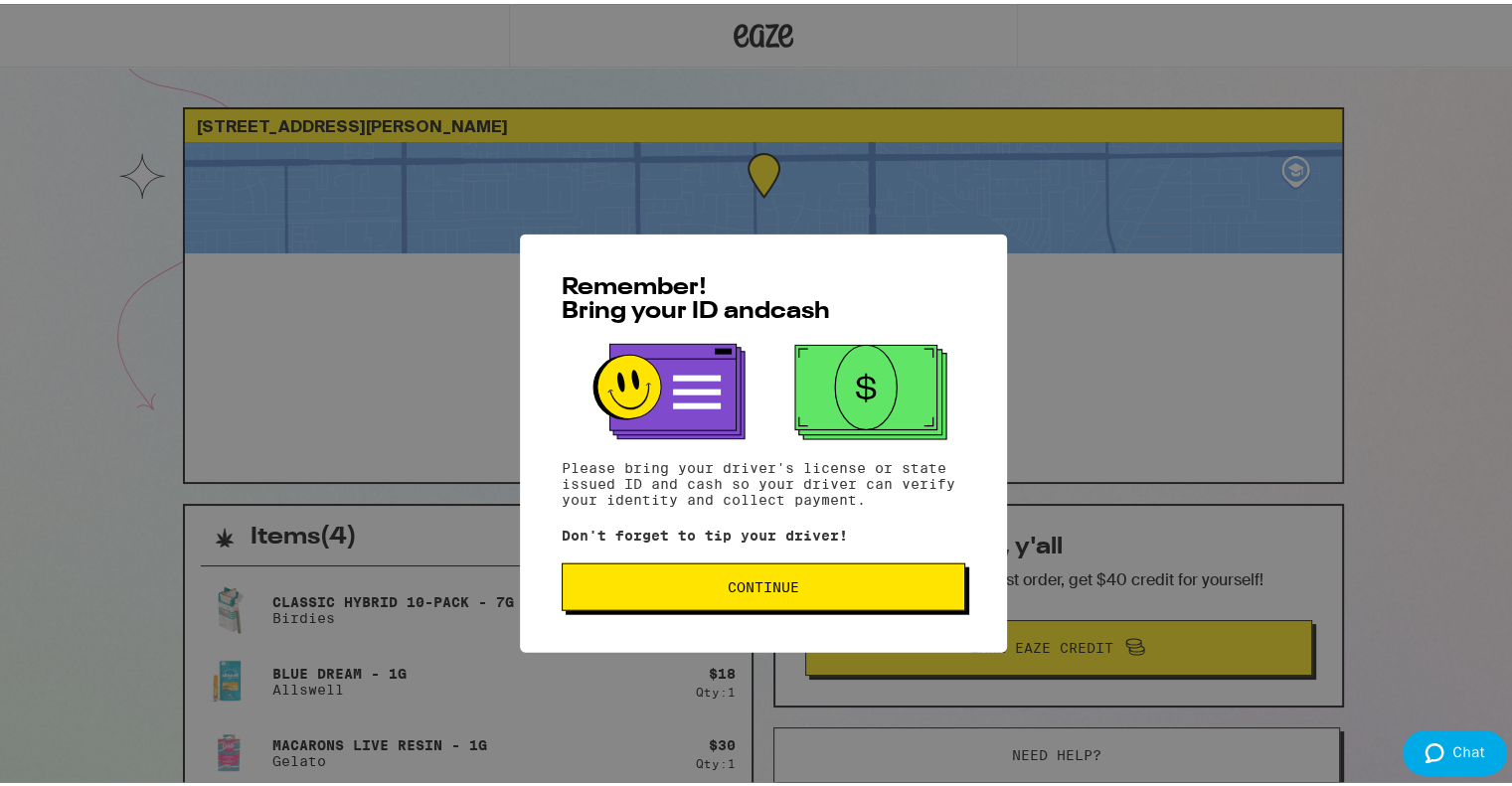 click on "Continue" at bounding box center (763, 537) 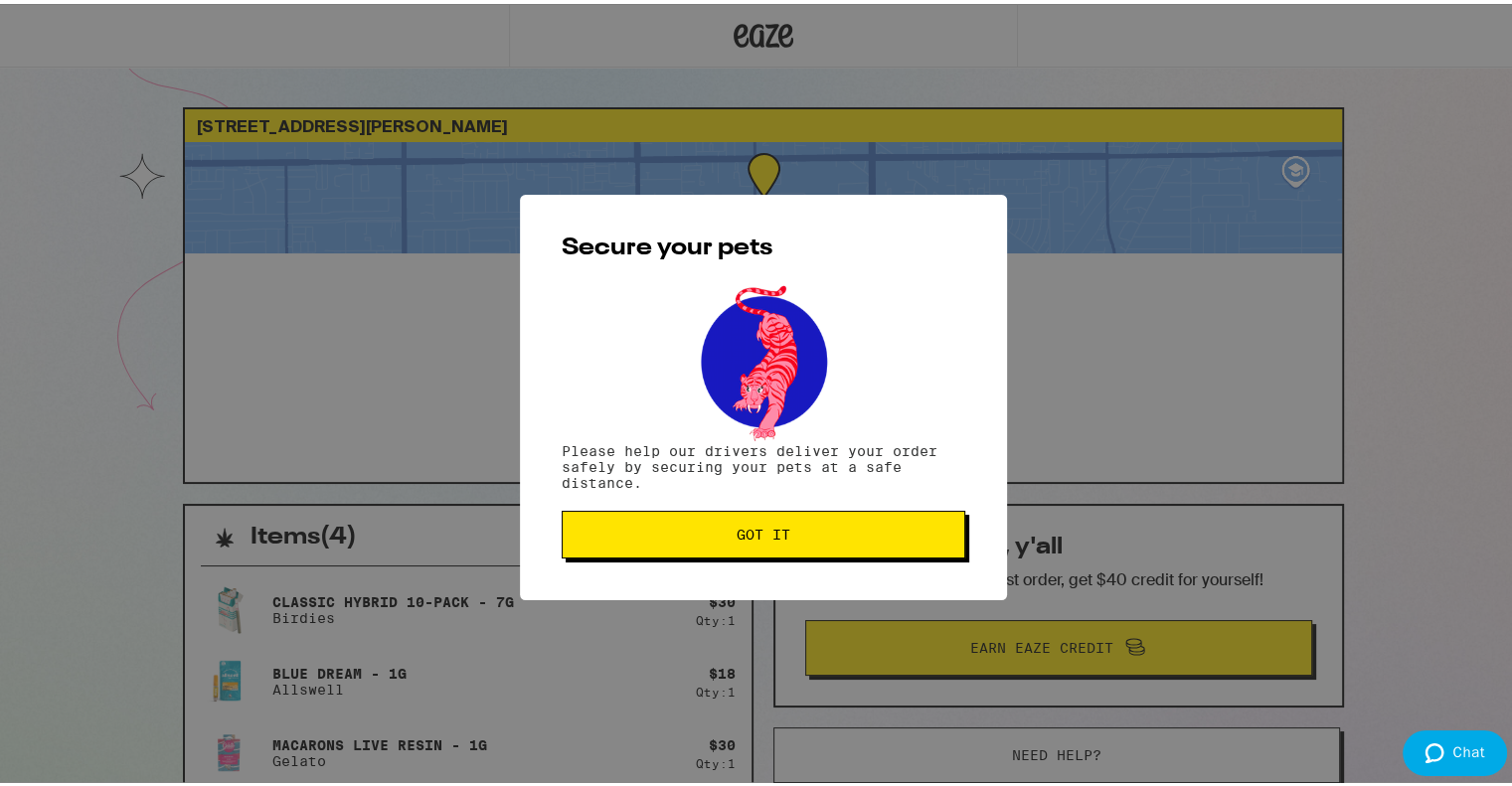 click on "Got it" at bounding box center [763, 531] 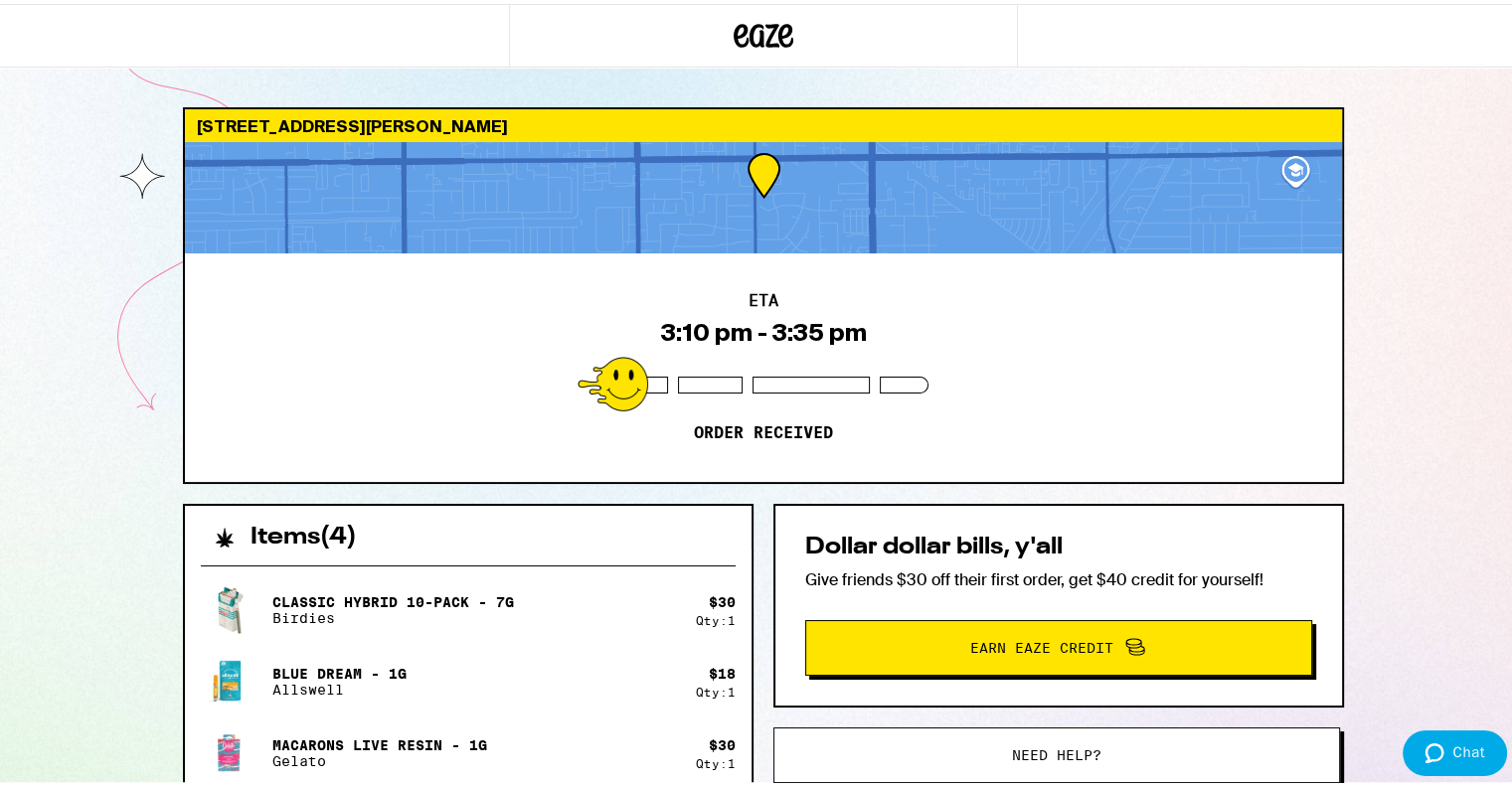 click on "[STREET_ADDRESS][PERSON_NAME] 3:10 pm - 3:35 pm Order received  Items  ( 4 ) Classic Hybrid 10-Pack - 7g Birdies $ 30 Qty:  1 Blue Dream - 1g Allswell $ 18 Qty:  1 Macarons Live Resin - 1g Gelato $ 30 Qty:  1 Pink Acai - 1g Allswell $ 18 Qty:  1 Subtotal $96.00 Delivery $5.00 Free delivery with your first order! Taxes & Fees More Info $26.00 Promo: ZOOTED -$18.00 Credit -$30.00 Order Total $74.00  Items  ( 4 ) Classic Hybrid 10-Pack - 7g Birdies $ 30 Qty:  1 Blue Dream - 1g Allswell $ 18 Qty:  1 Macarons Live Resin - 1g Gelato $ 30 Qty:  1 Pink Acai - 1g Allswell $ 18 Qty:  1 Subtotal $96.00 Delivery $5.00 Free delivery with your first order! Taxes & Fees More Info $26.00 Promo: ZOOTED -$18.00 Credit -$30.00 Order Total $74.00 Dollar dollar bills, y'all Give friends $30 off their first order, get $40 credit for yourself! Earn Eaze Credit Need help? View/Print SB 540 Brochure Printed copies of SB-540 brochure are available with your driver" at bounding box center (763, 600) 